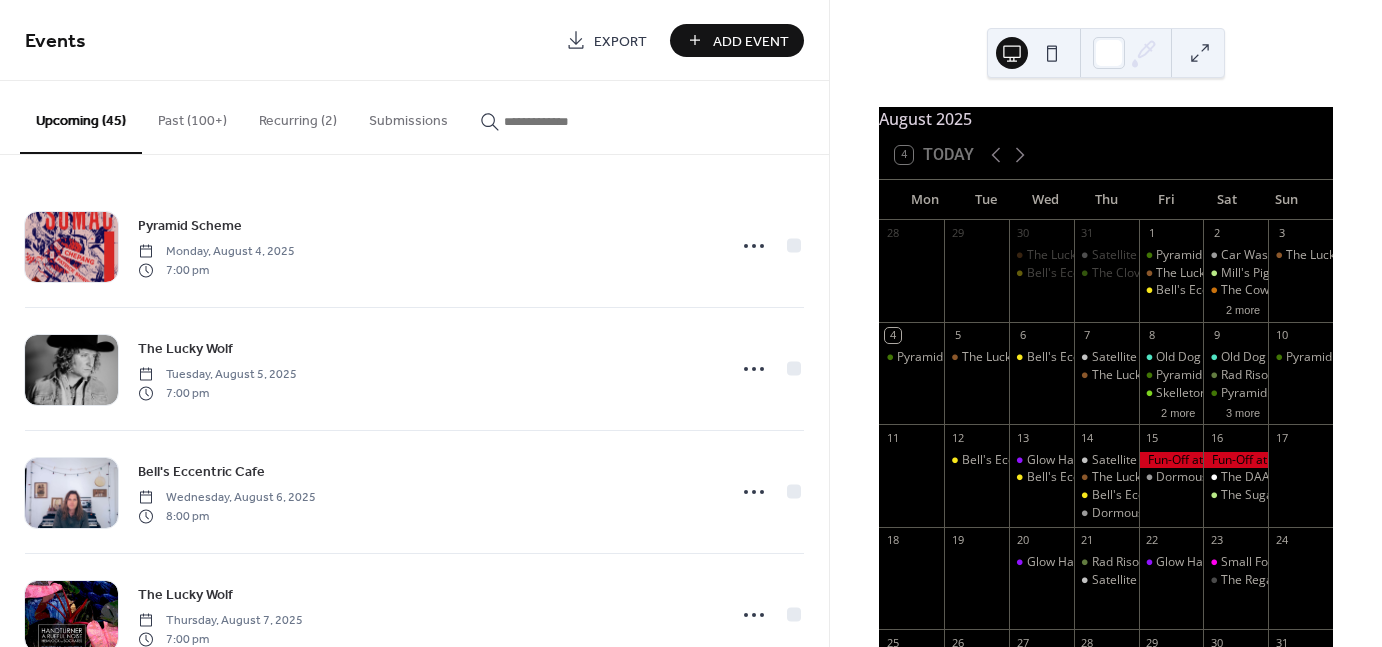 scroll, scrollTop: 0, scrollLeft: 0, axis: both 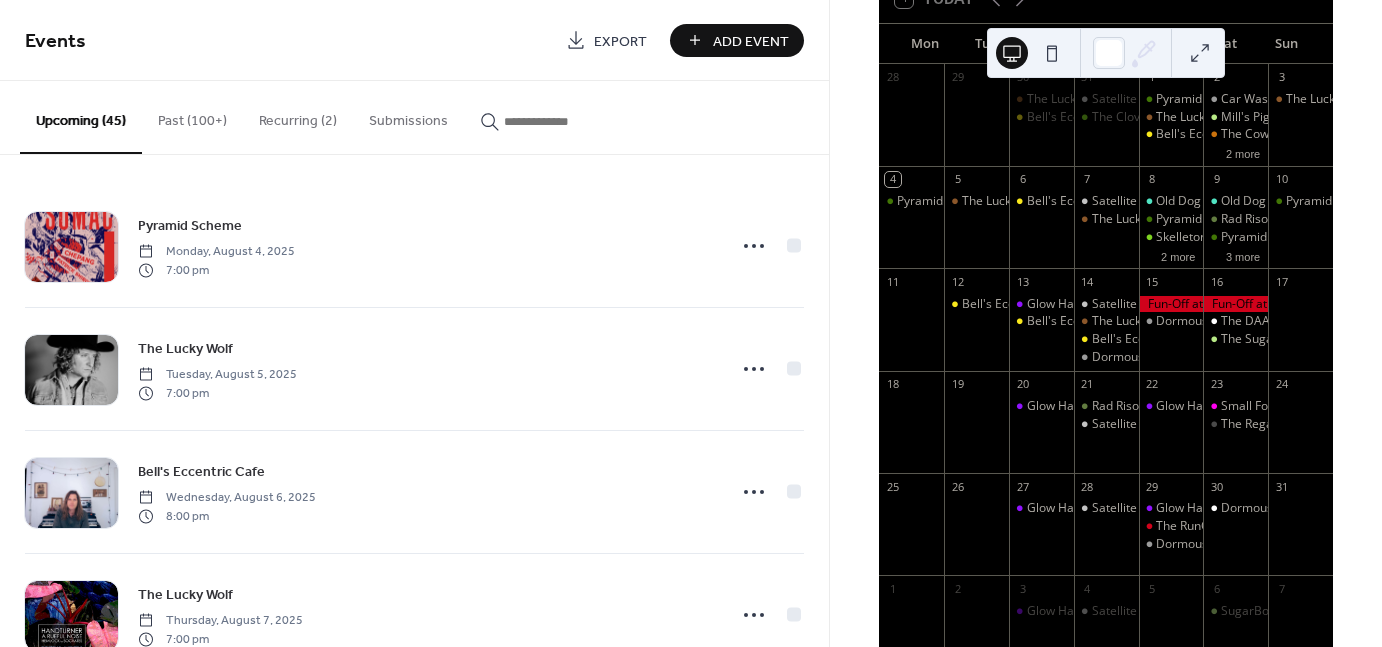 click on "Add Event" at bounding box center [751, 41] 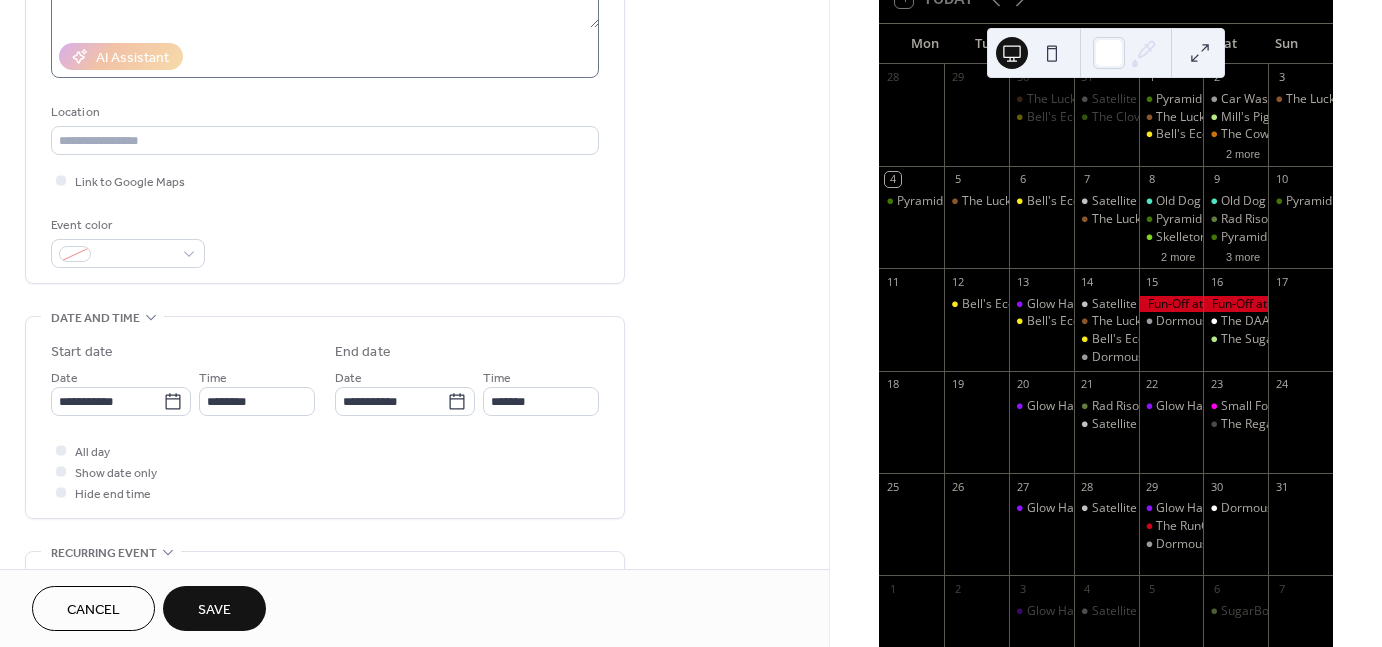 scroll, scrollTop: 336, scrollLeft: 0, axis: vertical 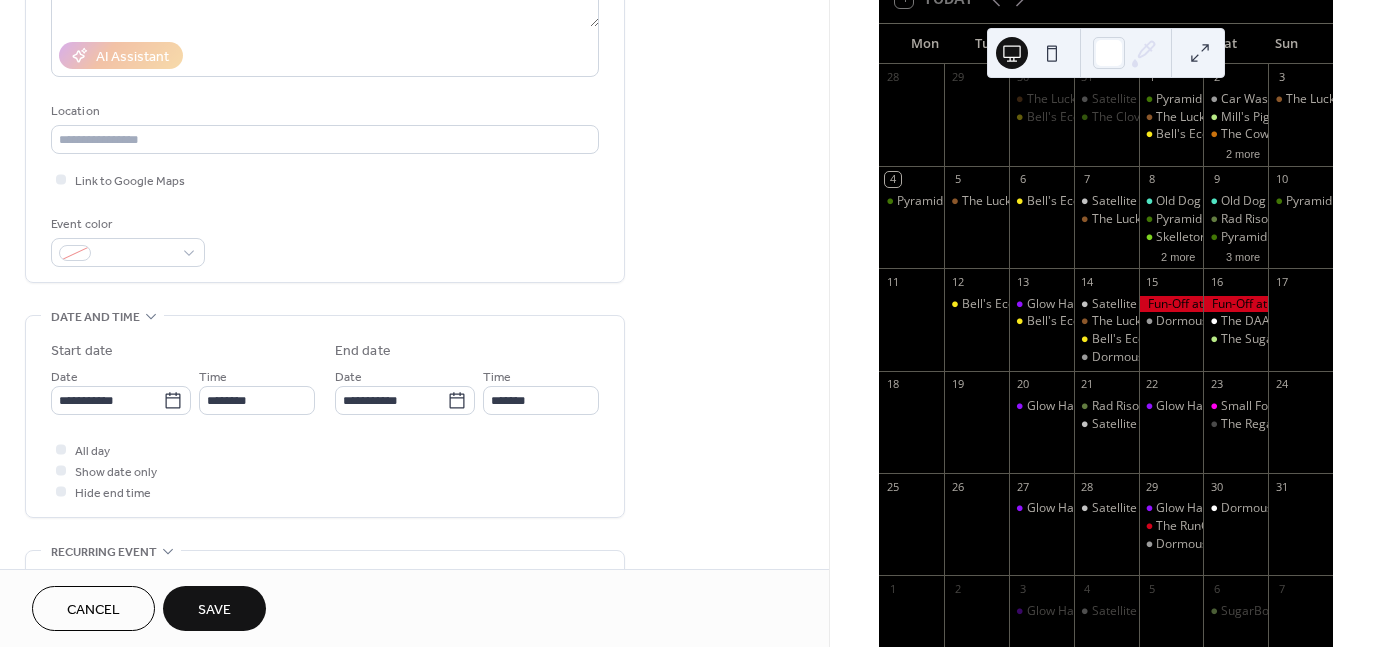 type on "**********" 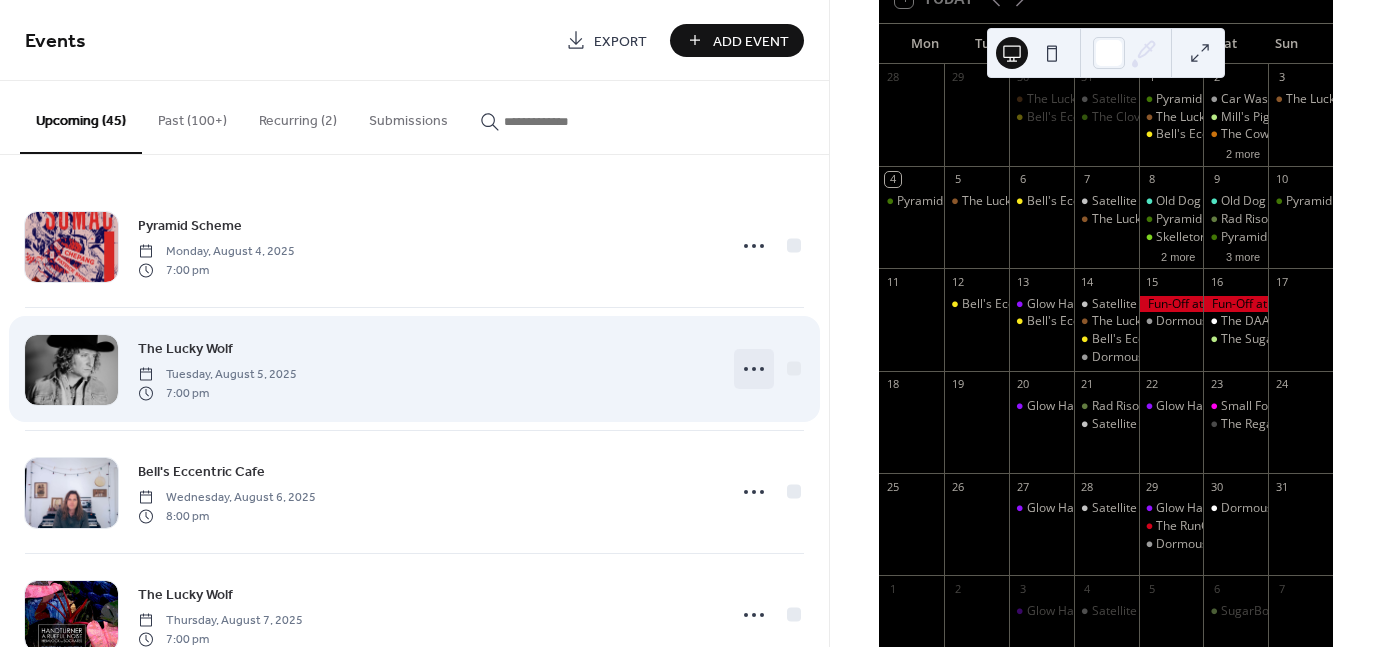 click 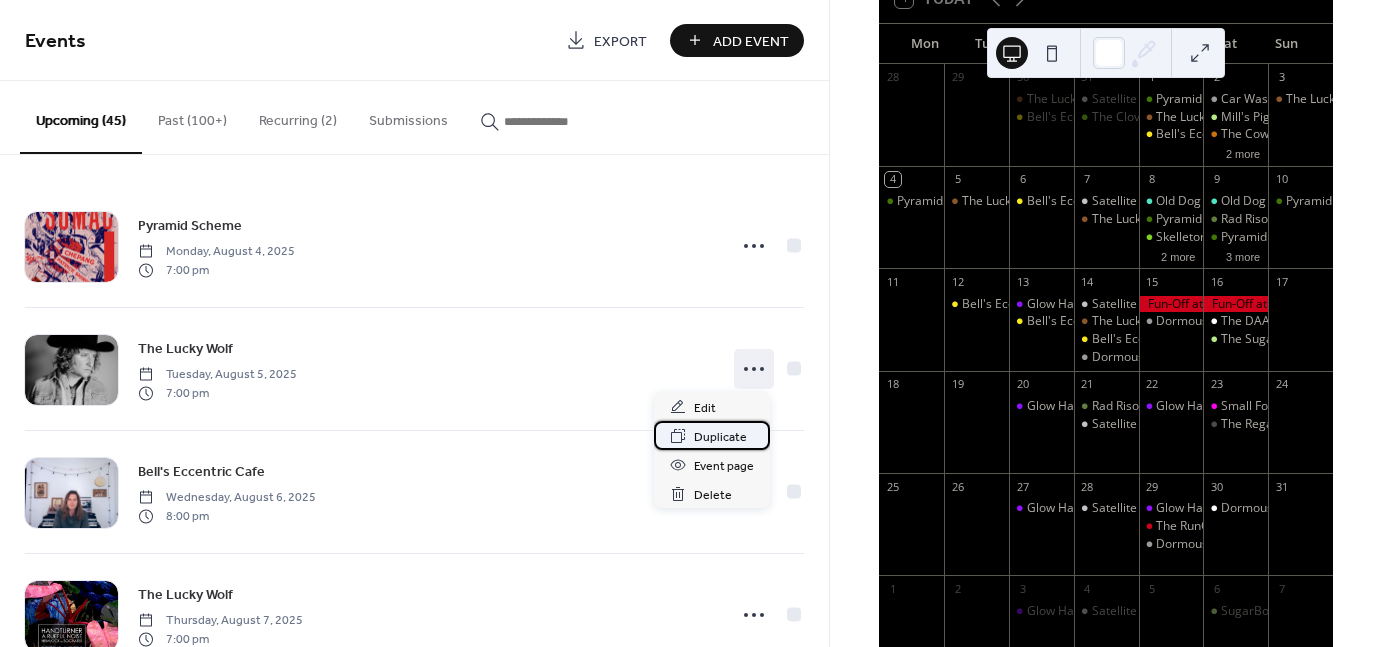 click on "Duplicate" at bounding box center (720, 437) 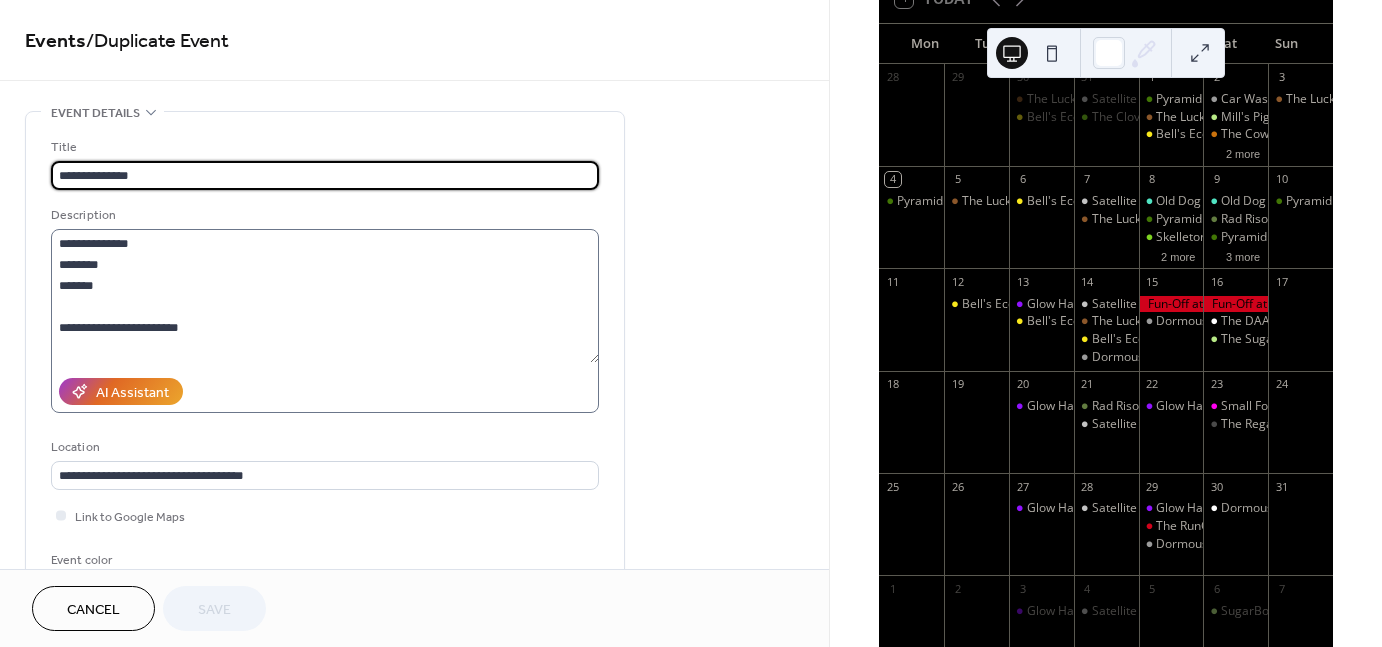 scroll, scrollTop: 20, scrollLeft: 0, axis: vertical 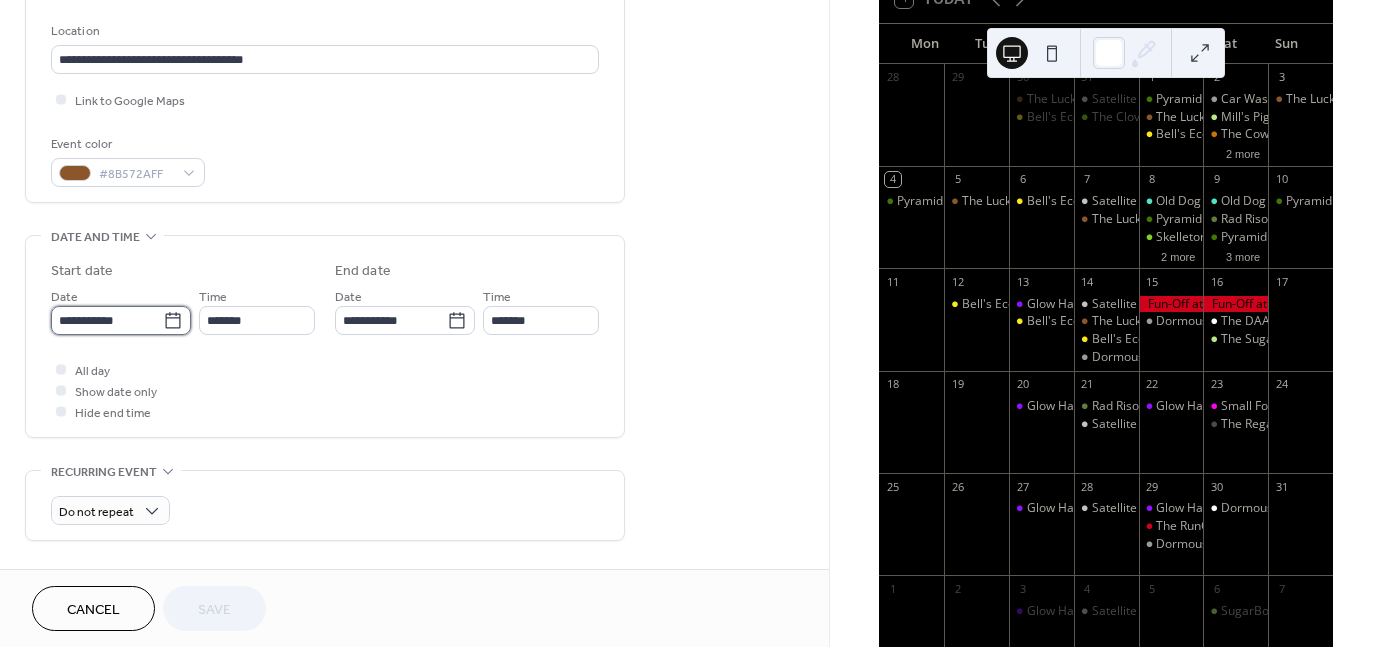 click on "**********" at bounding box center (107, 320) 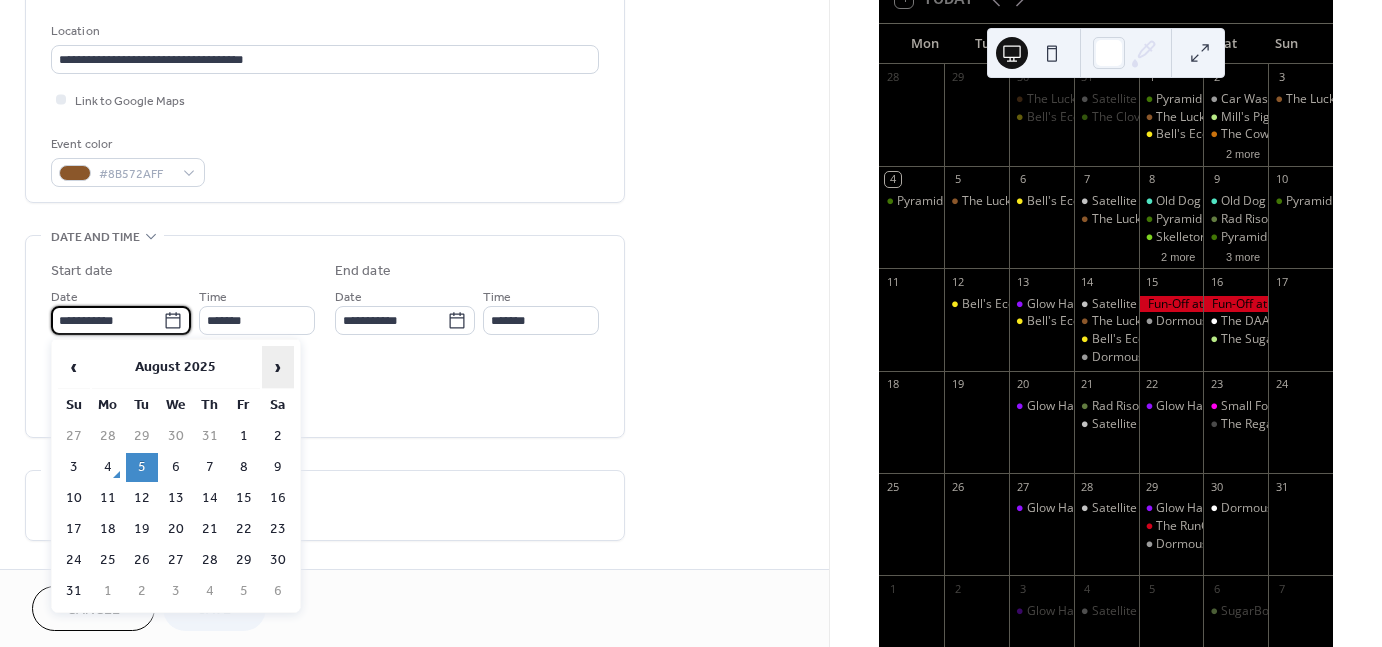 click on "›" at bounding box center [278, 367] 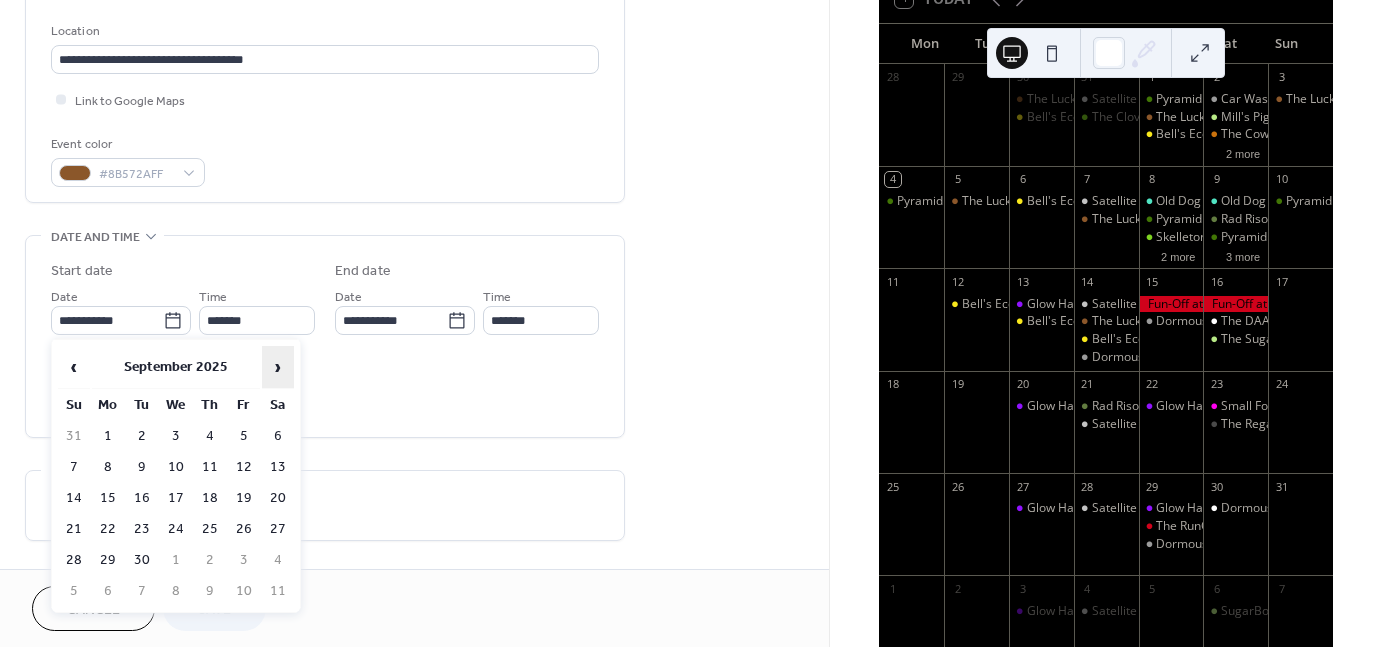 click on "›" at bounding box center [278, 367] 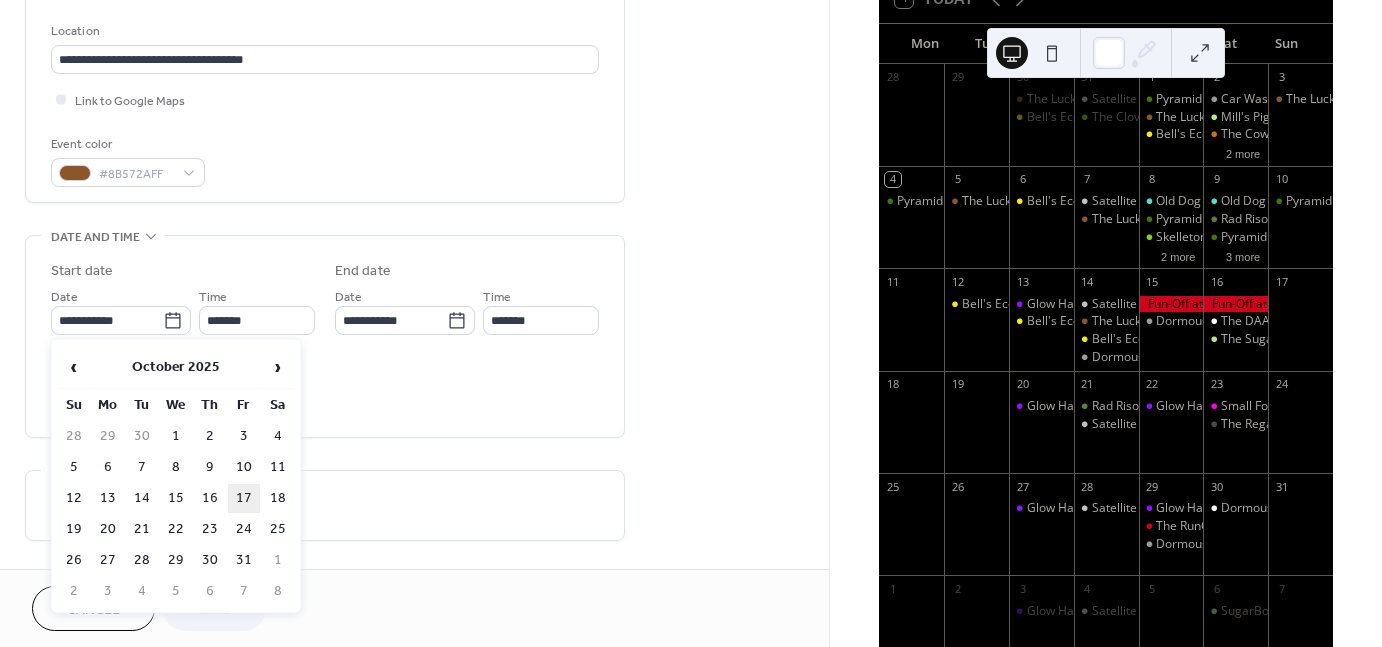 click on "17" at bounding box center (244, 498) 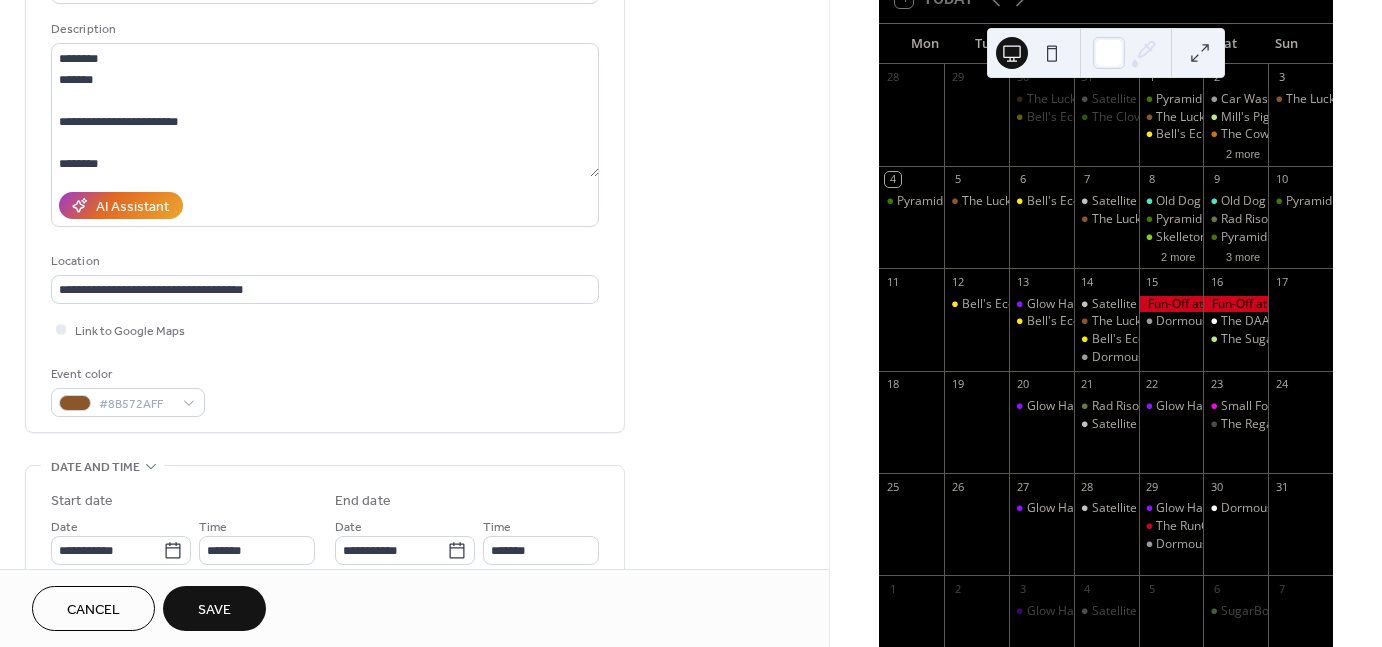 scroll, scrollTop: 170, scrollLeft: 0, axis: vertical 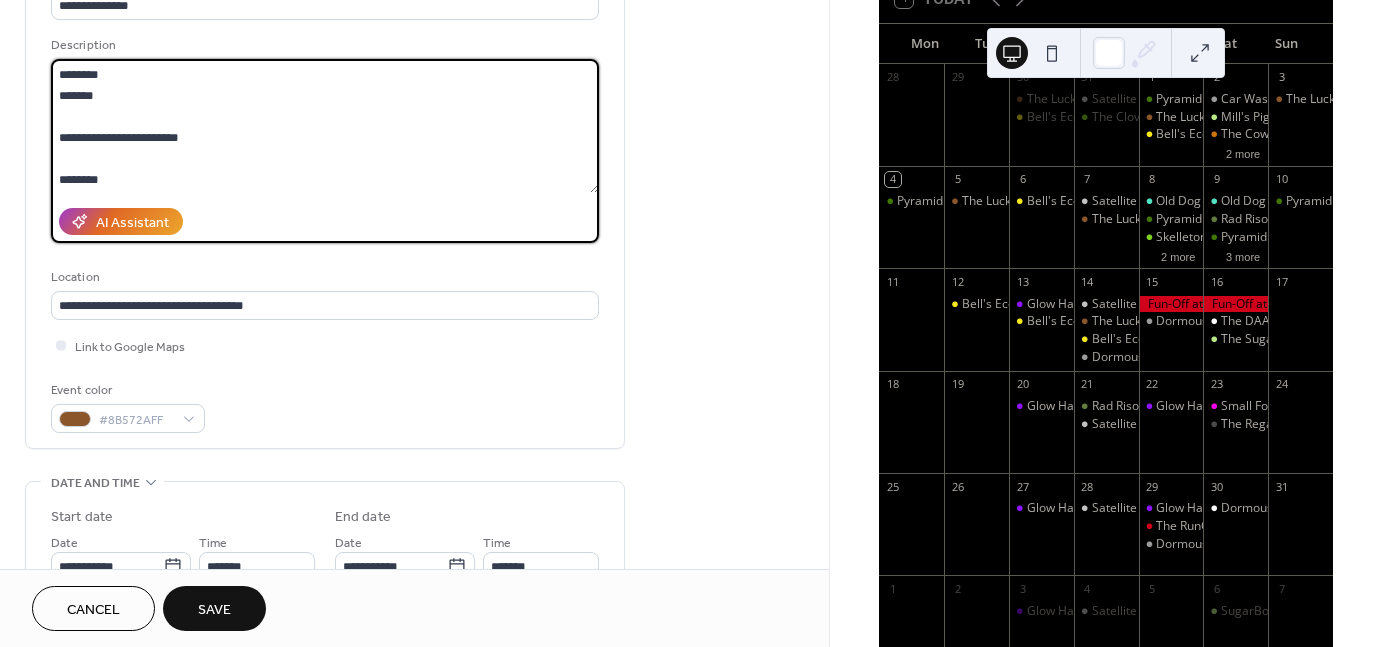 drag, startPoint x: 139, startPoint y: 131, endPoint x: 68, endPoint y: 141, distance: 71.70077 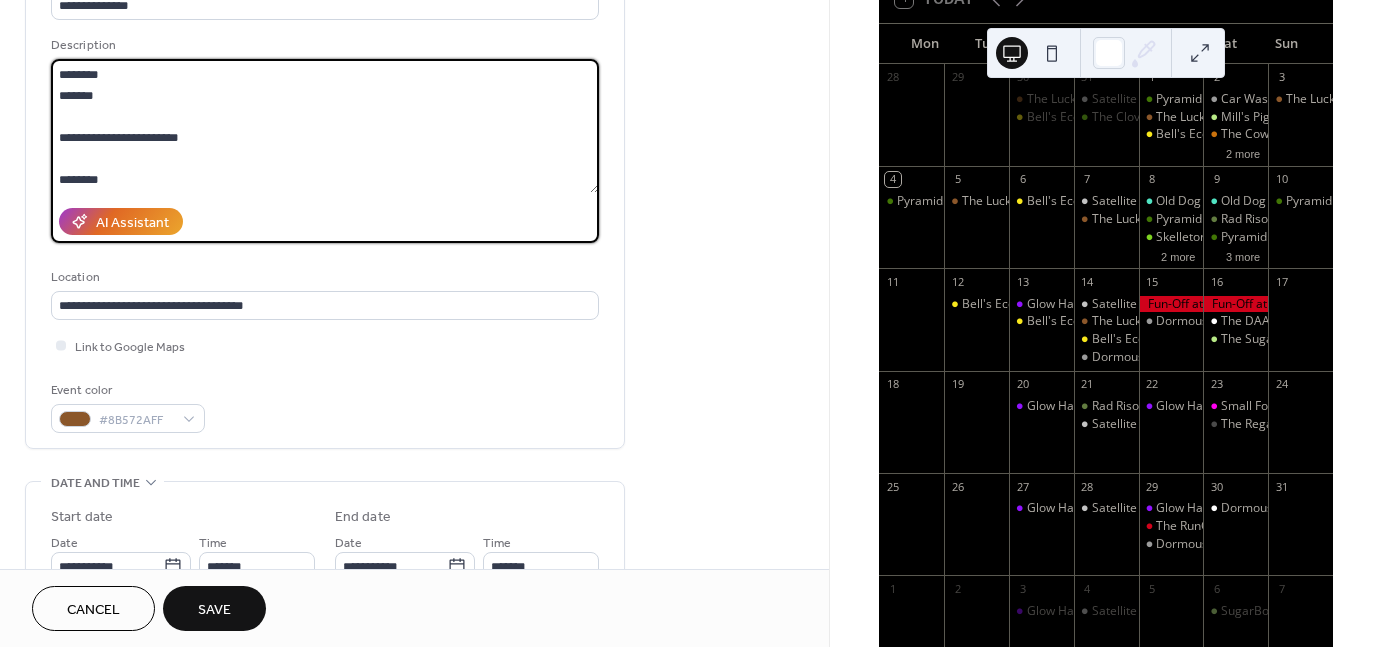click on "**********" at bounding box center (325, 126) 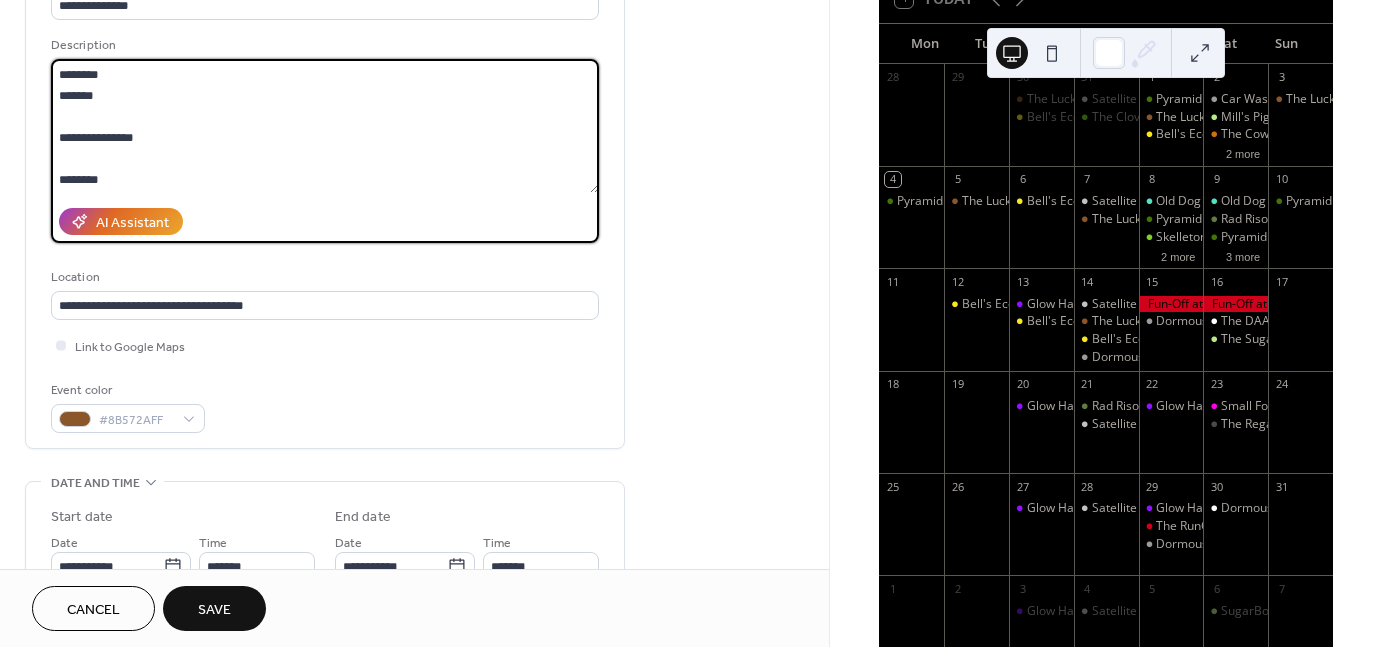 click on "**********" at bounding box center (325, 126) 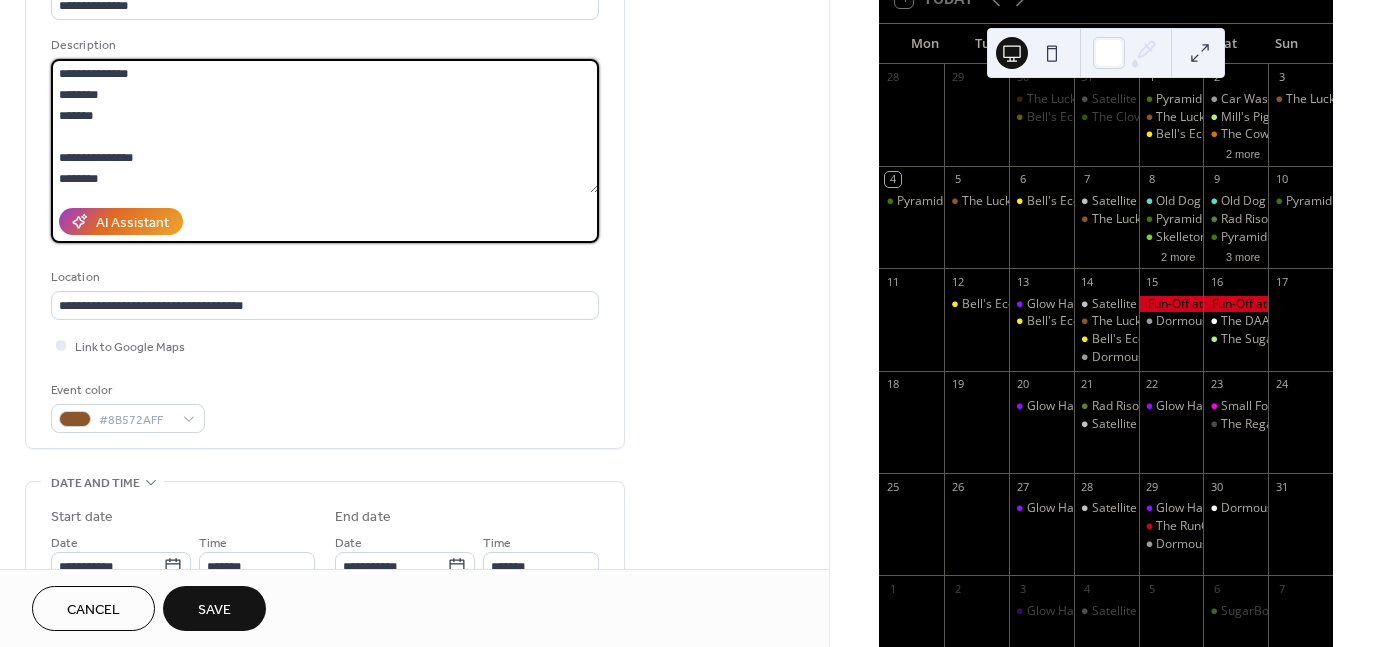 scroll, scrollTop: 0, scrollLeft: 0, axis: both 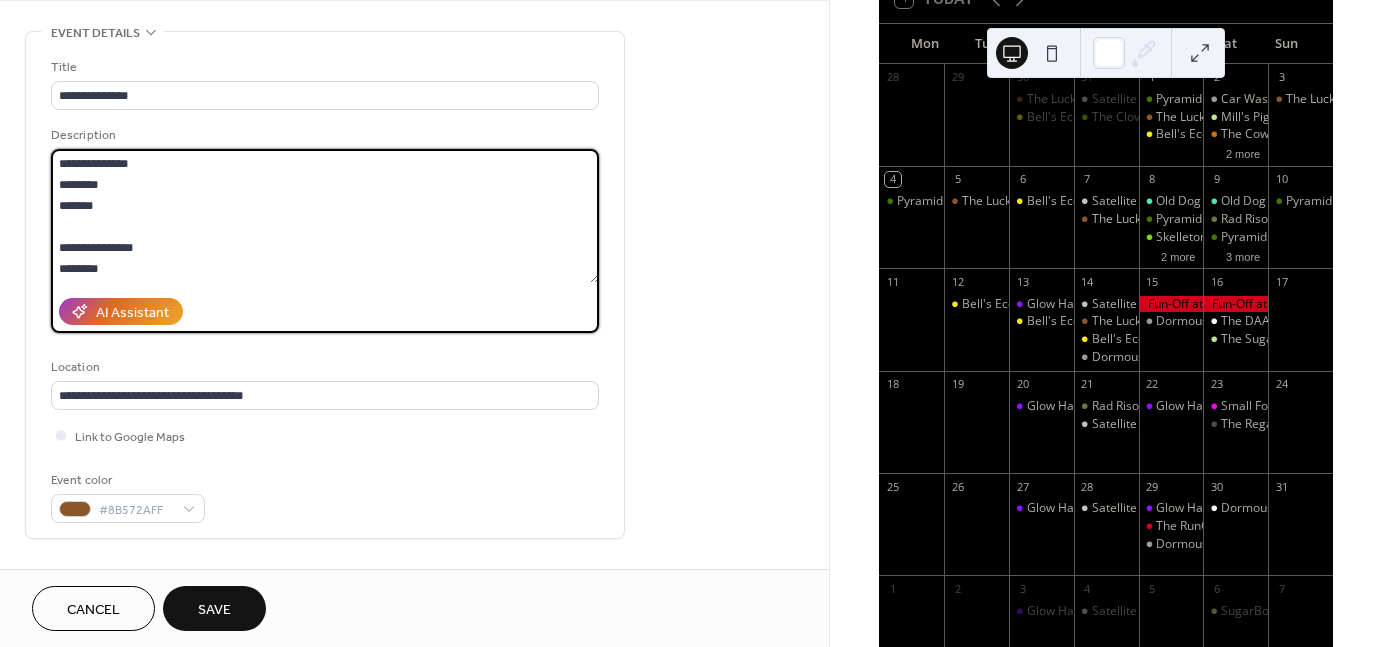 drag, startPoint x: 104, startPoint y: 202, endPoint x: 35, endPoint y: 134, distance: 96.87621 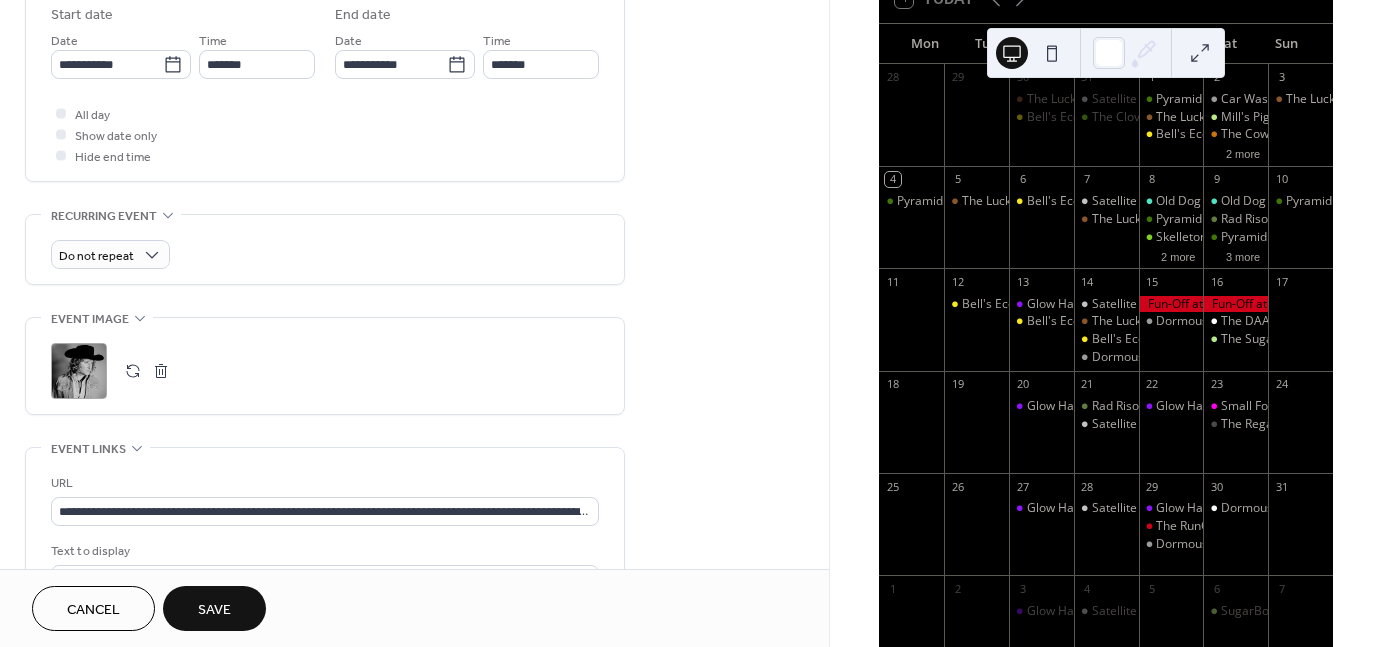 scroll, scrollTop: 672, scrollLeft: 0, axis: vertical 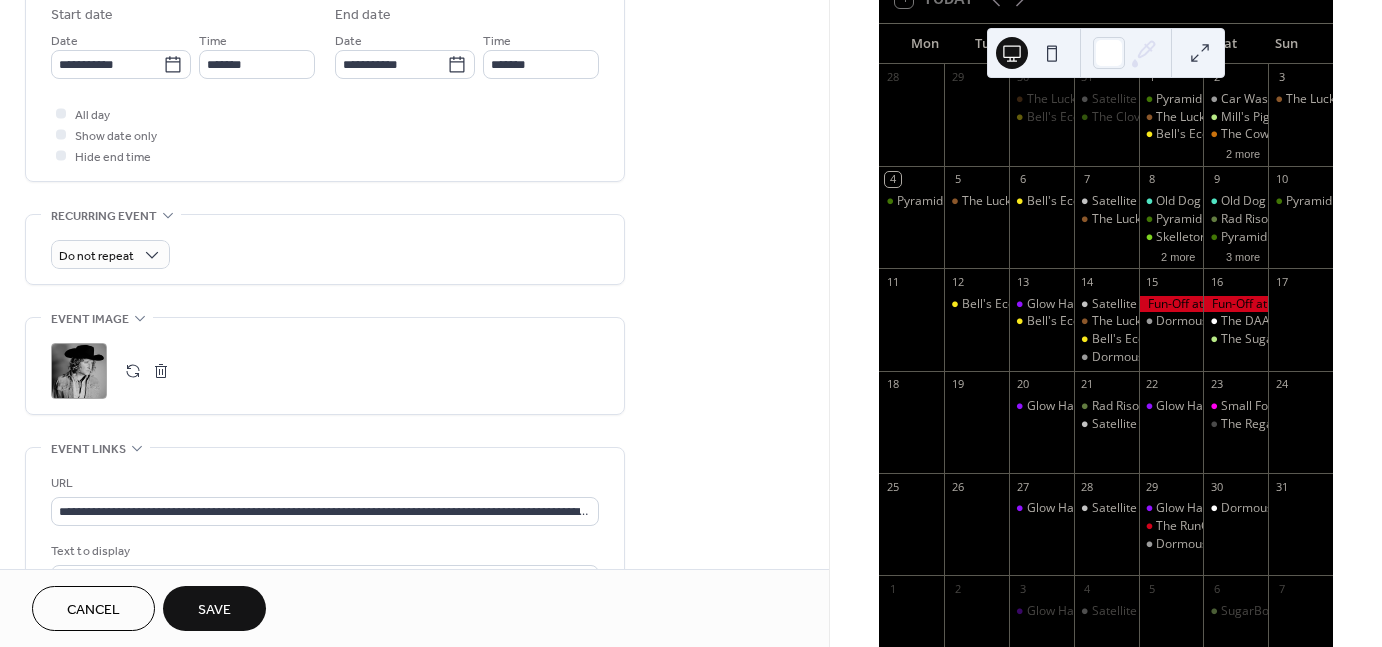 click on ";" at bounding box center (79, 371) 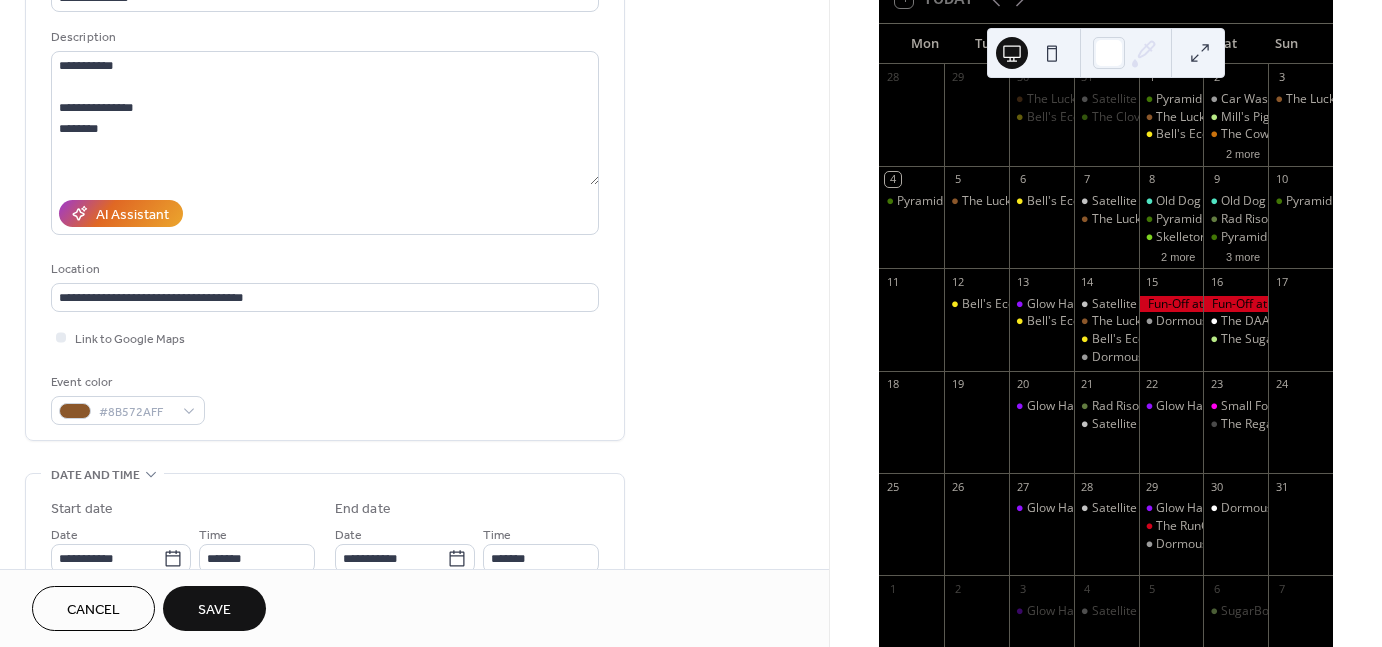 scroll, scrollTop: 140, scrollLeft: 0, axis: vertical 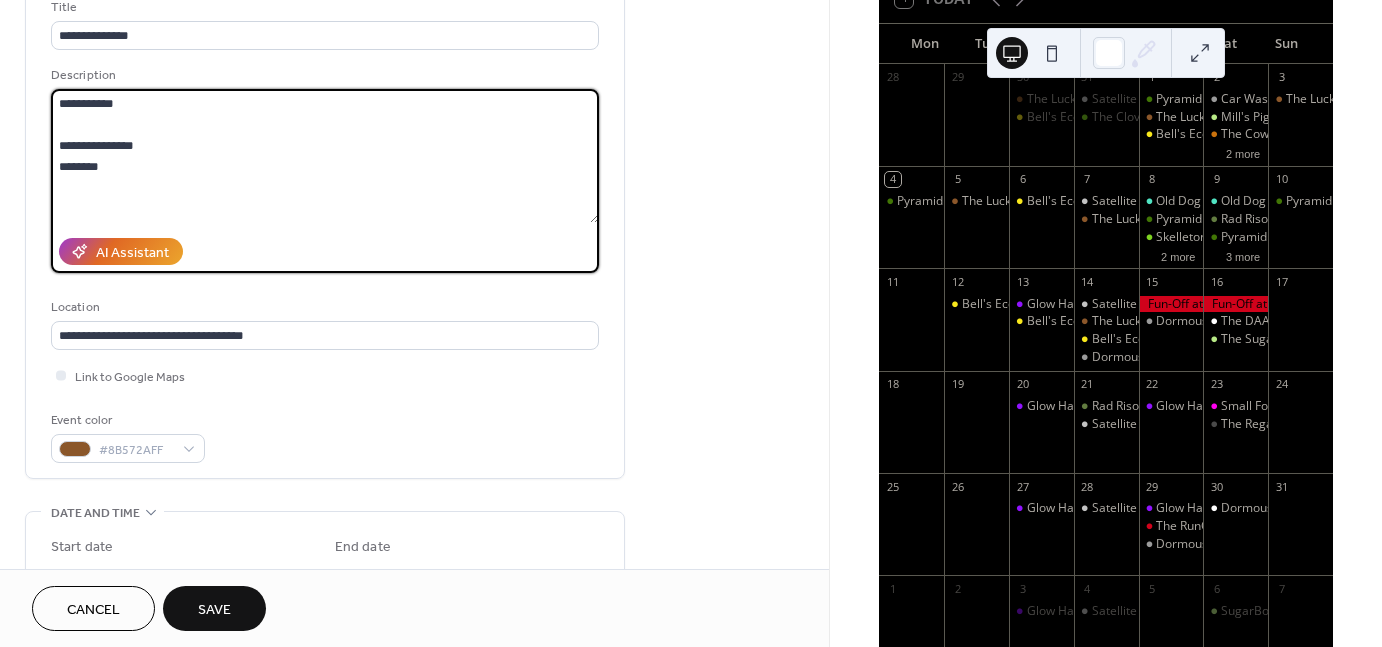 click on "**********" at bounding box center (325, 156) 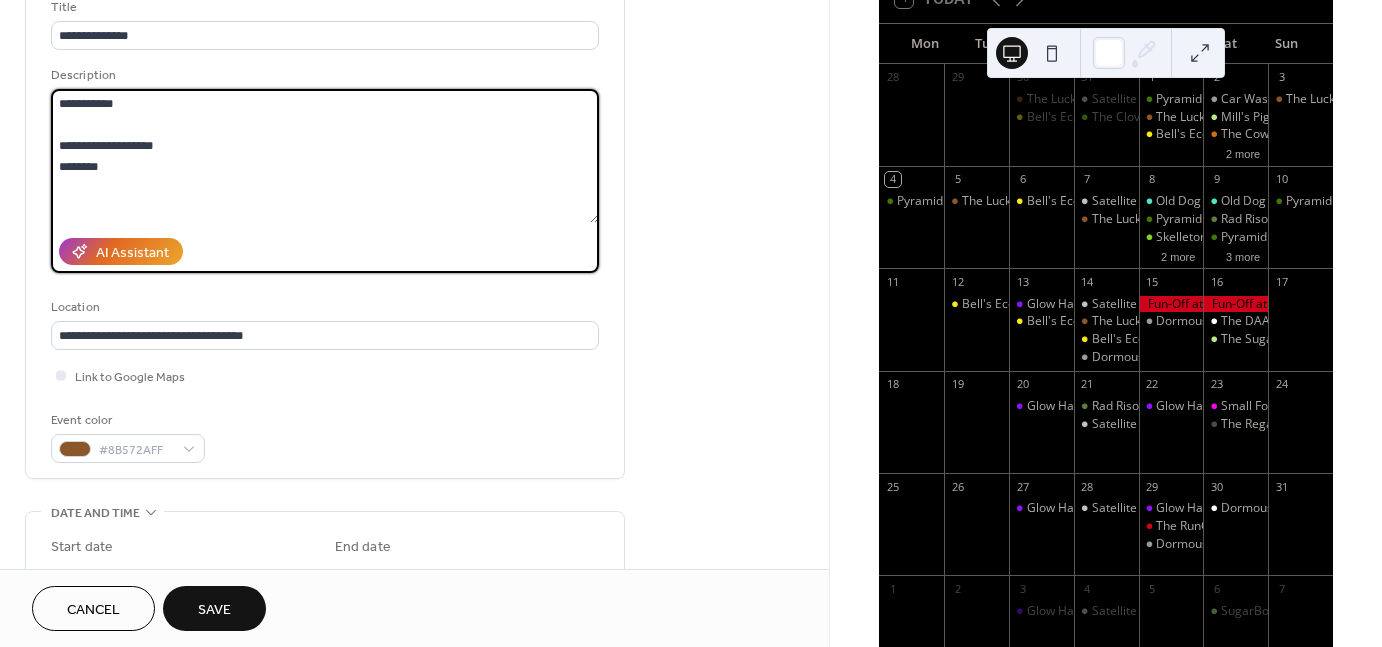 click on "**********" at bounding box center [325, 156] 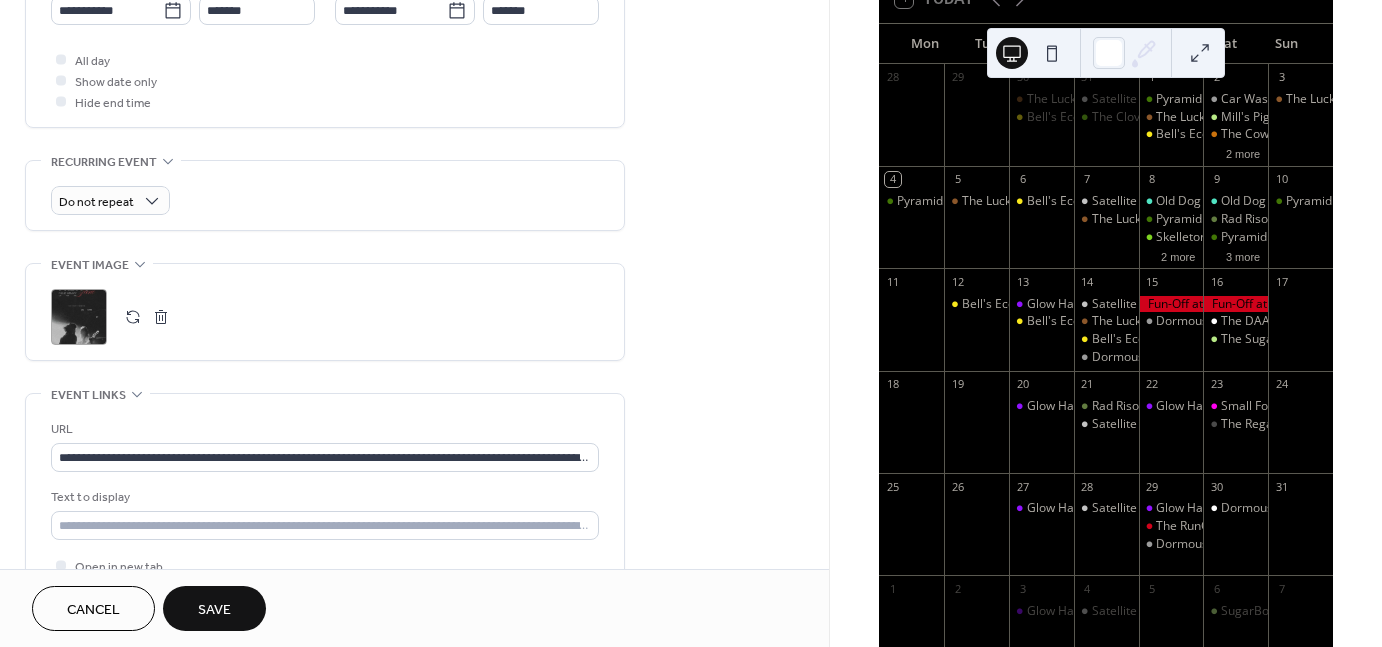 scroll, scrollTop: 752, scrollLeft: 0, axis: vertical 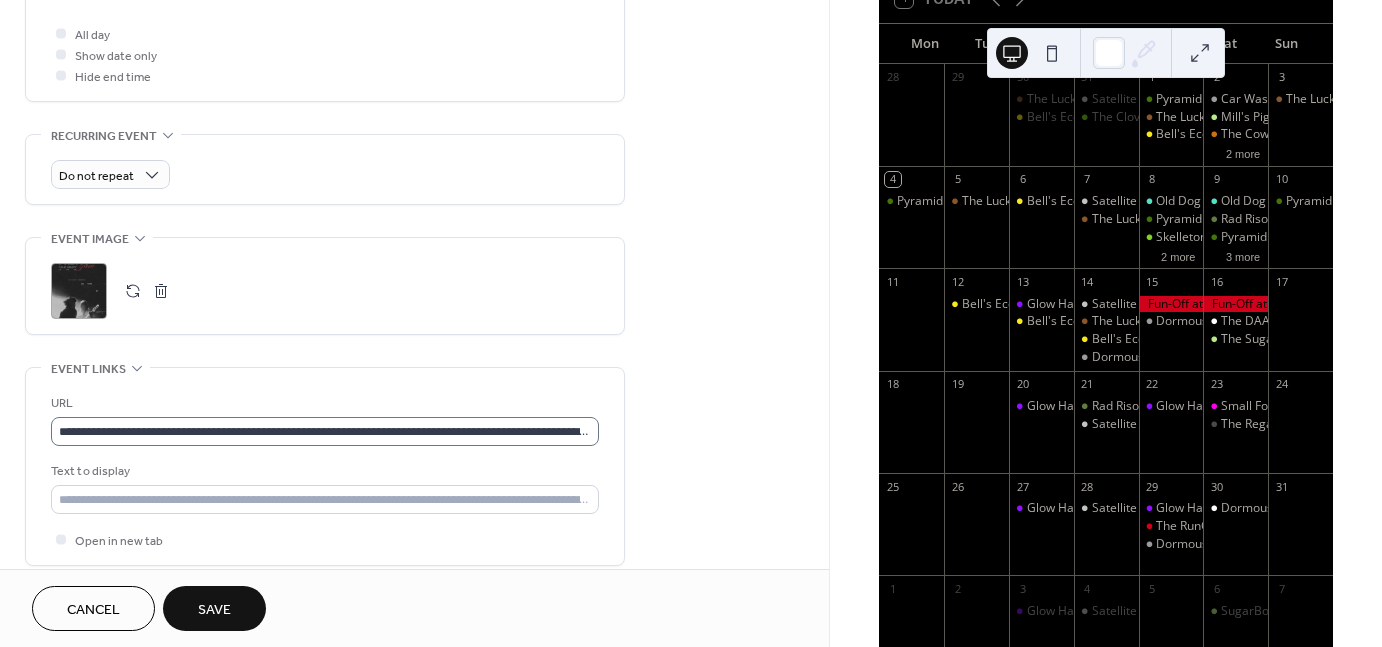 type on "**********" 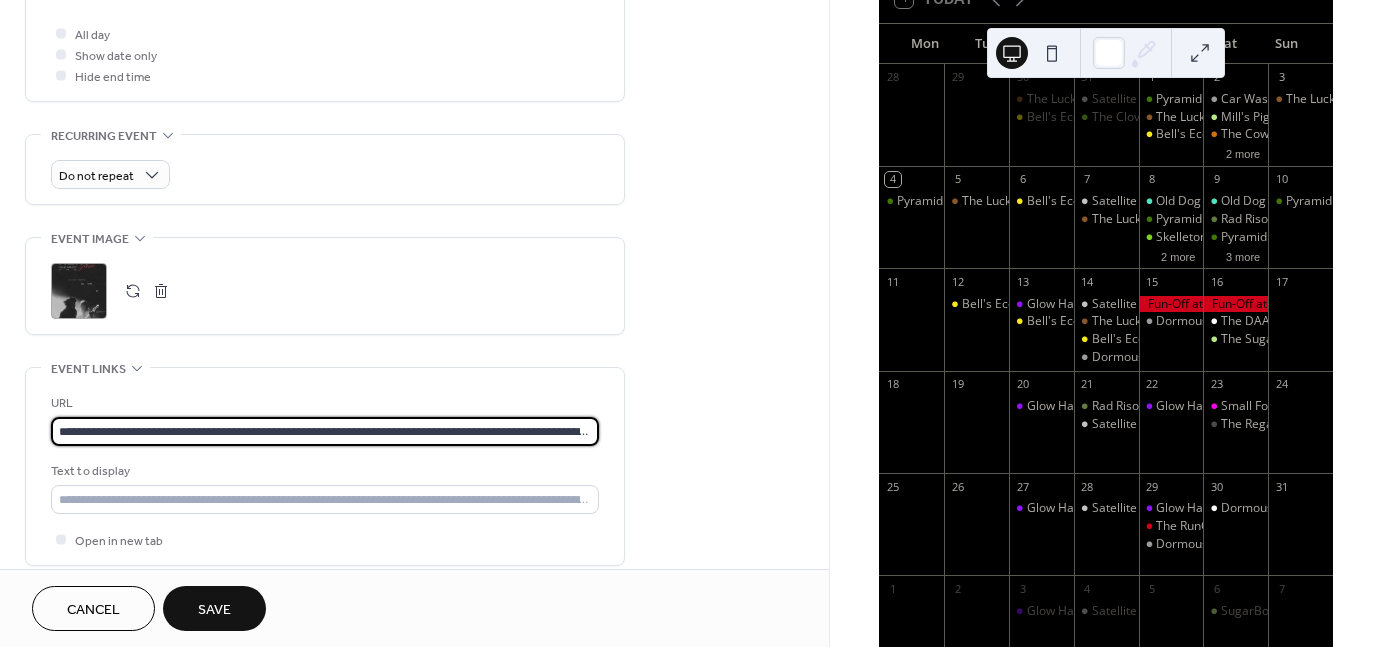 scroll, scrollTop: 0, scrollLeft: 84, axis: horizontal 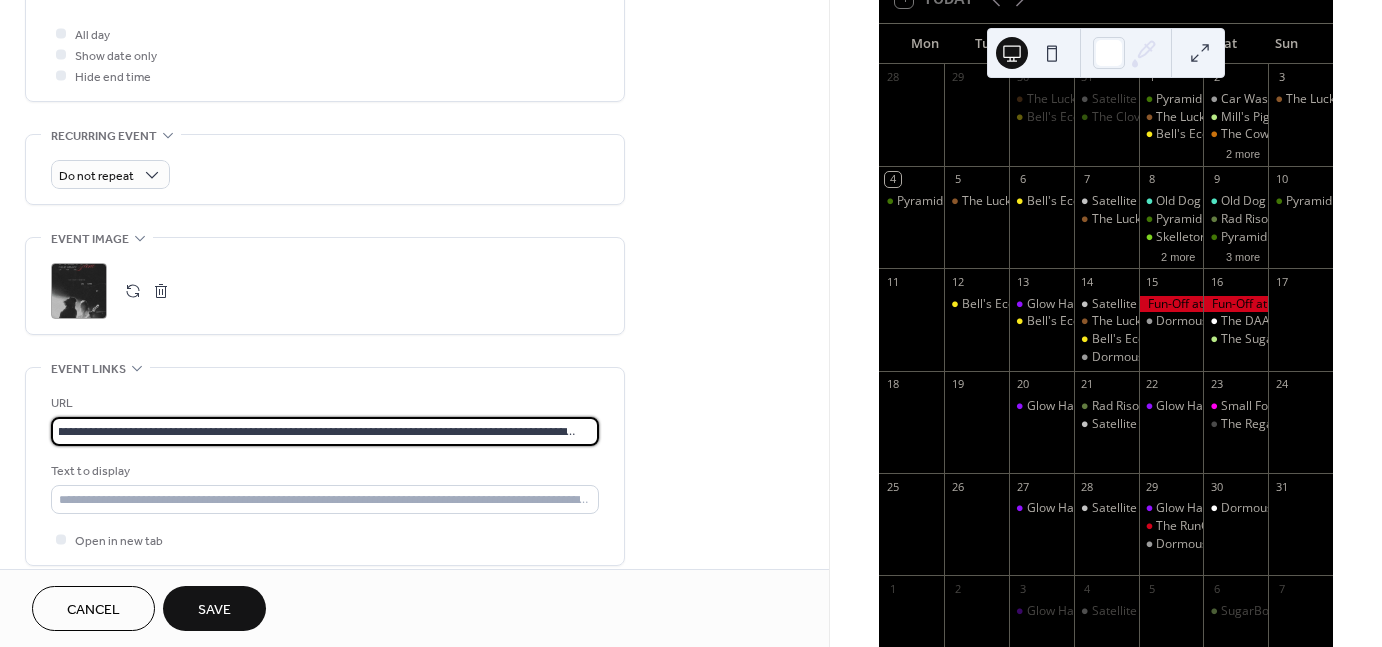 drag, startPoint x: 56, startPoint y: 427, endPoint x: 851, endPoint y: 396, distance: 795.6042 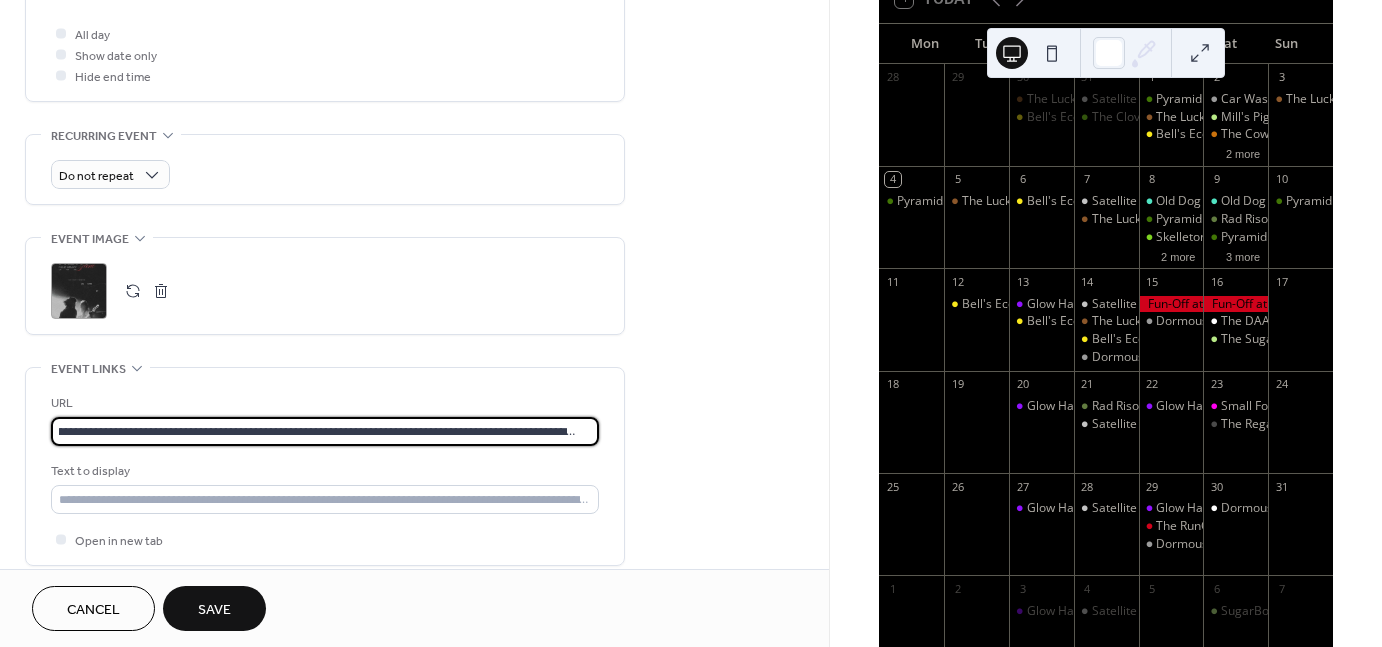 click on "**********" at bounding box center [691, 323] 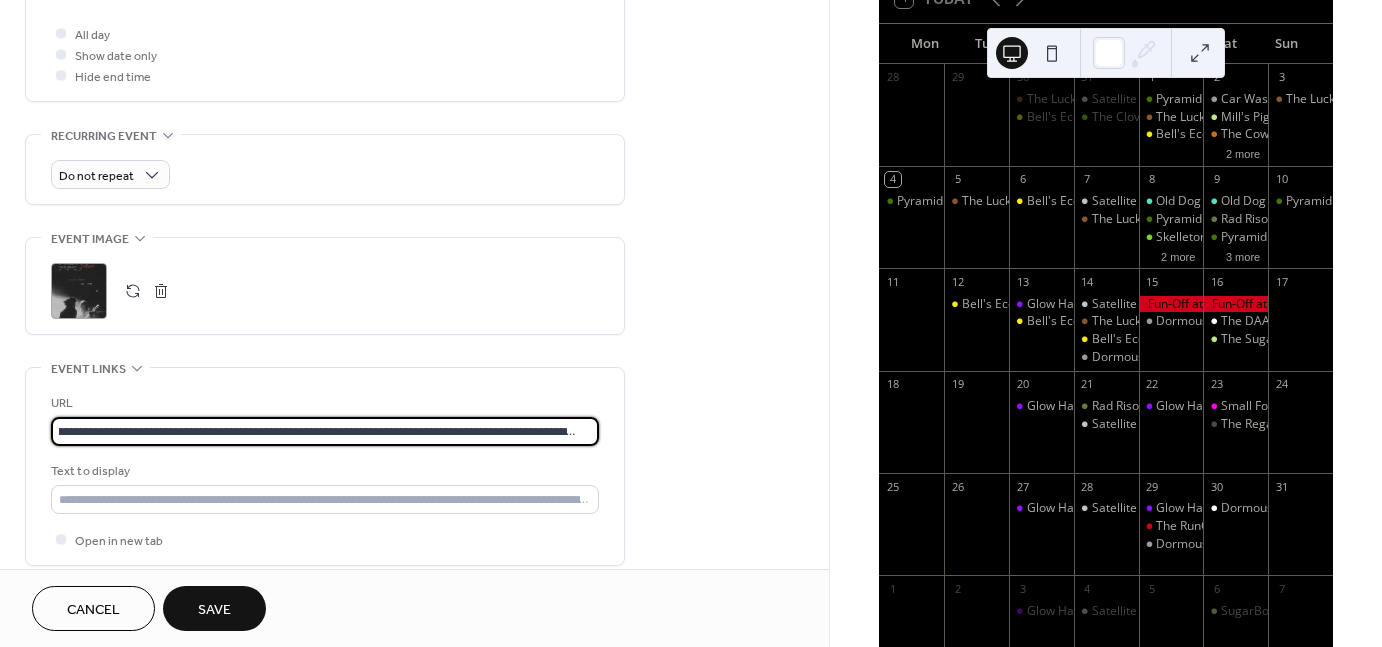 drag, startPoint x: 592, startPoint y: 424, endPoint x: 594, endPoint y: 414, distance: 10.198039 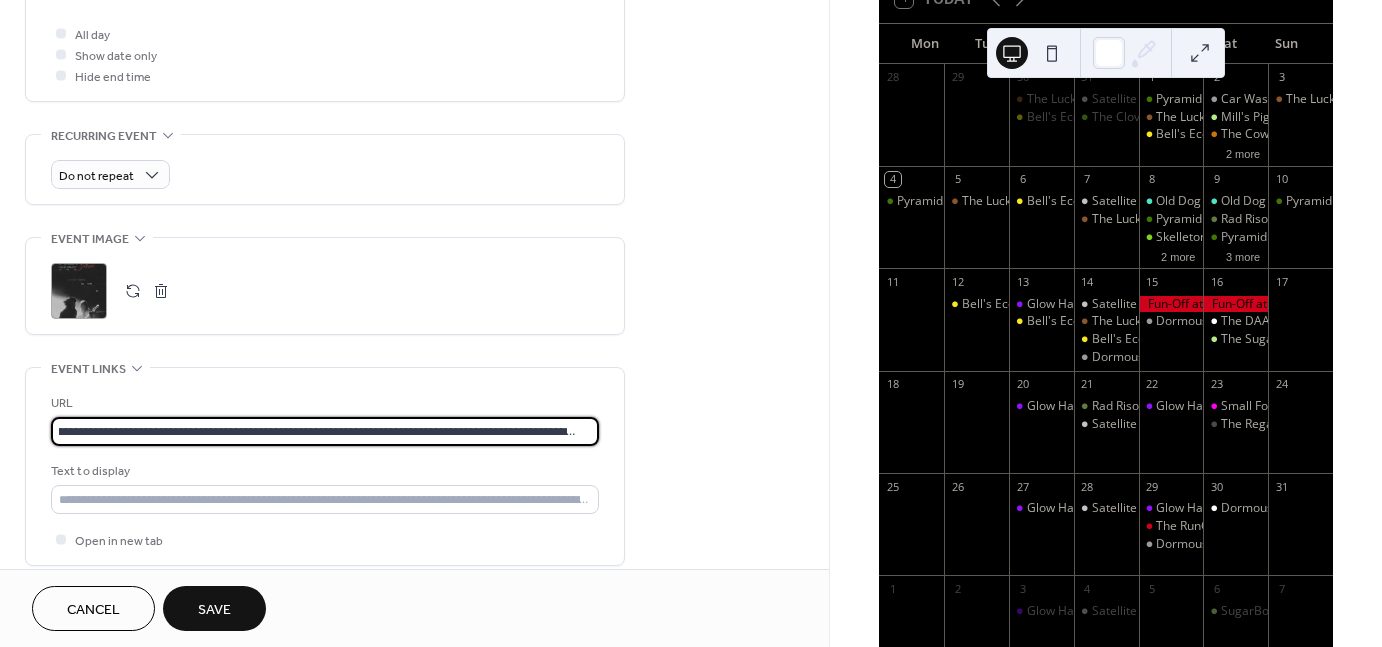 paste 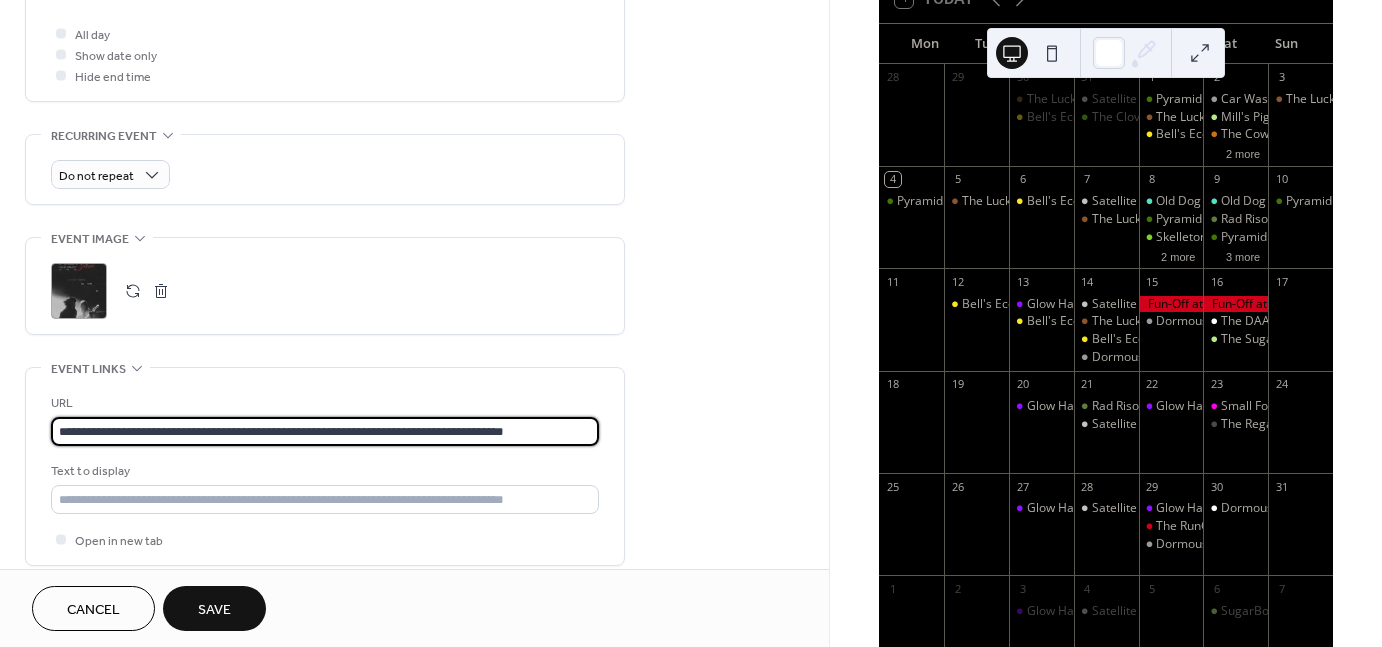 scroll, scrollTop: 0, scrollLeft: 0, axis: both 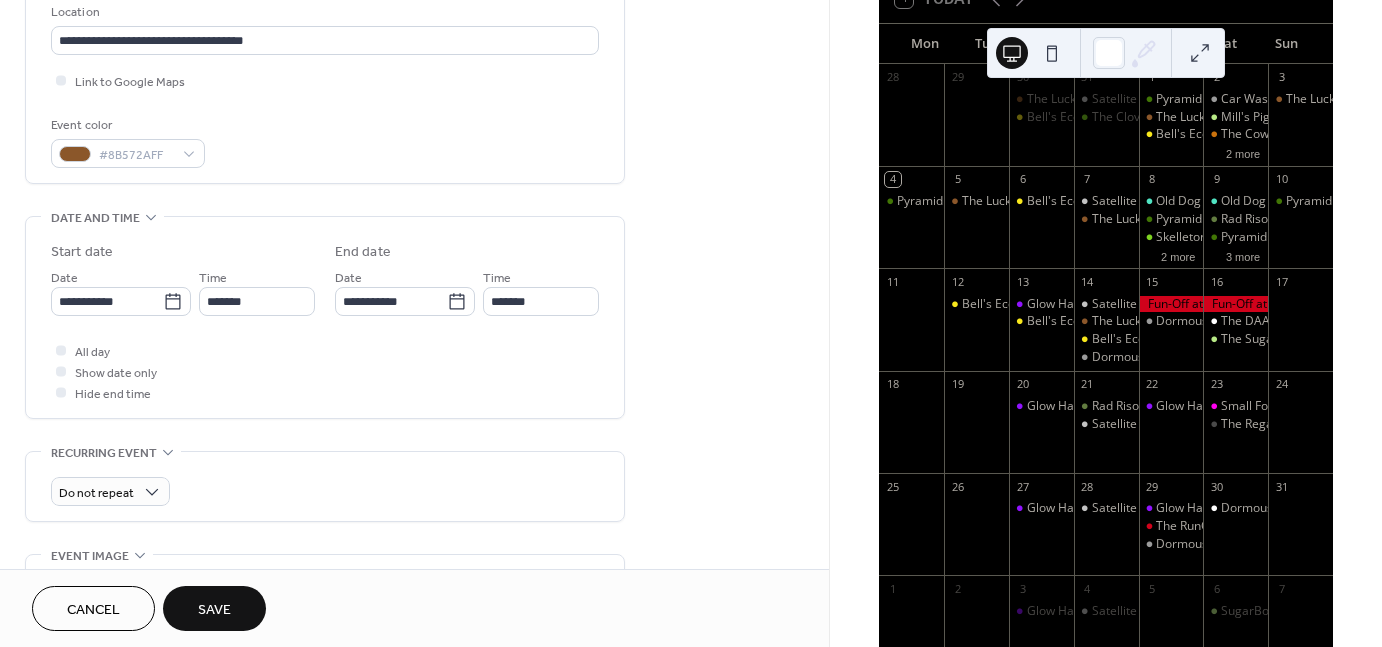 type on "**********" 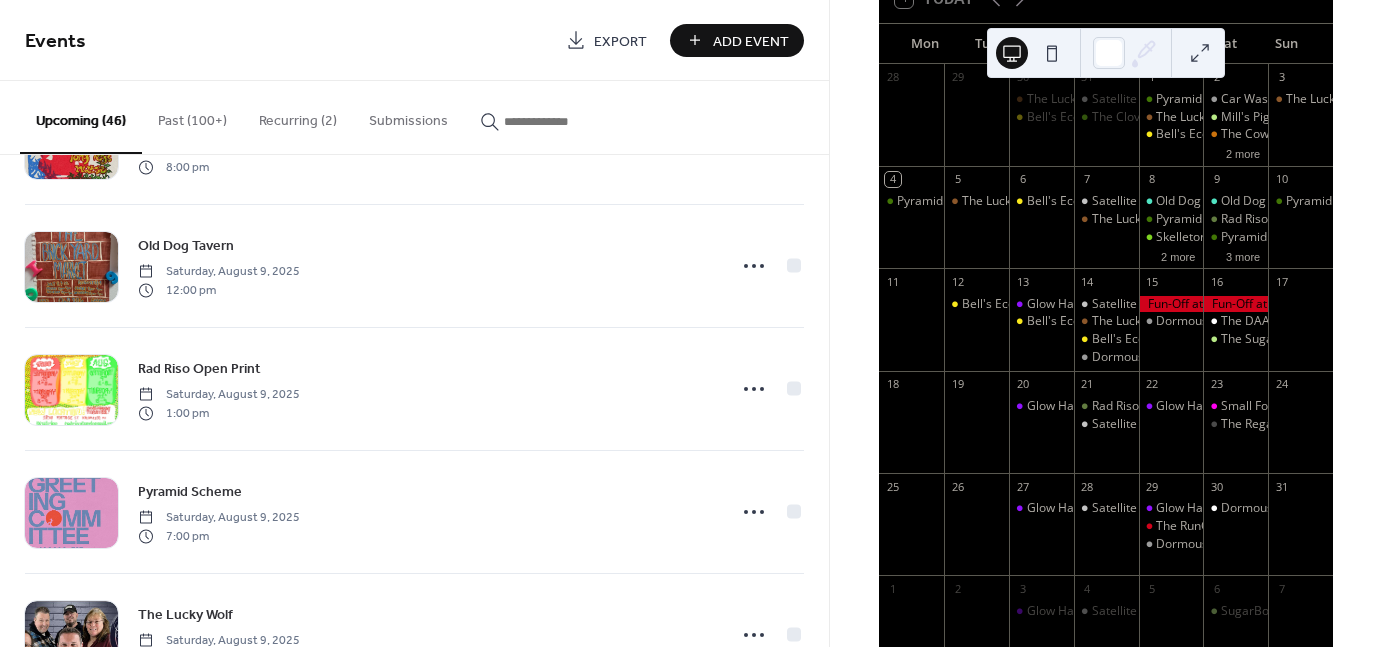 scroll, scrollTop: 1087, scrollLeft: 0, axis: vertical 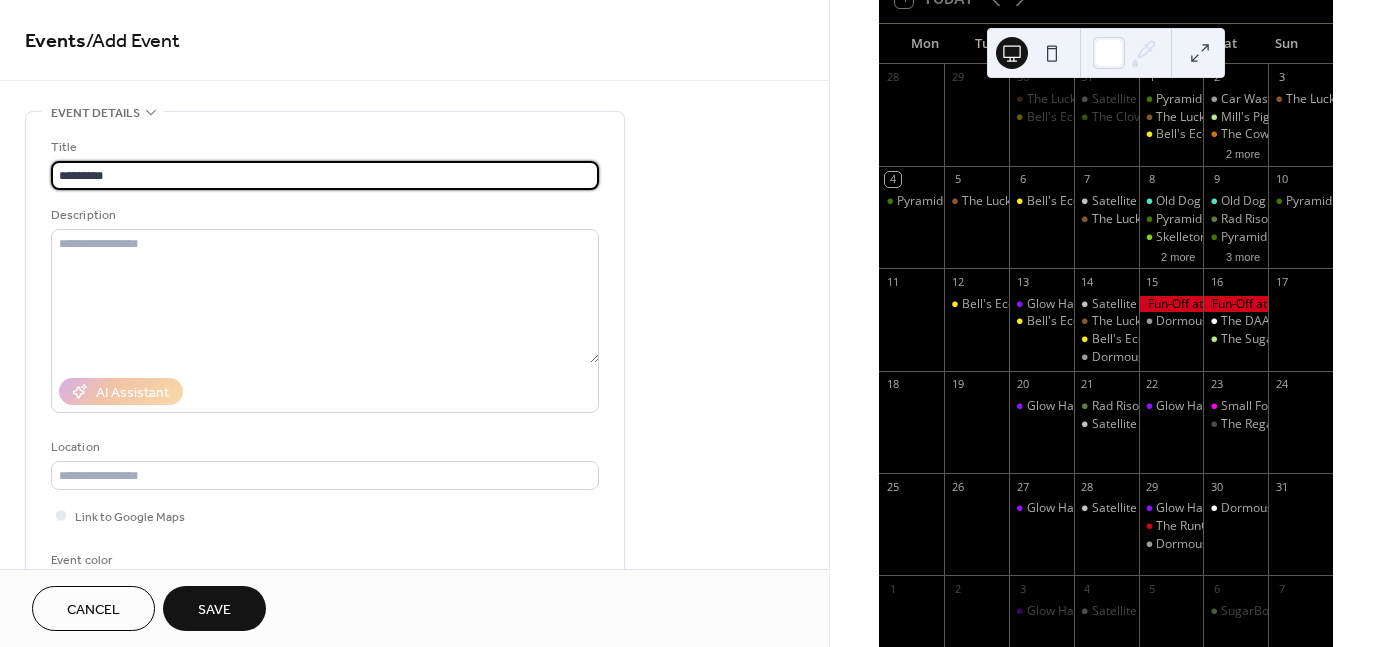 type on "*********" 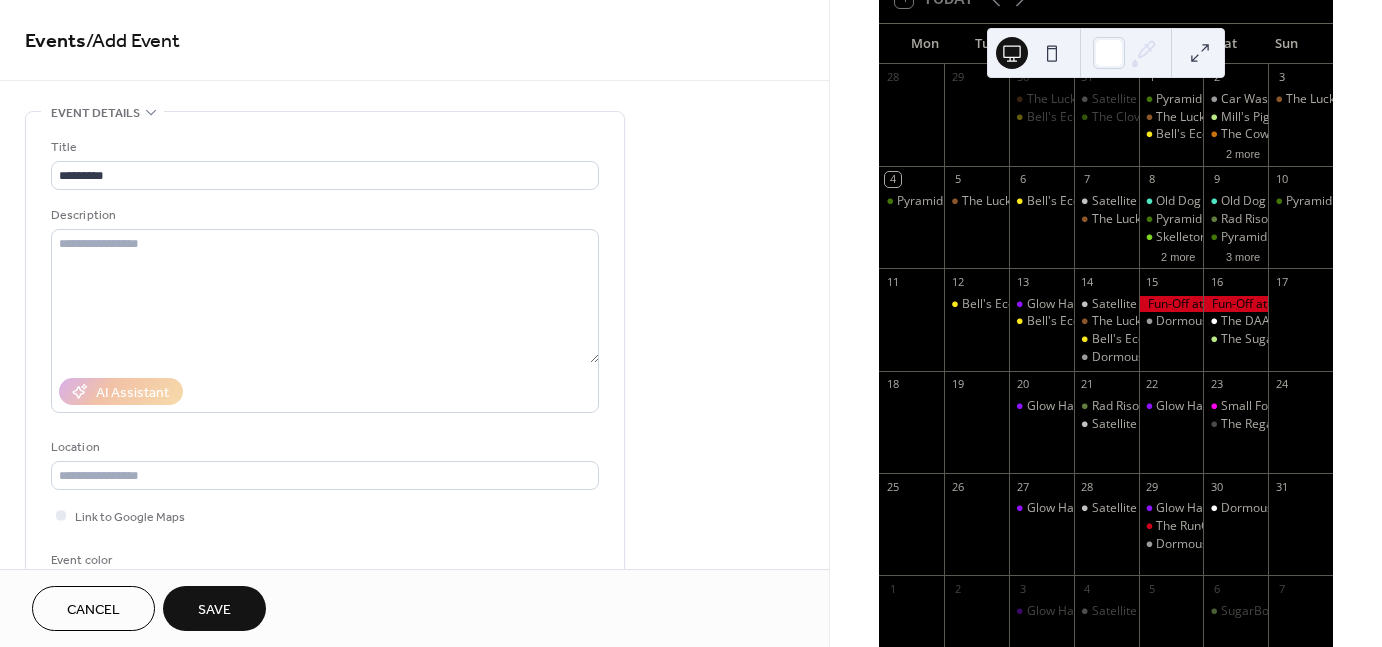 click on "Cancel" at bounding box center [93, 608] 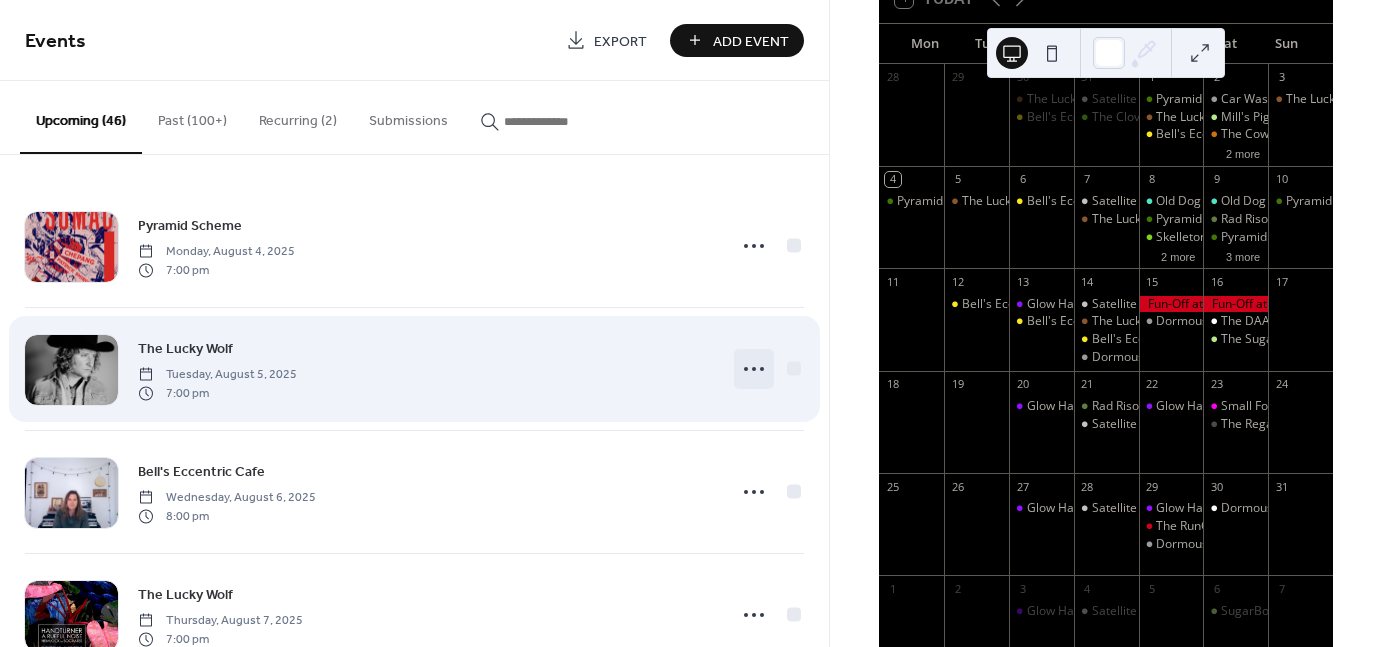 click 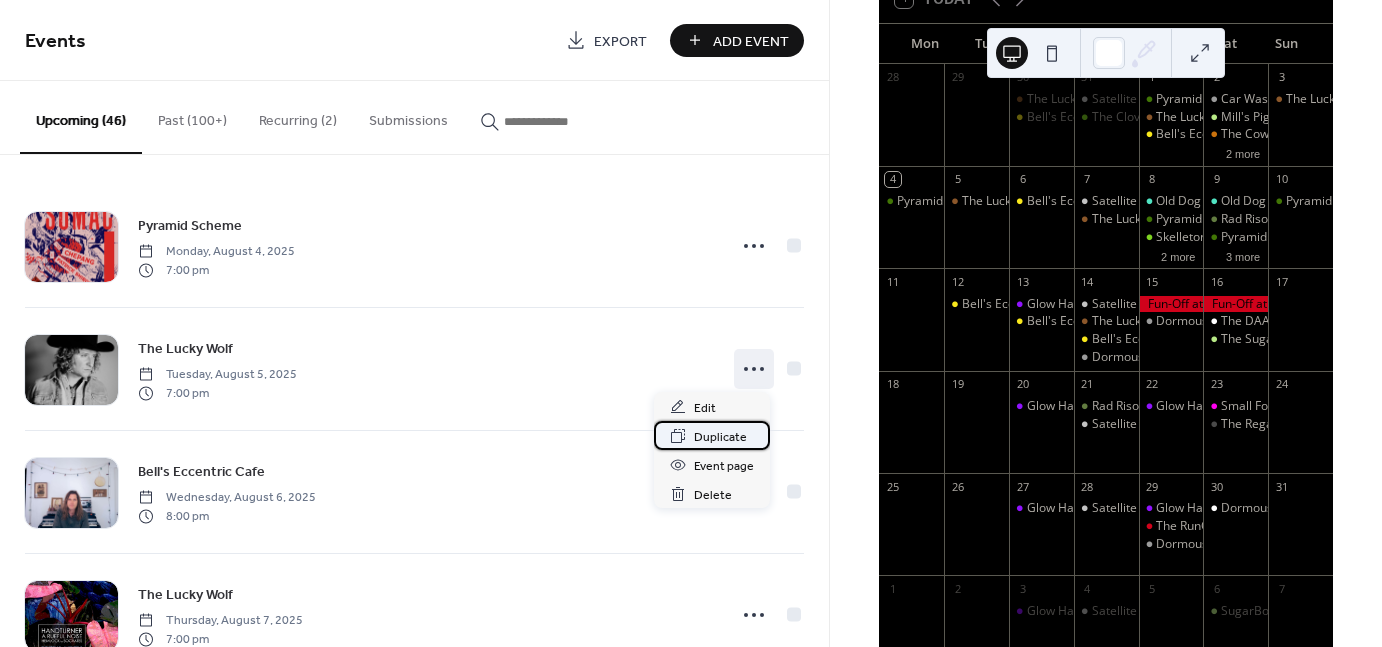click on "Duplicate" at bounding box center [720, 437] 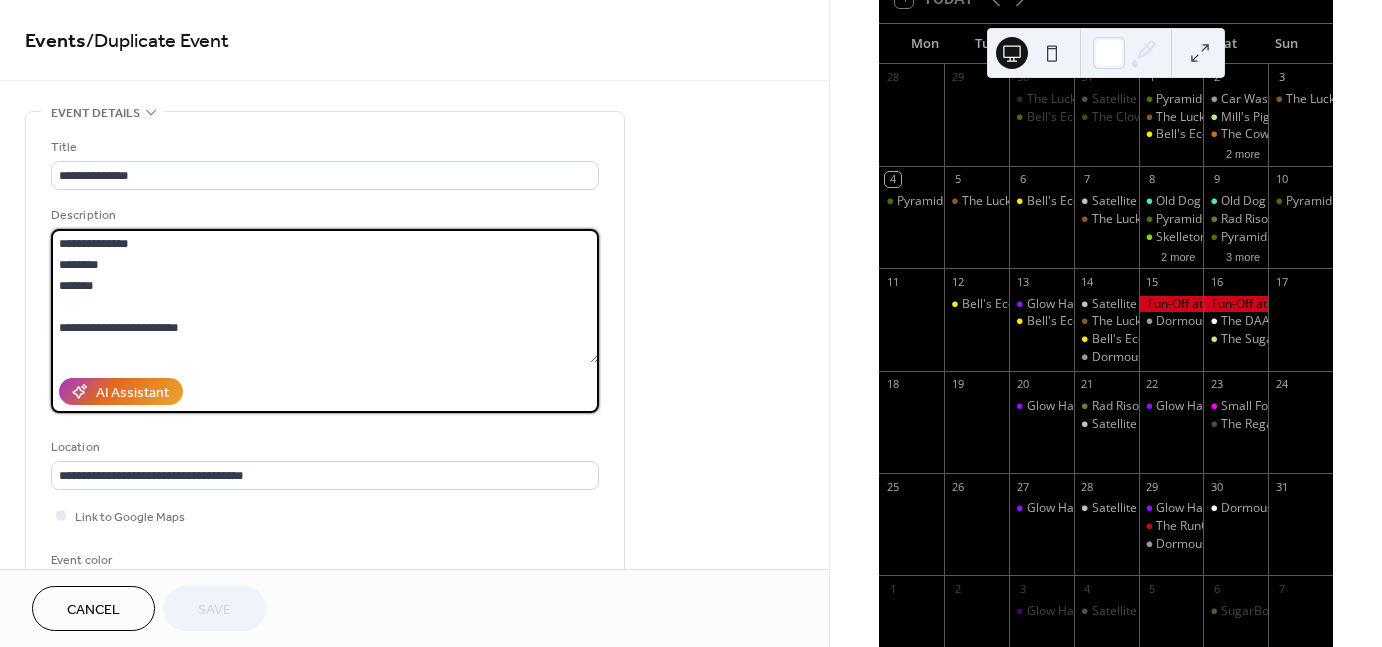 click on "**********" at bounding box center [325, 296] 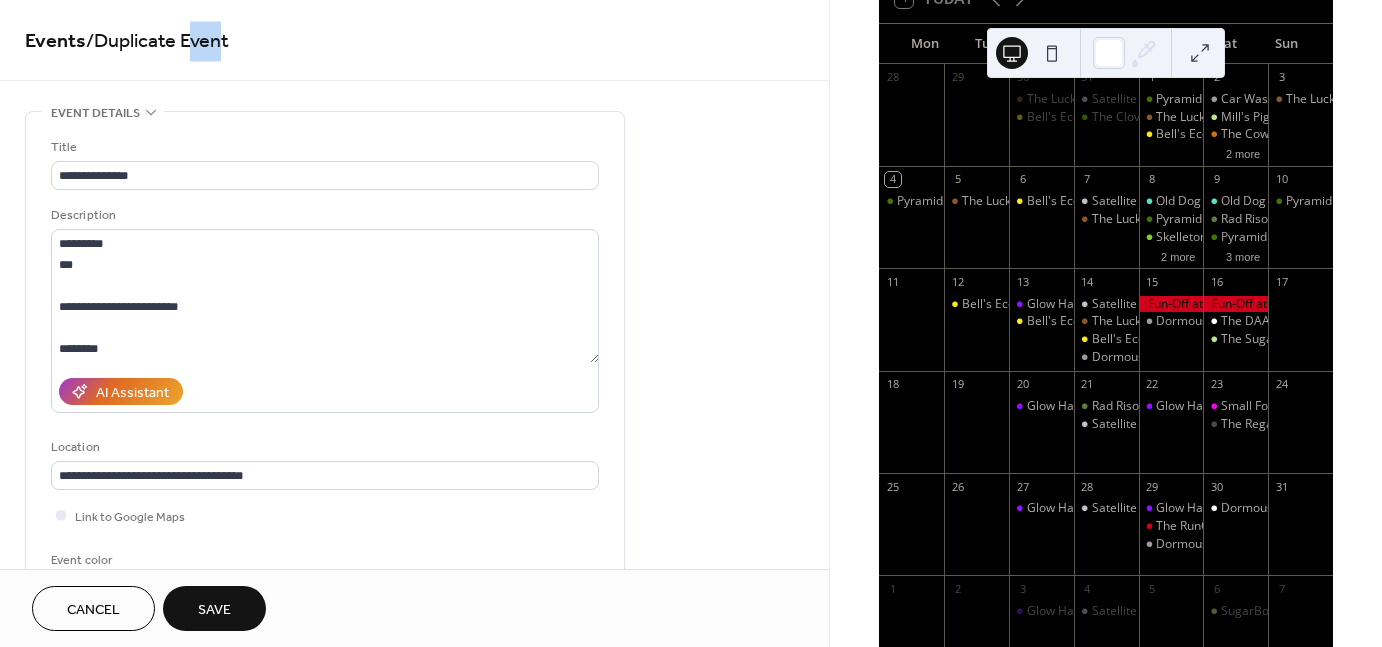 drag, startPoint x: 196, startPoint y: 45, endPoint x: 226, endPoint y: 45, distance: 30 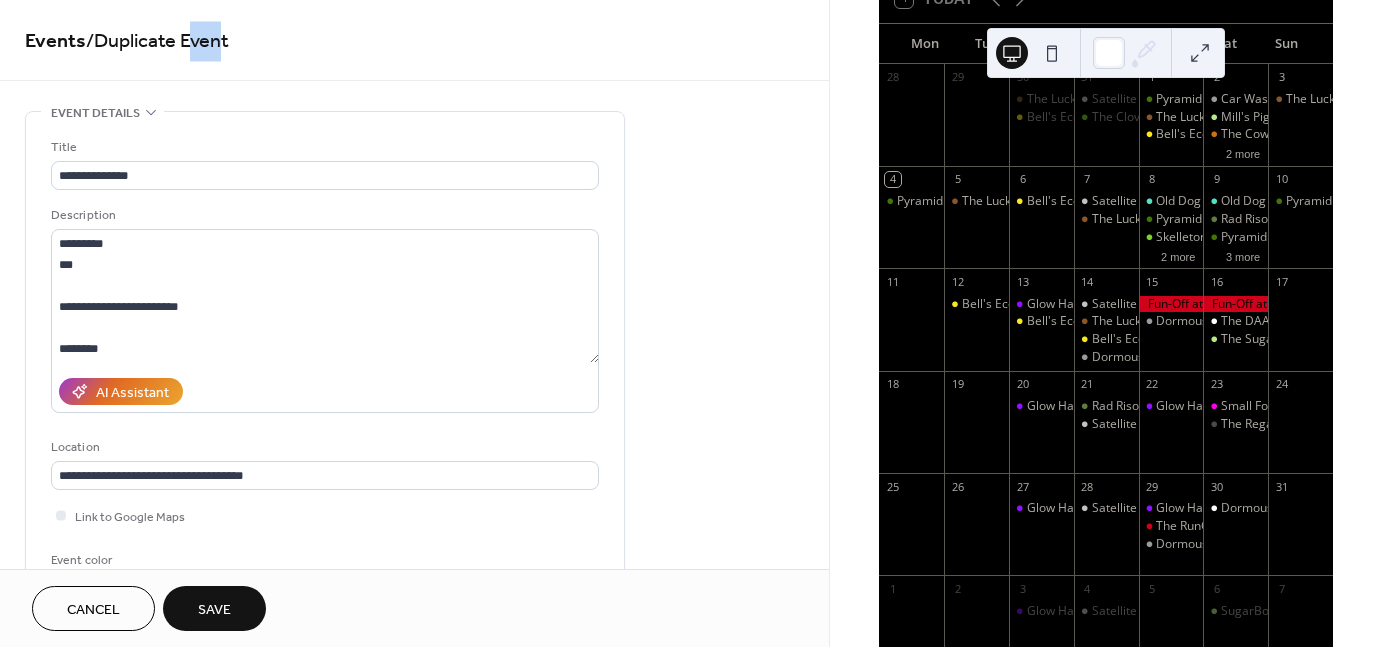 click on "/  Duplicate Event" at bounding box center [157, 41] 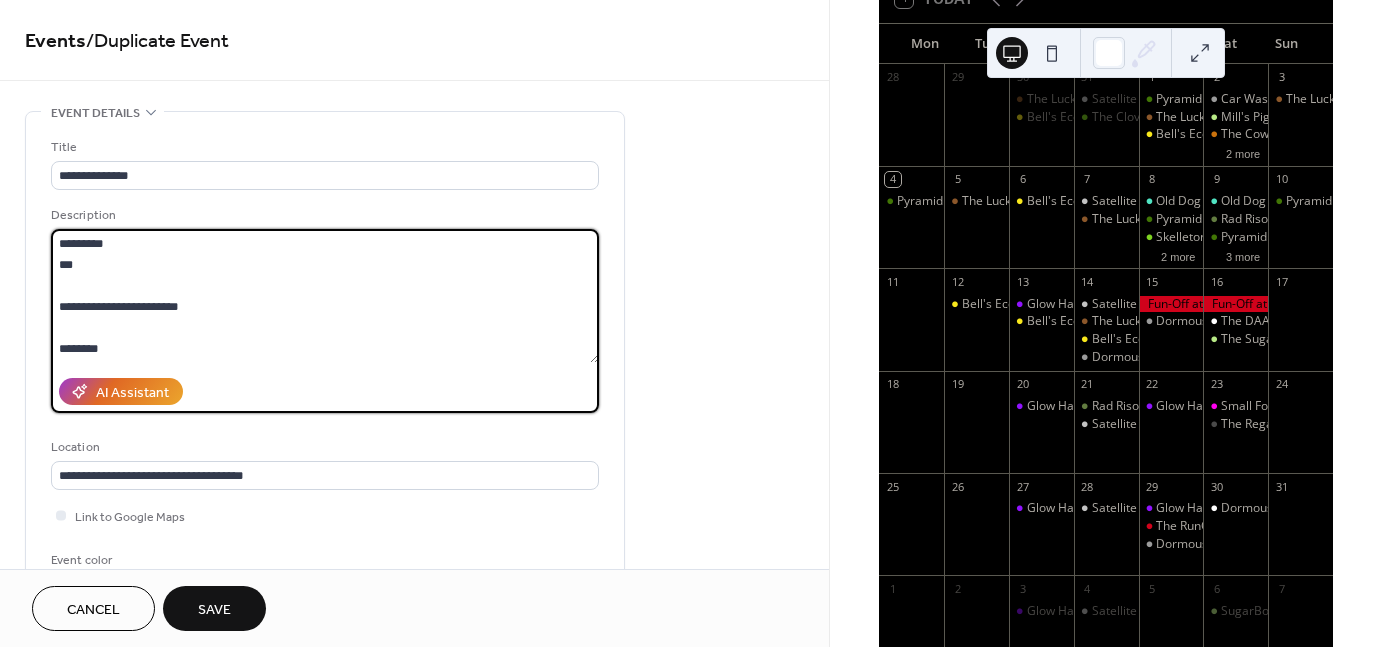 click on "**********" at bounding box center (325, 296) 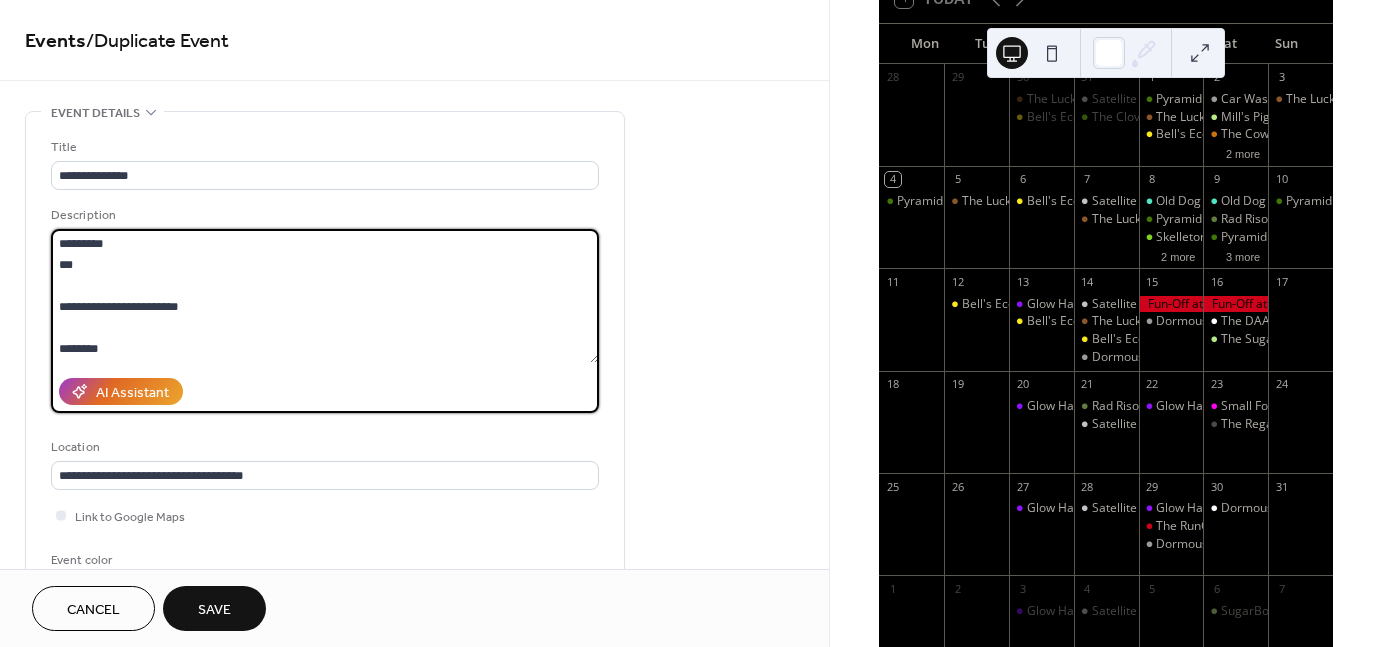 paste on "***" 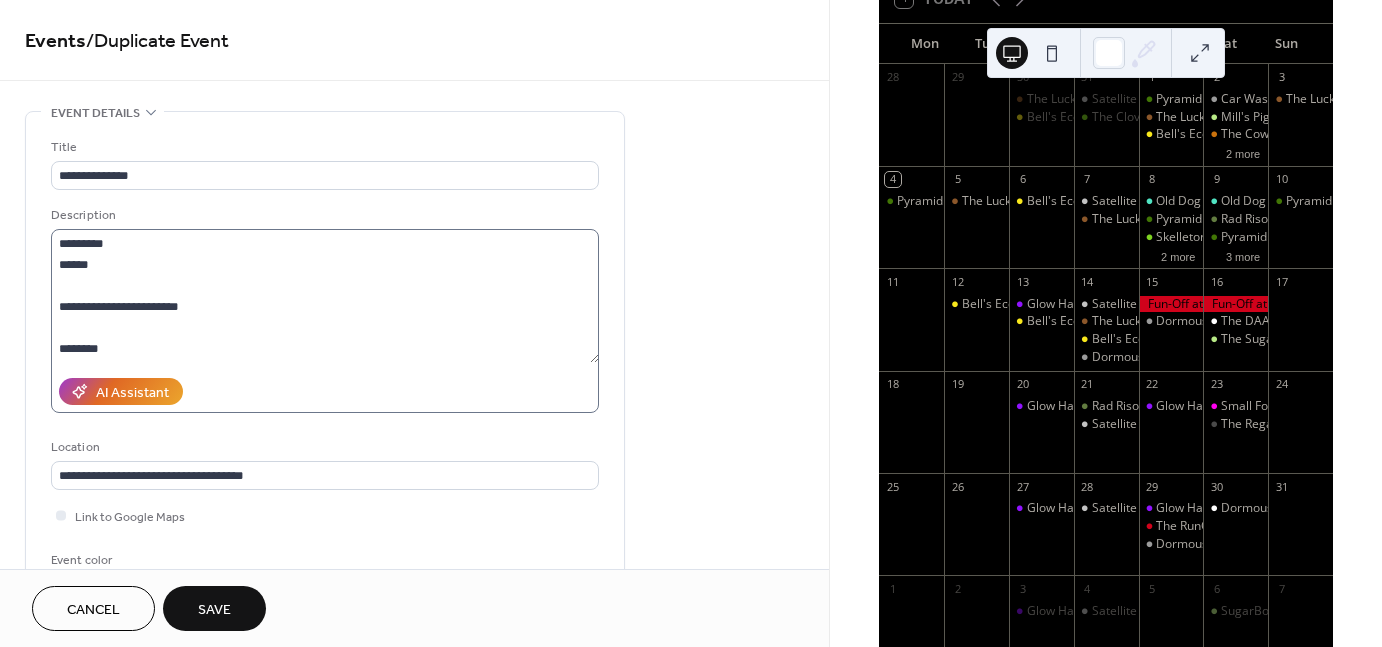 click on "**********" at bounding box center [325, 321] 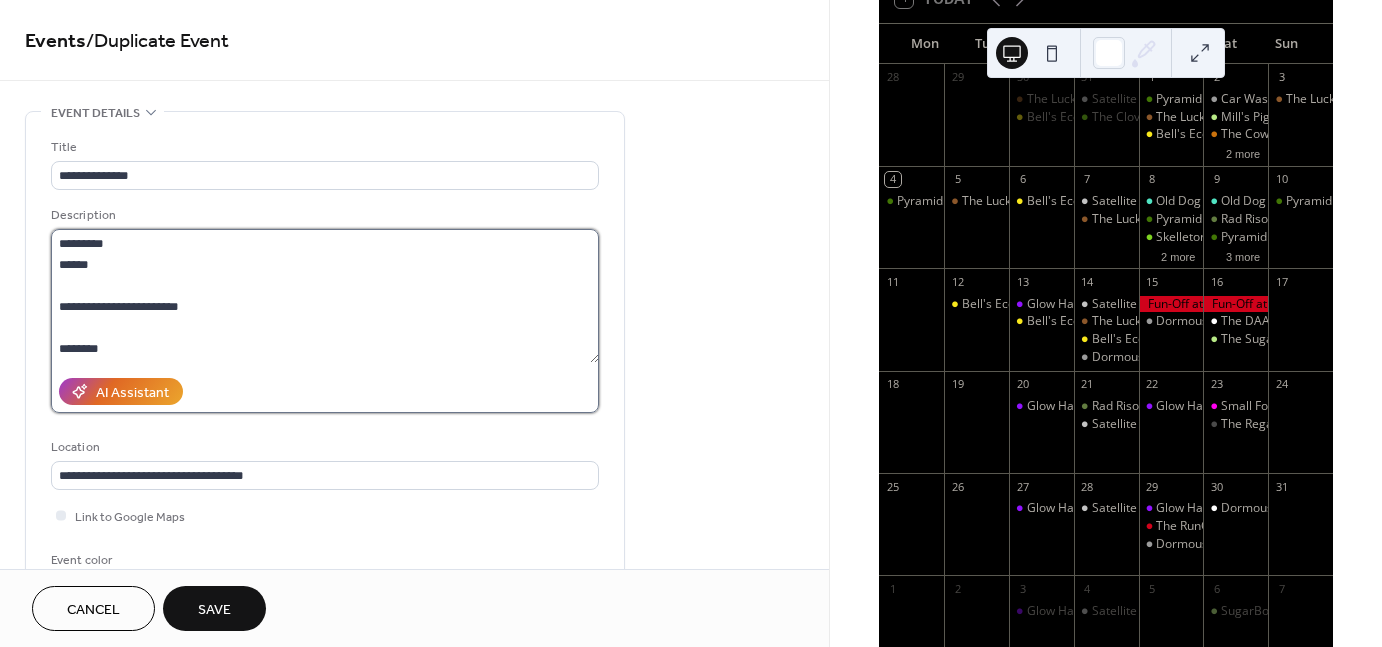 click on "**********" at bounding box center [325, 296] 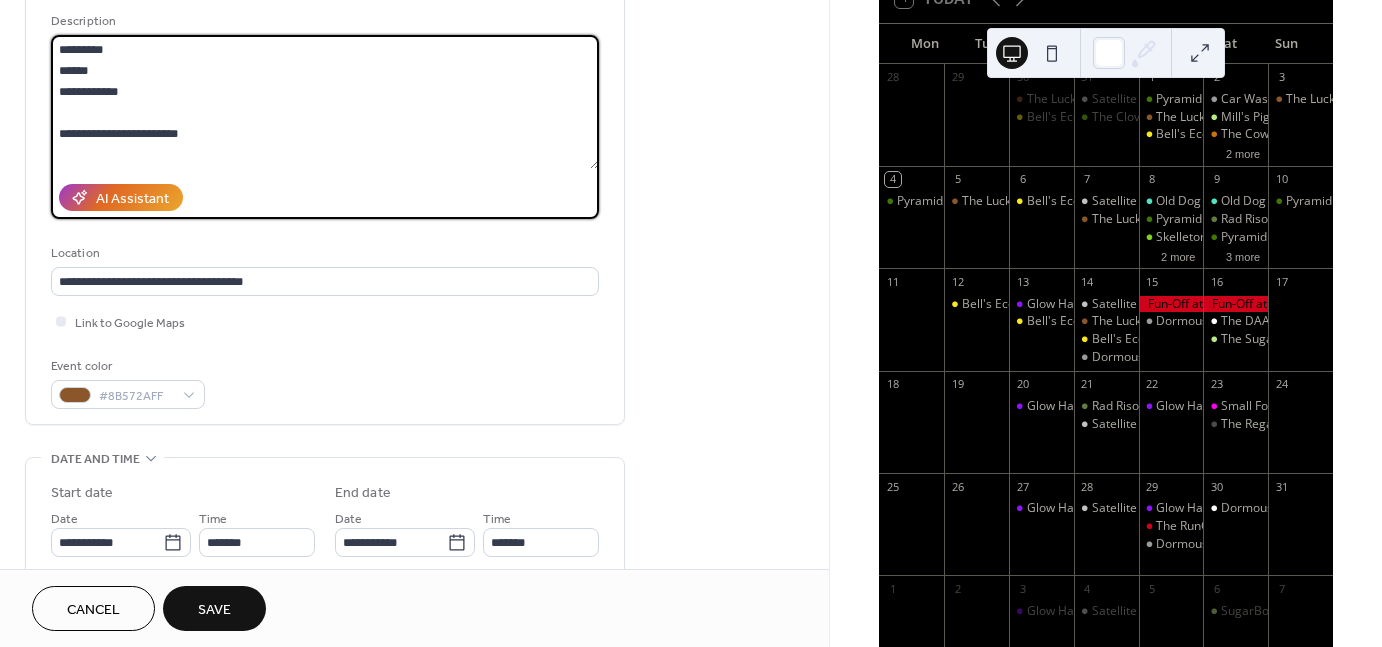 scroll, scrollTop: 222, scrollLeft: 0, axis: vertical 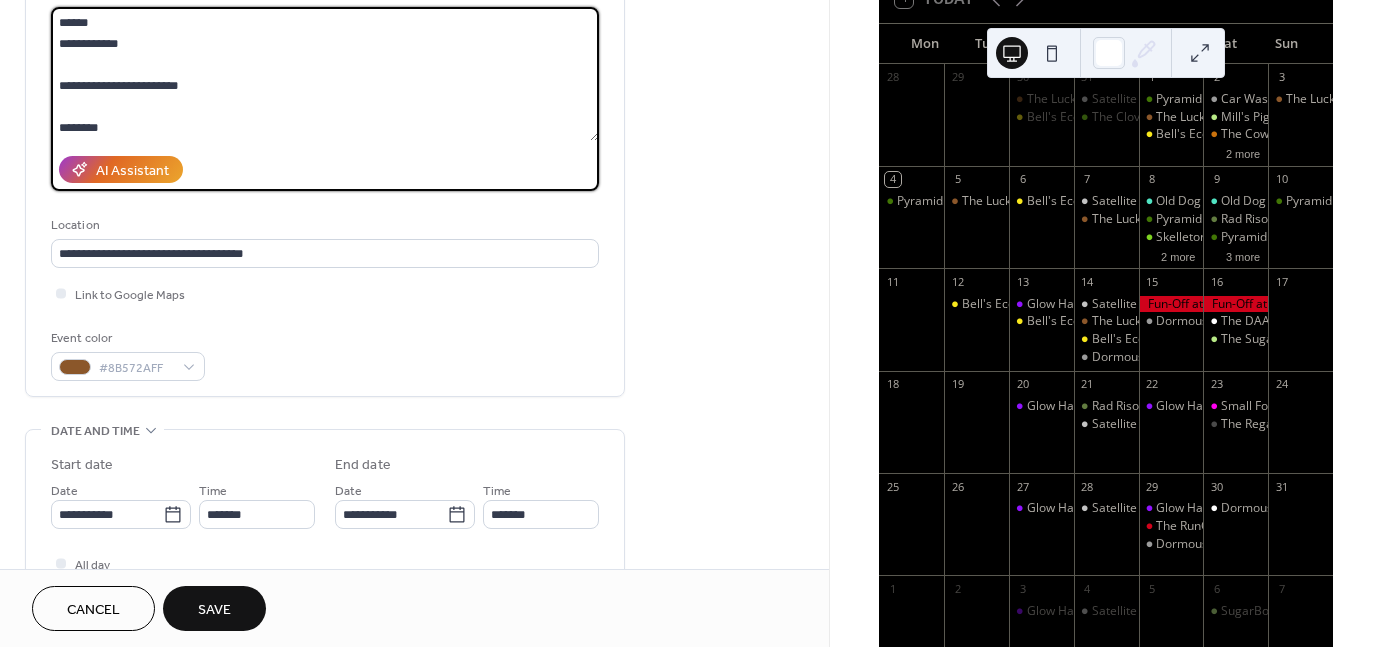 click on "**********" at bounding box center [325, 74] 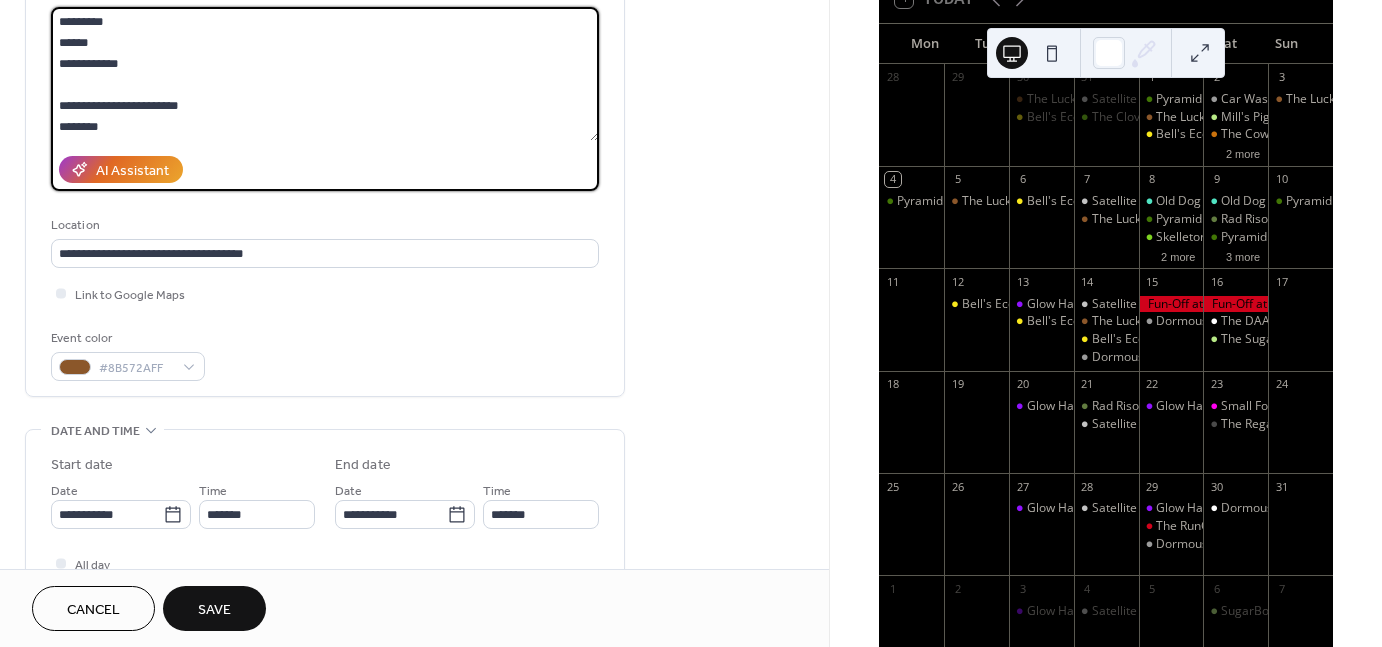 scroll, scrollTop: 0, scrollLeft: 0, axis: both 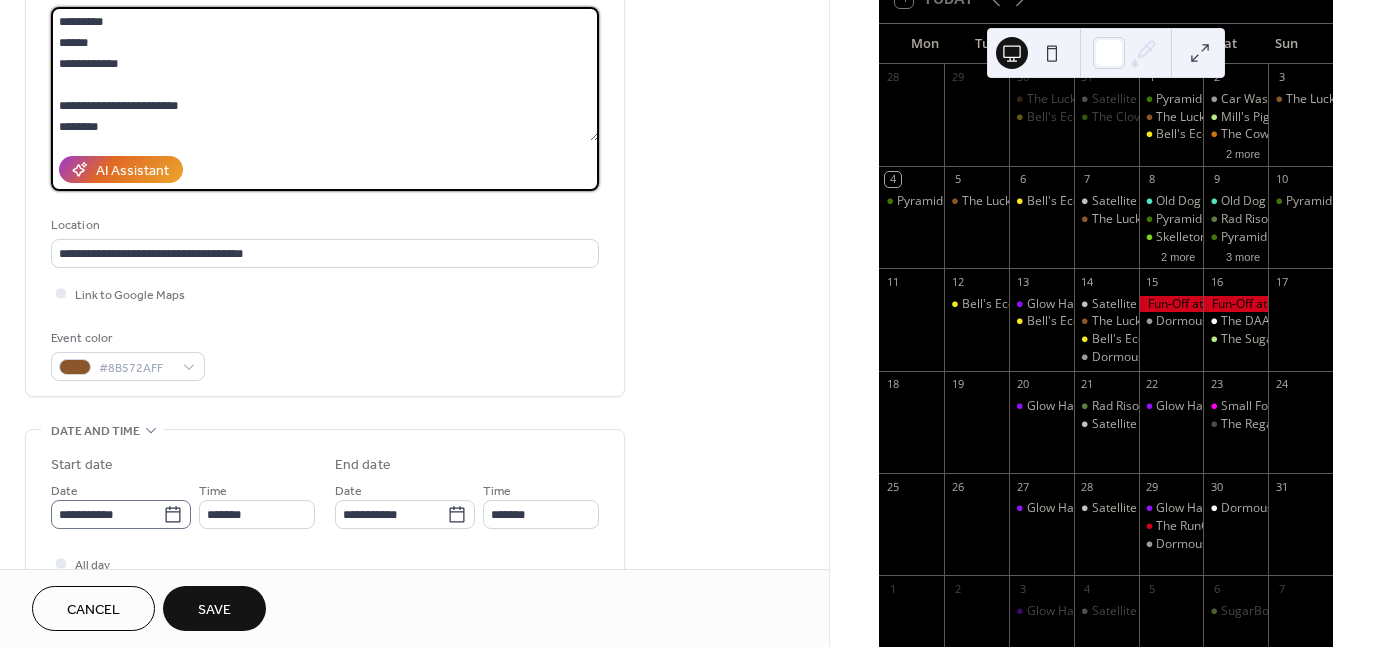 type on "**********" 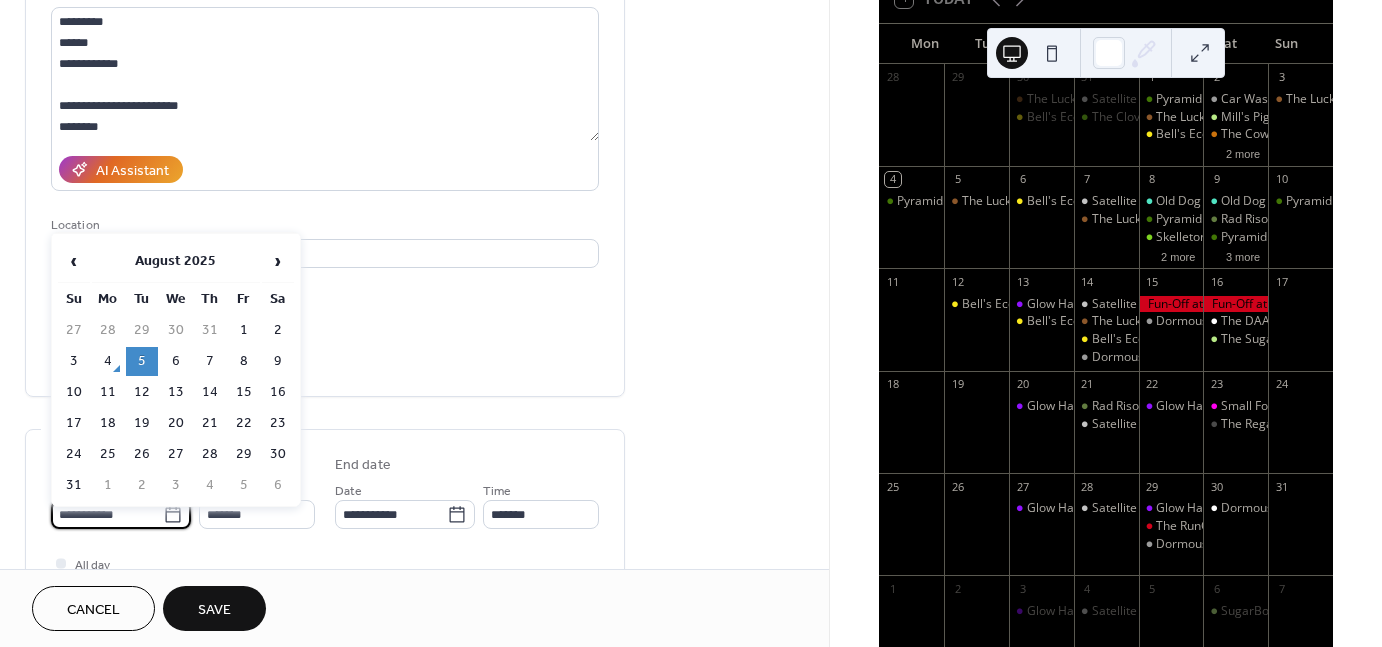 click on "**********" at bounding box center [107, 514] 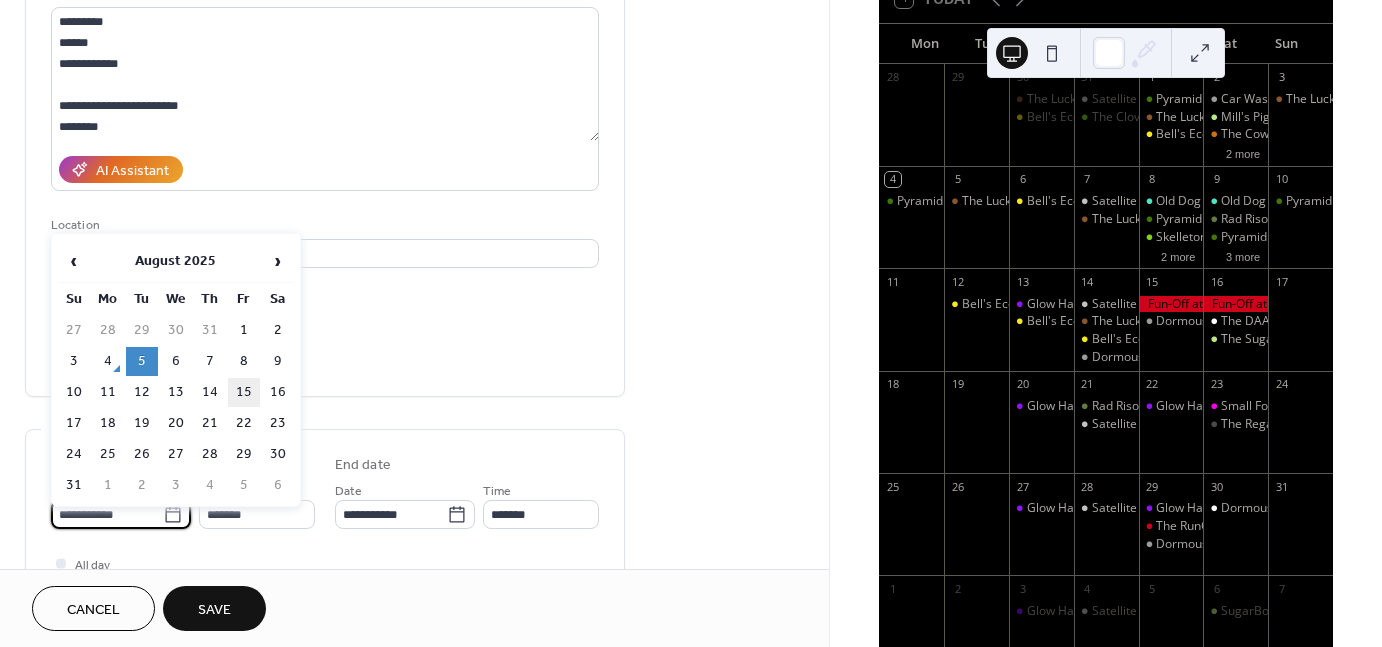 click on "15" at bounding box center (244, 392) 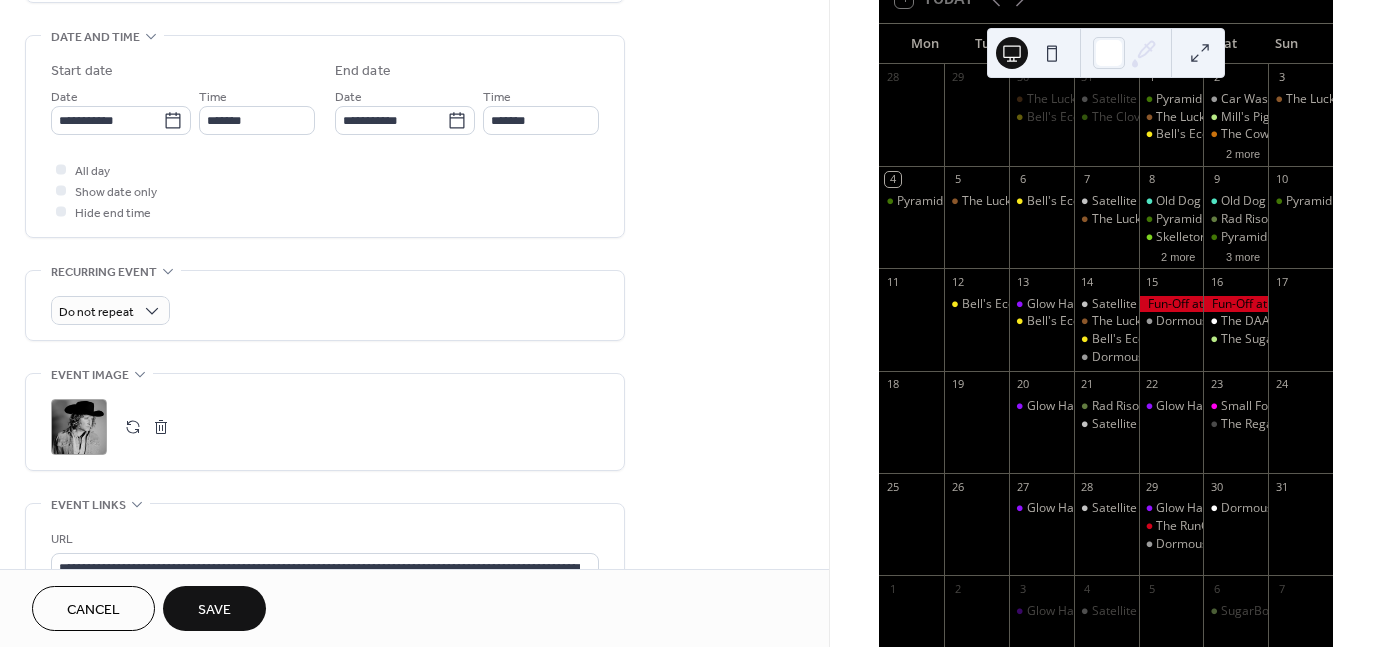 scroll, scrollTop: 618, scrollLeft: 0, axis: vertical 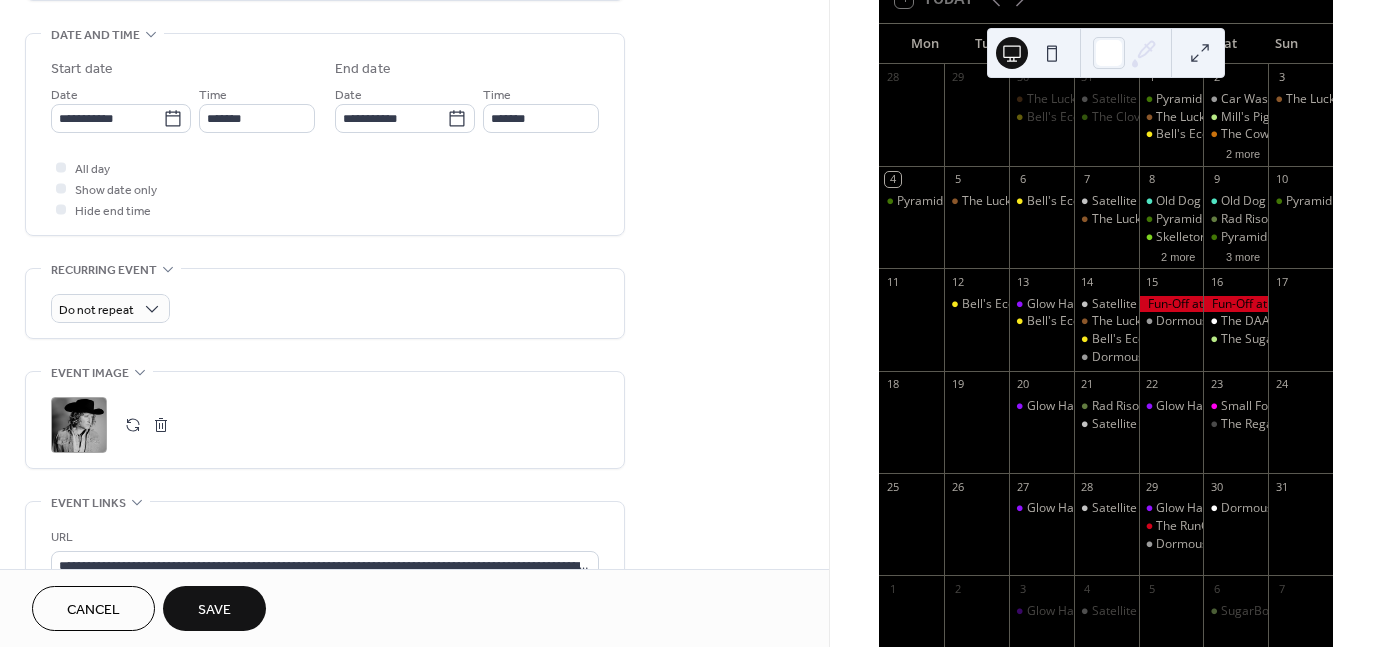 click on ";" at bounding box center (79, 425) 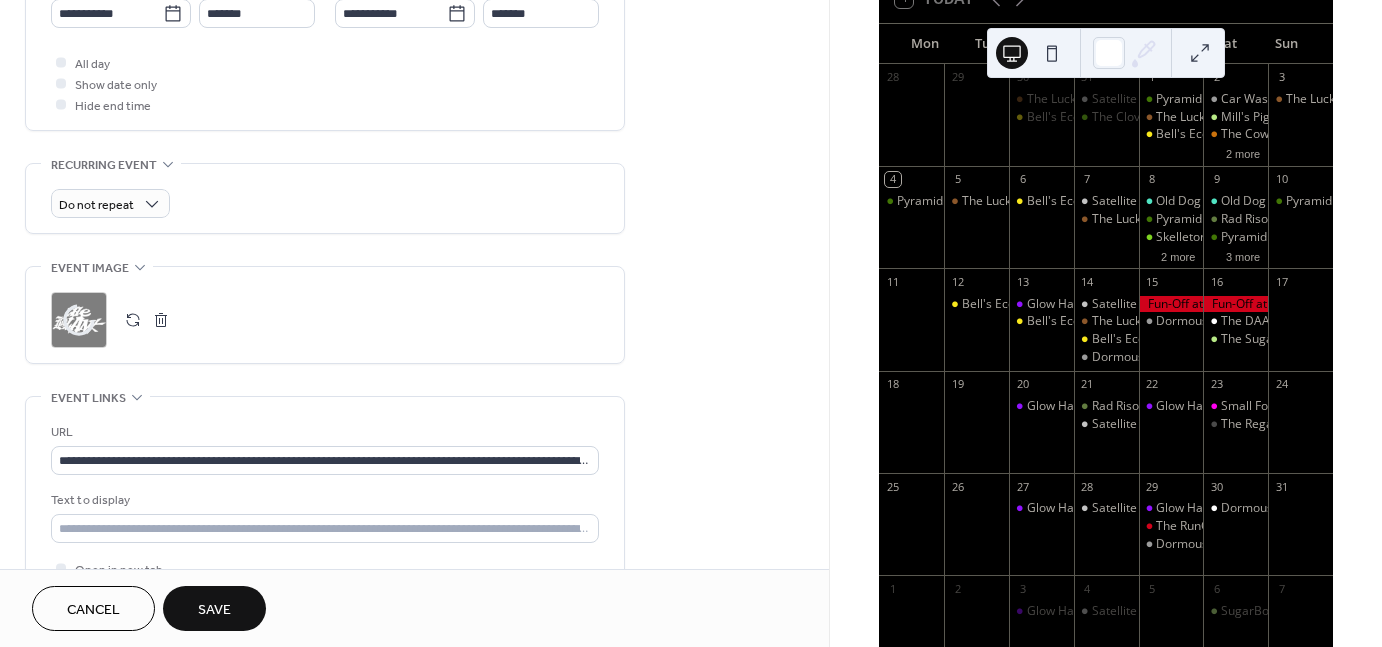scroll, scrollTop: 722, scrollLeft: 0, axis: vertical 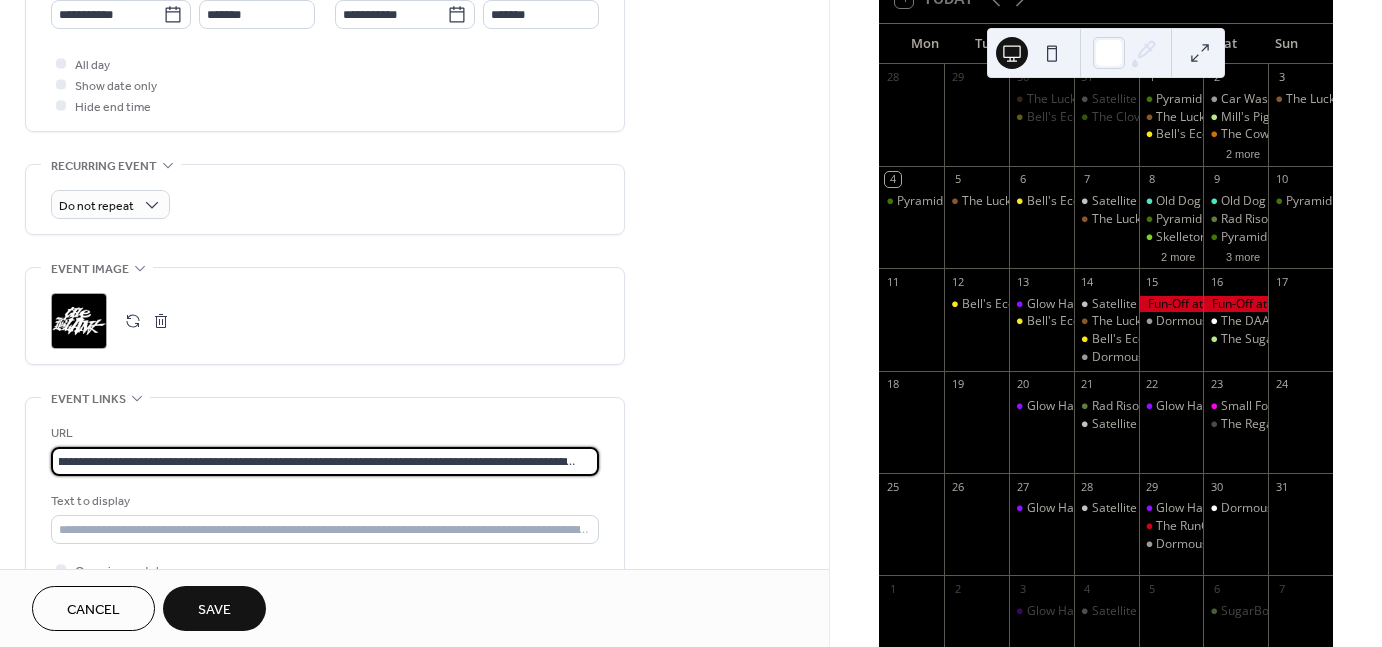 drag, startPoint x: 57, startPoint y: 458, endPoint x: 781, endPoint y: 448, distance: 724.06903 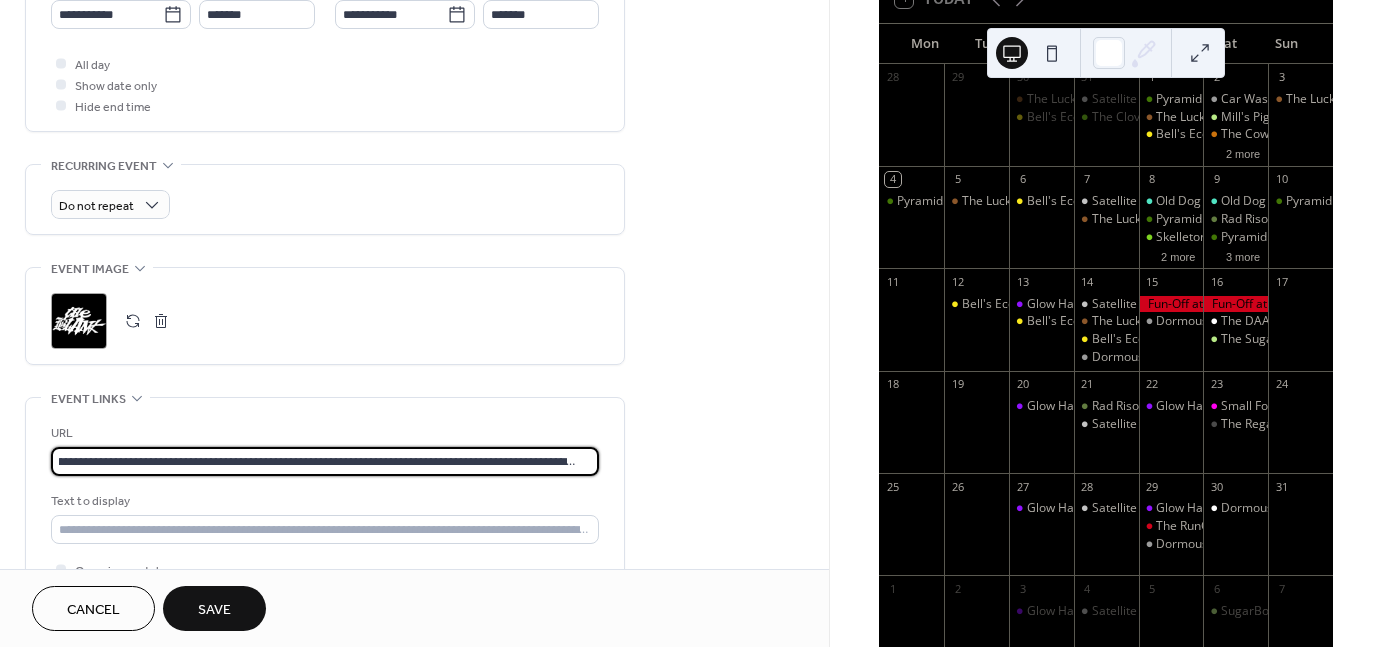 paste 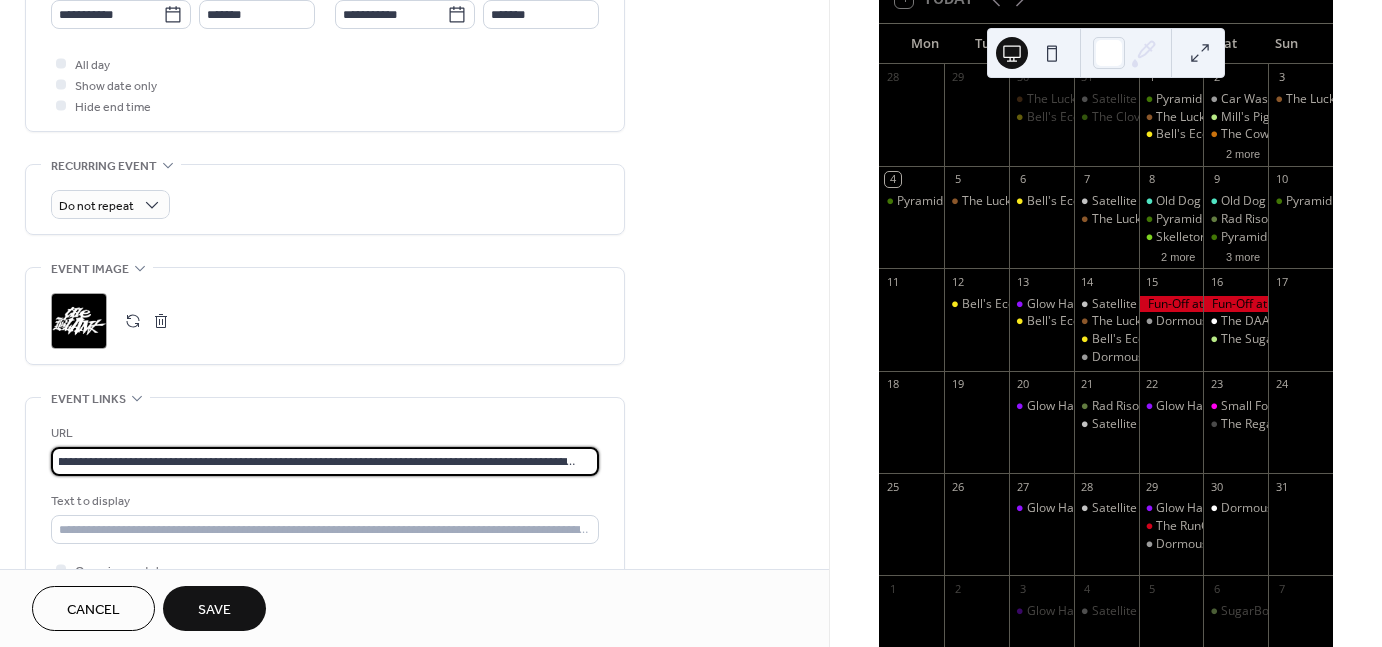 type on "***" 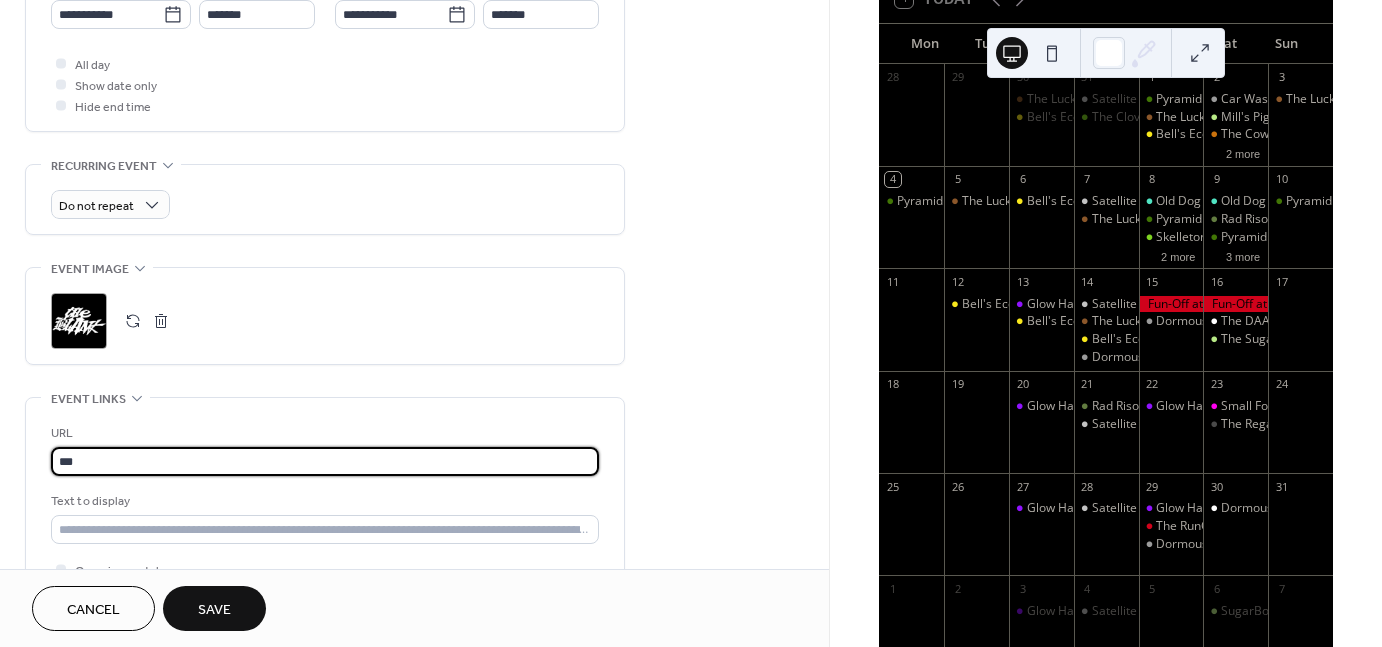 scroll, scrollTop: 0, scrollLeft: 0, axis: both 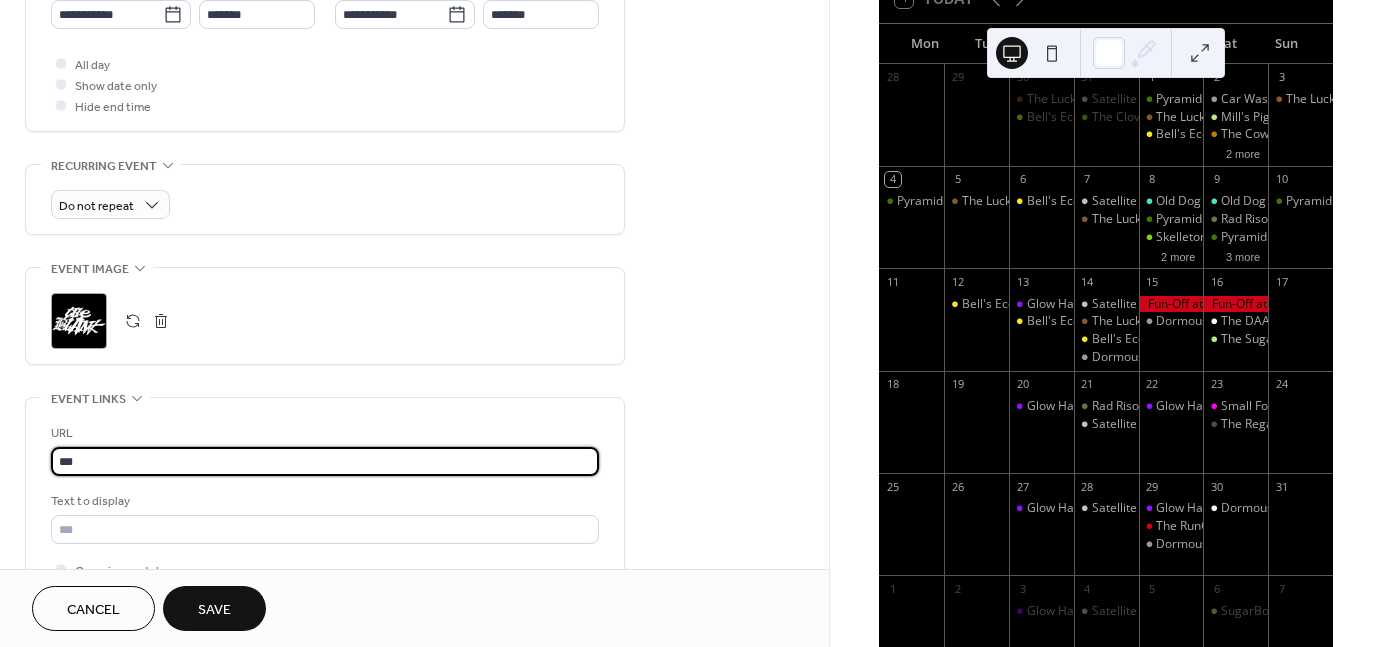 drag, startPoint x: 324, startPoint y: 459, endPoint x: -77, endPoint y: 422, distance: 402.70337 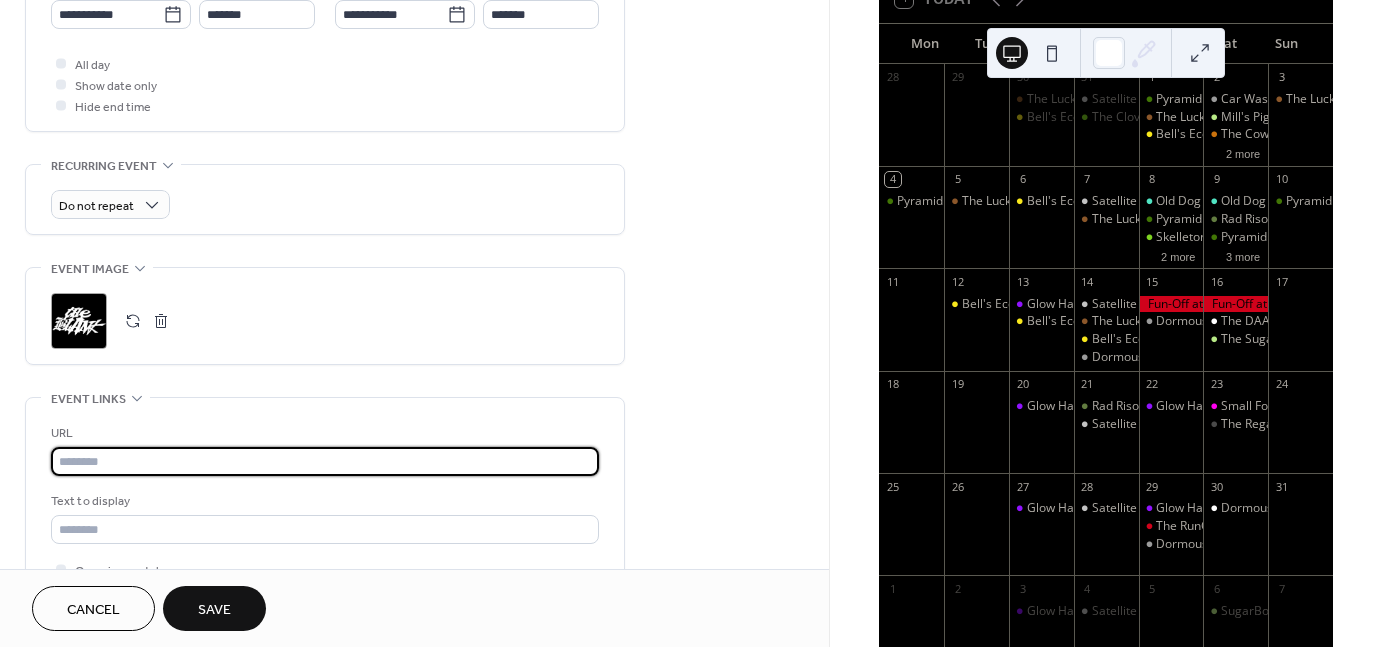 paste on "**********" 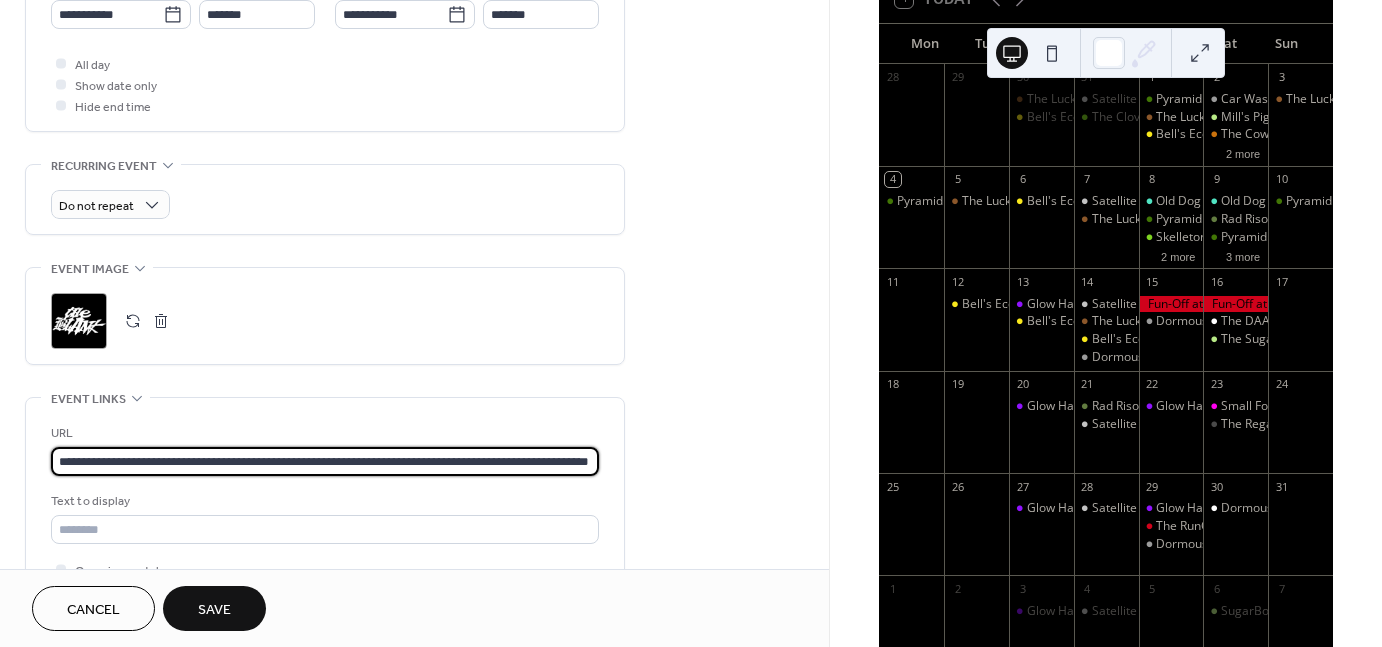 scroll, scrollTop: 0, scrollLeft: 85, axis: horizontal 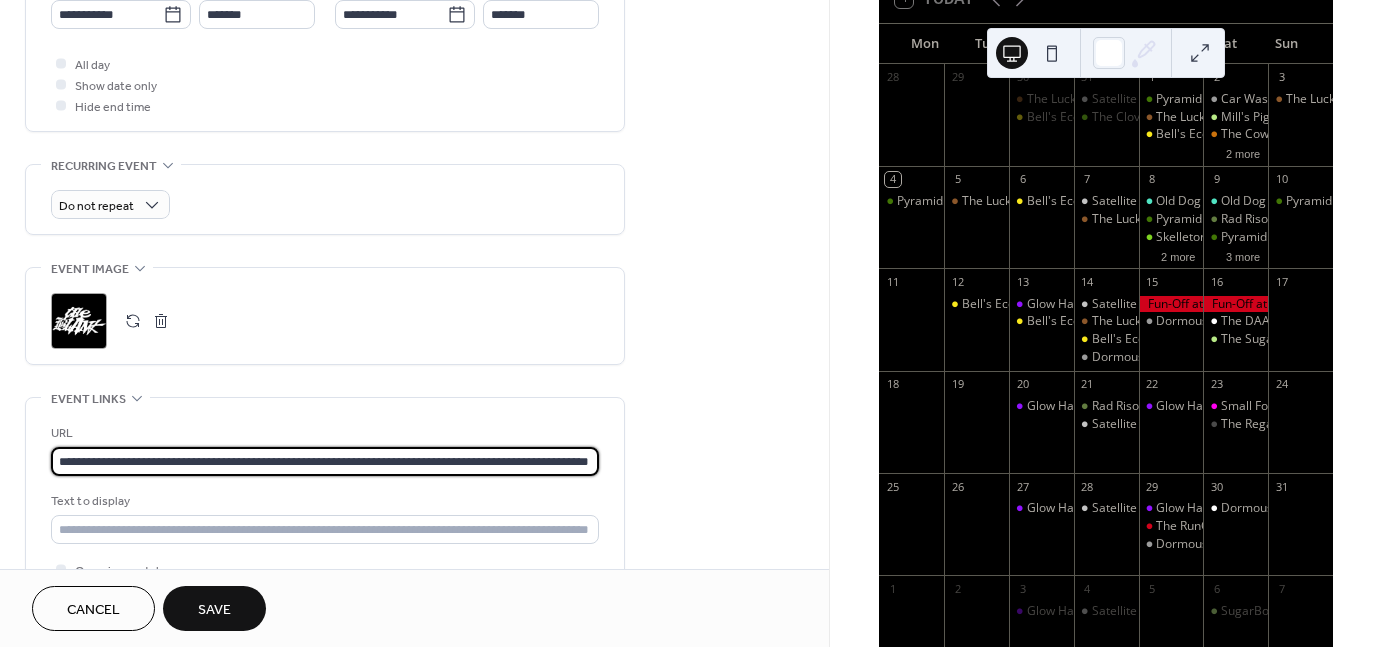 type on "**********" 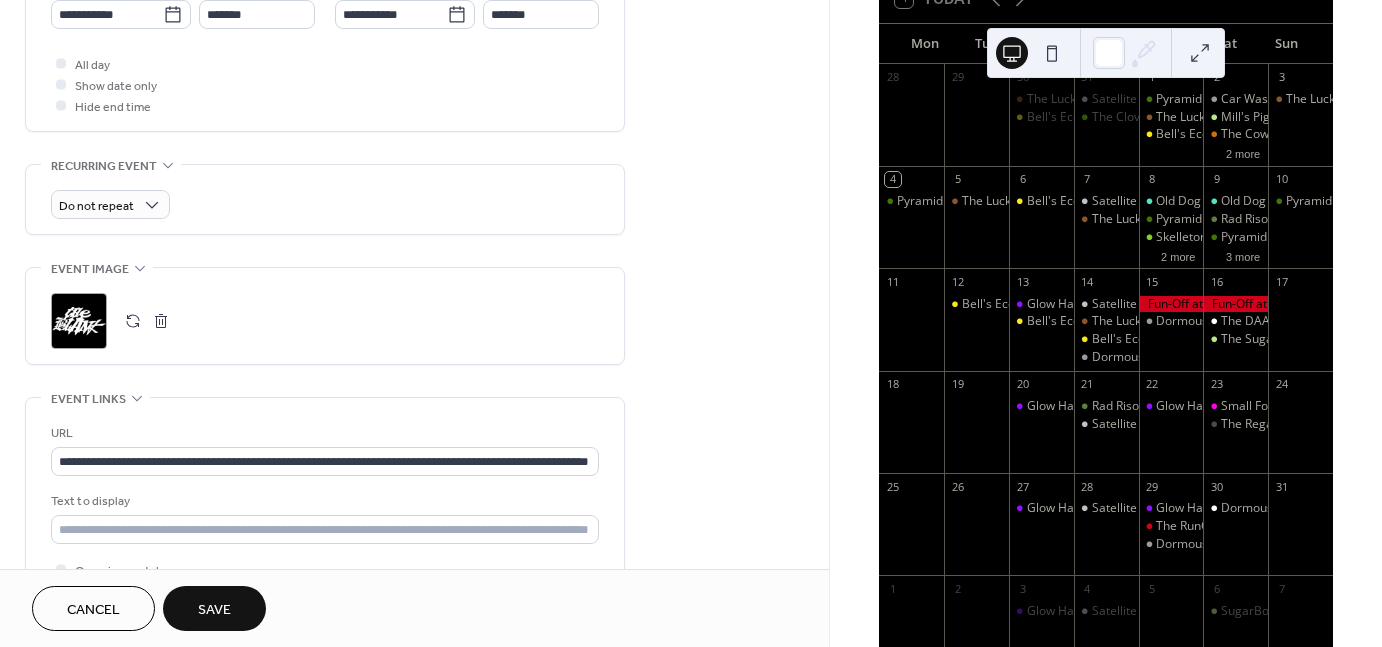 click on "Save" at bounding box center [214, 608] 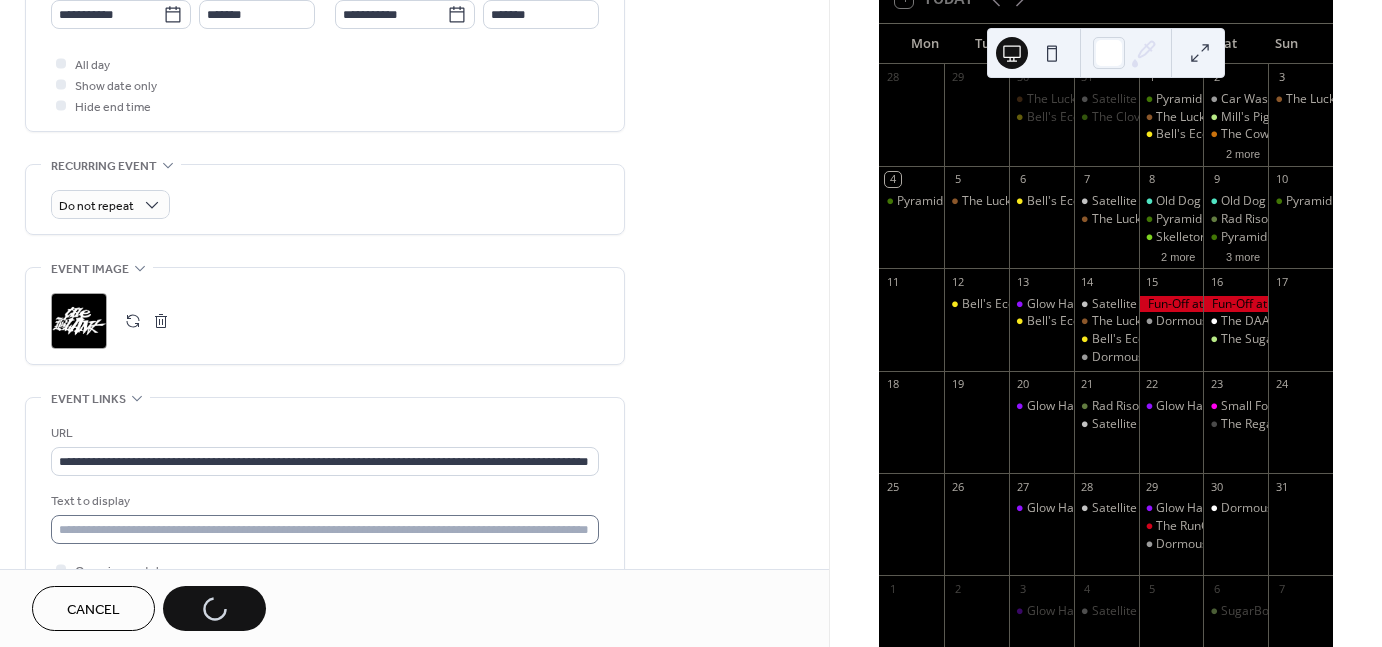 scroll, scrollTop: 0, scrollLeft: 0, axis: both 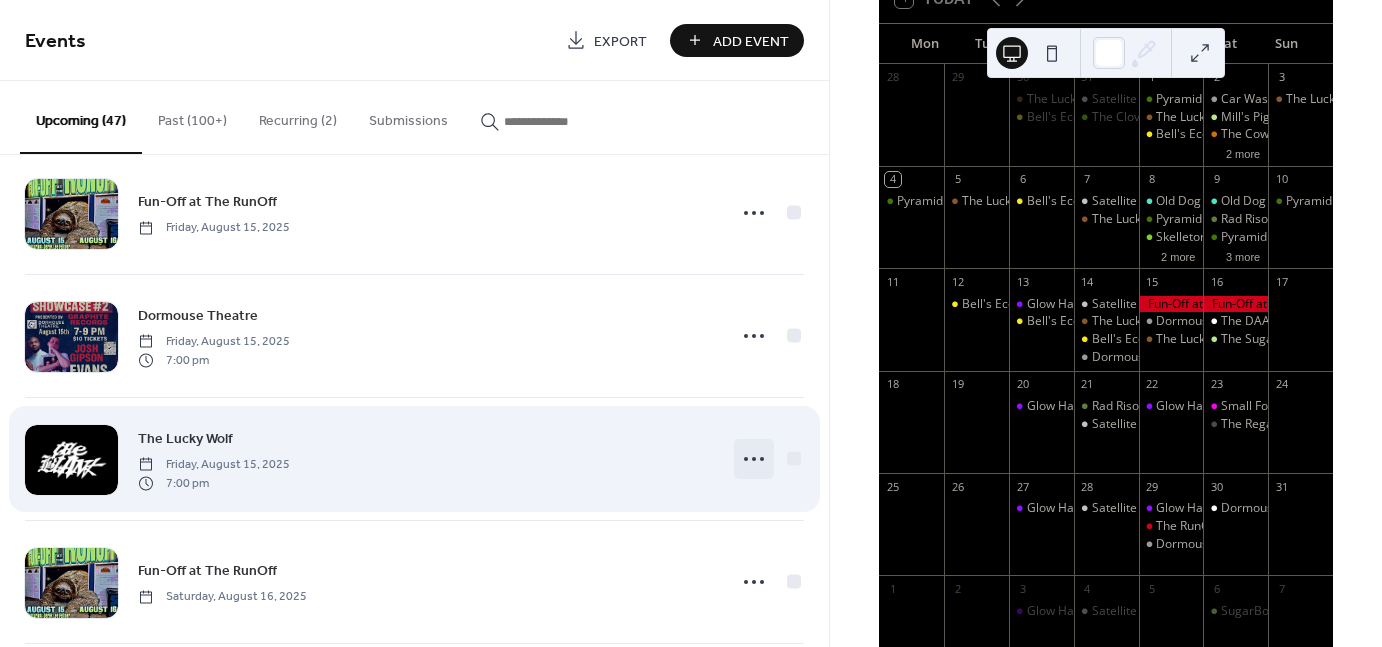 click 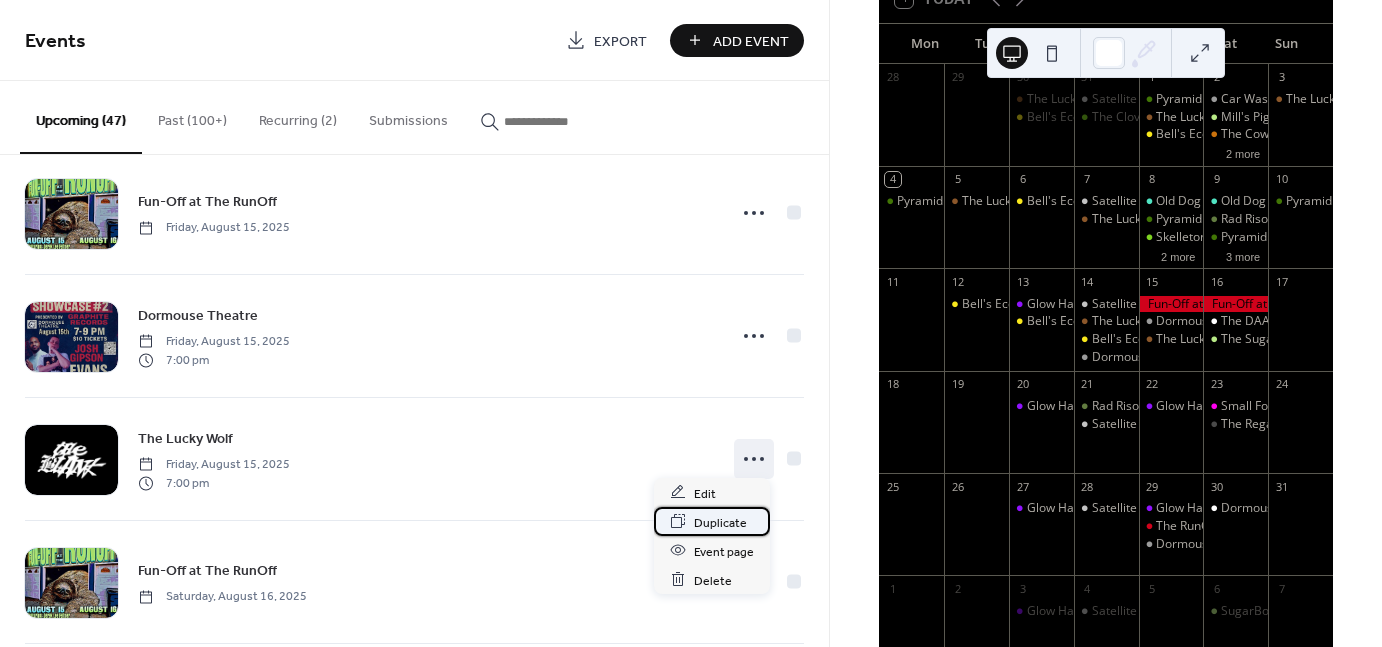 click on "Duplicate" at bounding box center (720, 522) 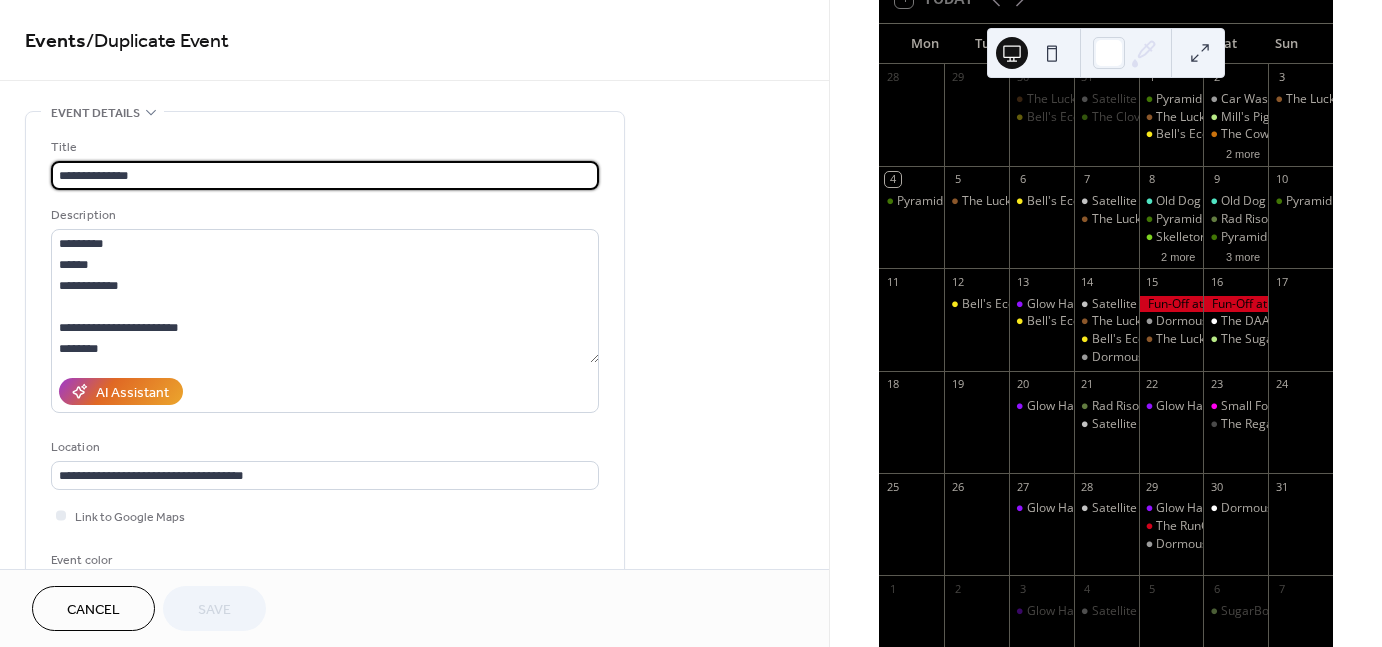 click on "Cancel" at bounding box center [93, 610] 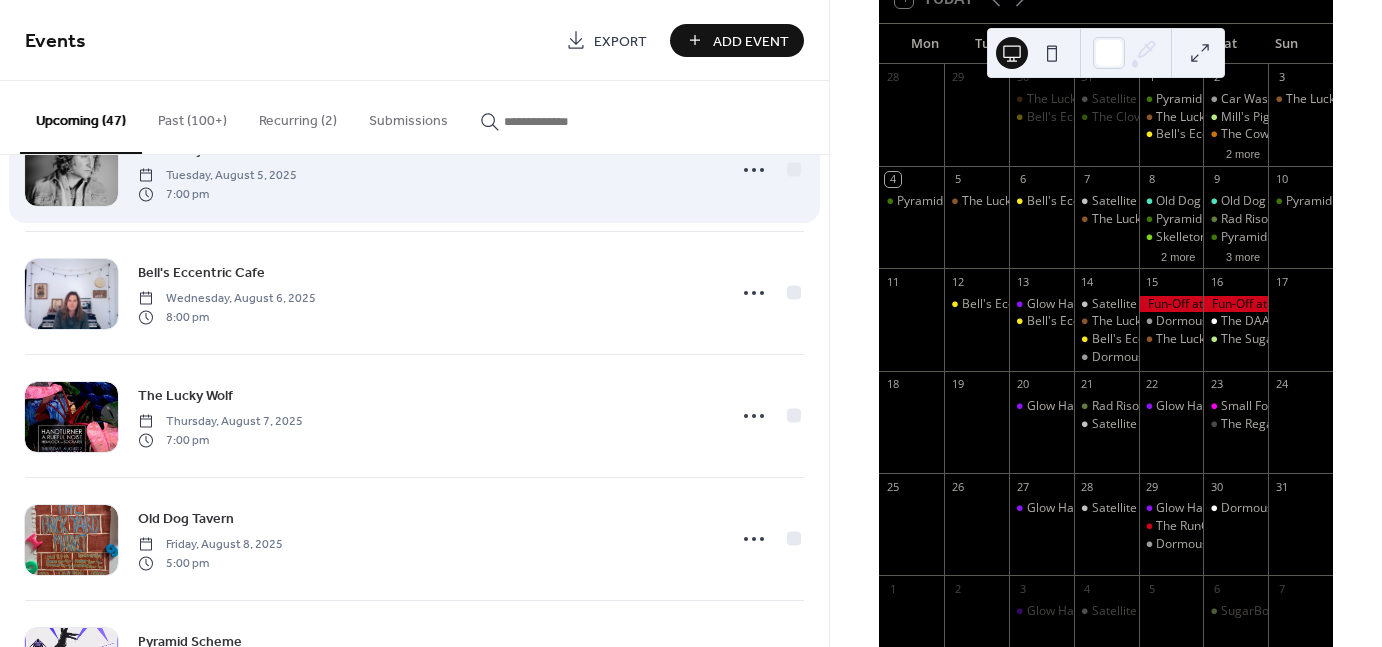 scroll, scrollTop: 184, scrollLeft: 0, axis: vertical 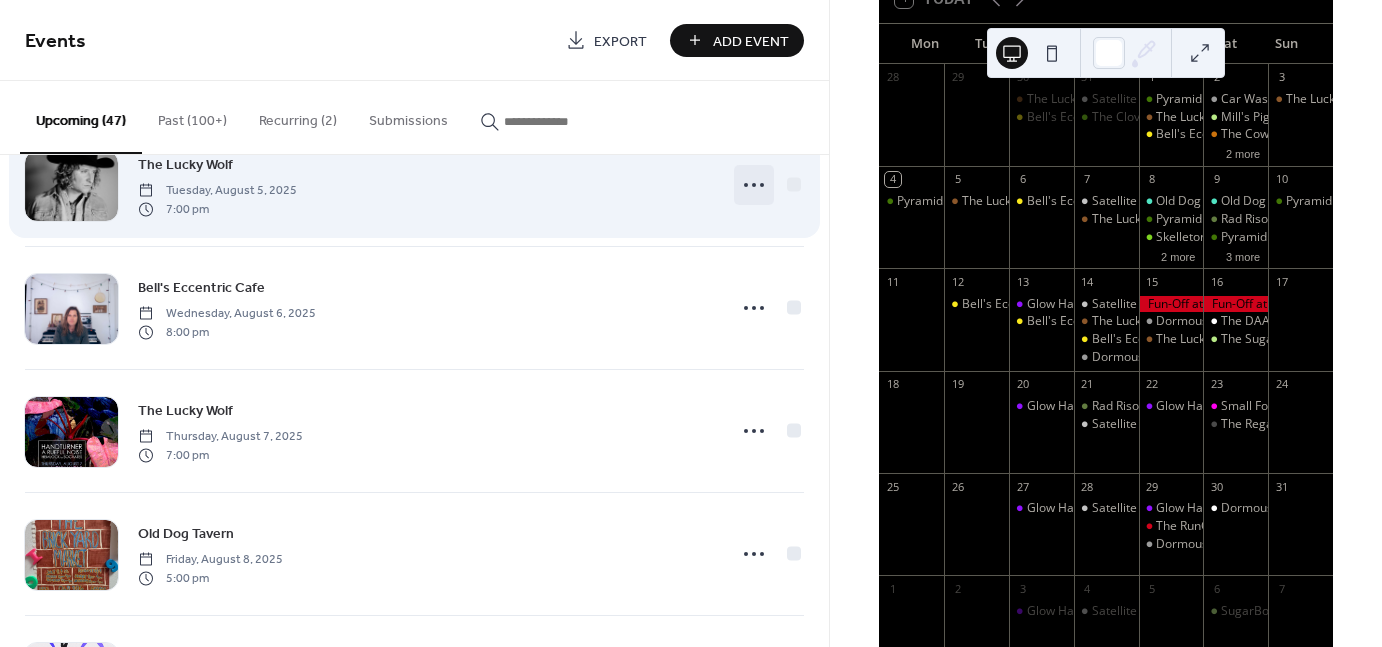 click 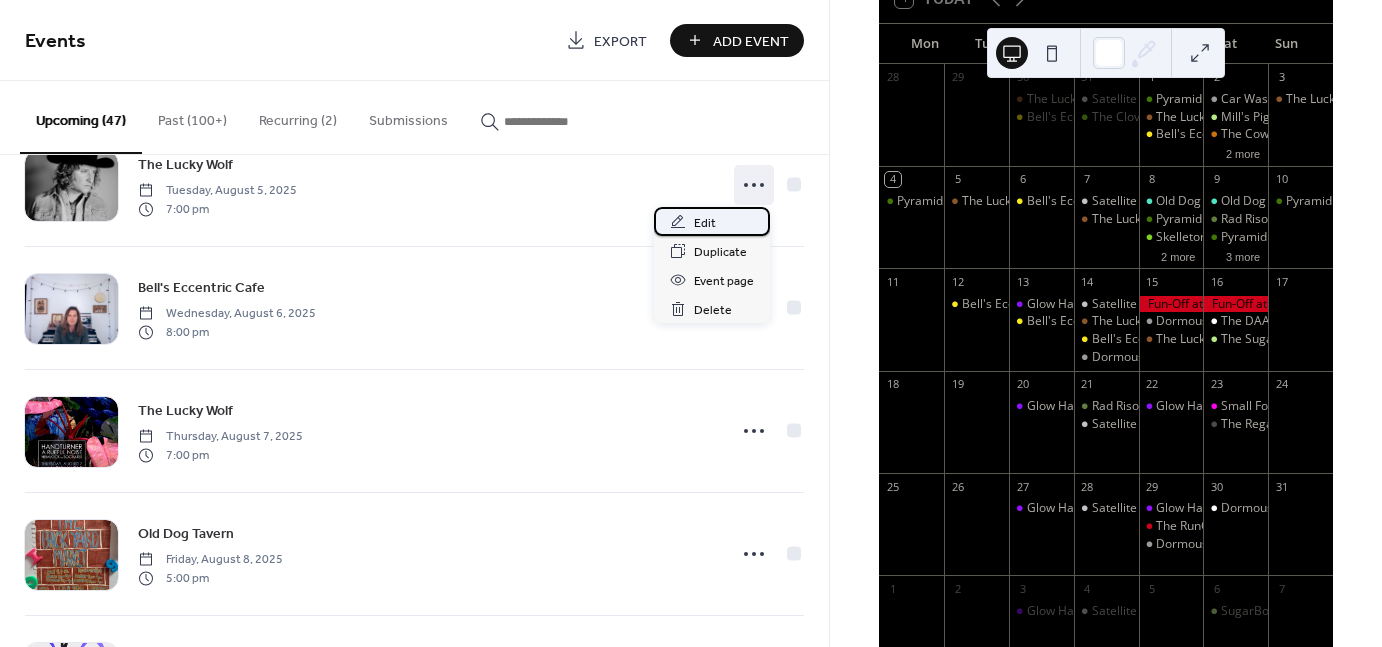 click on "Edit" at bounding box center (705, 223) 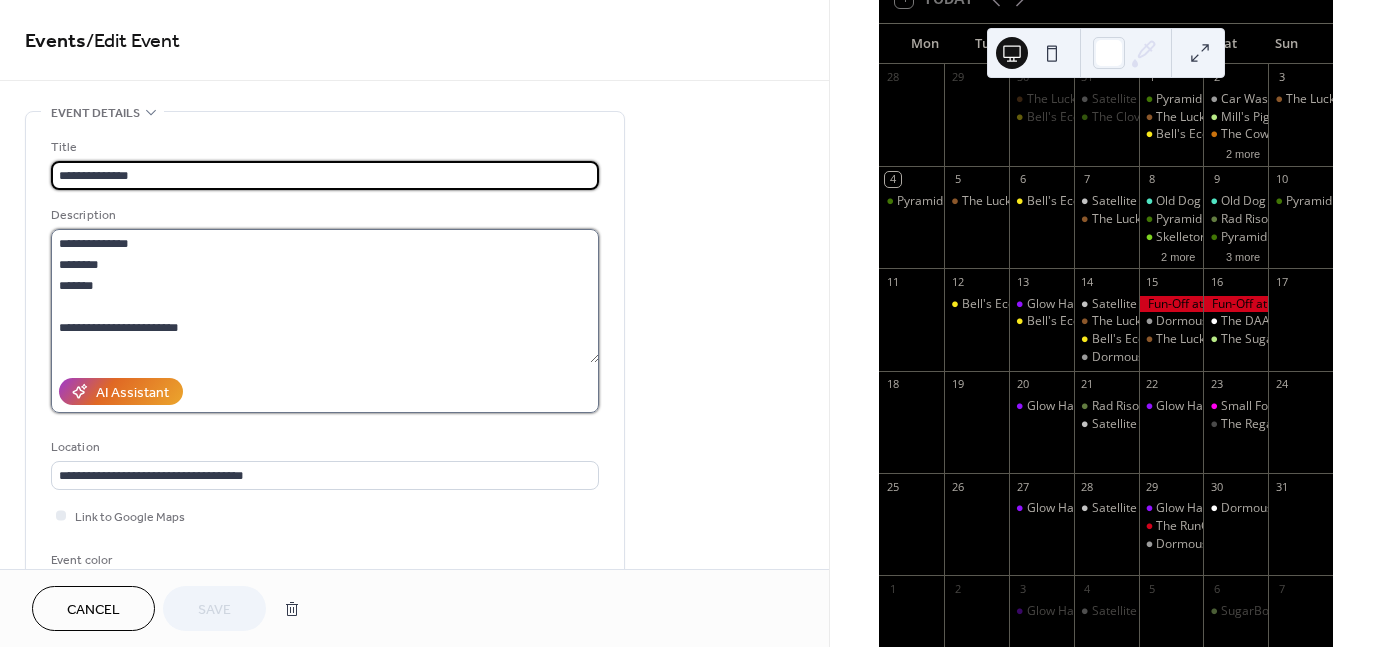 click on "**********" at bounding box center [325, 296] 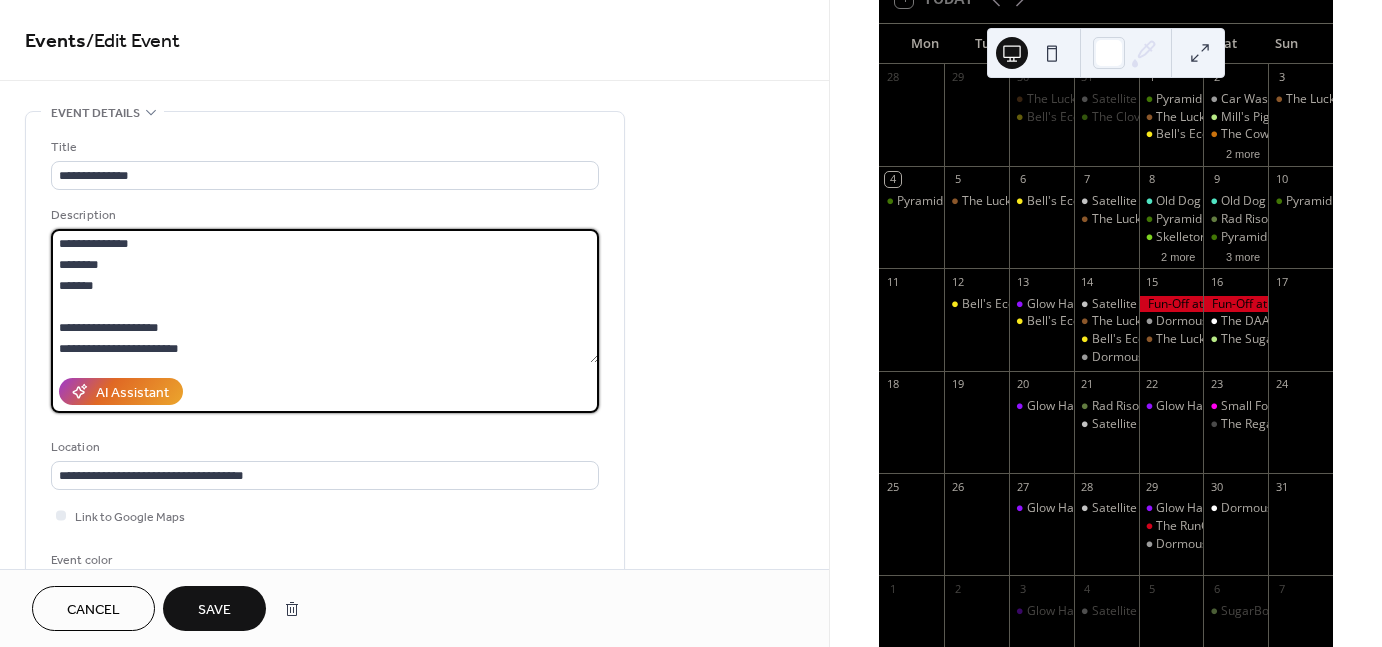 click on "**********" at bounding box center (325, 296) 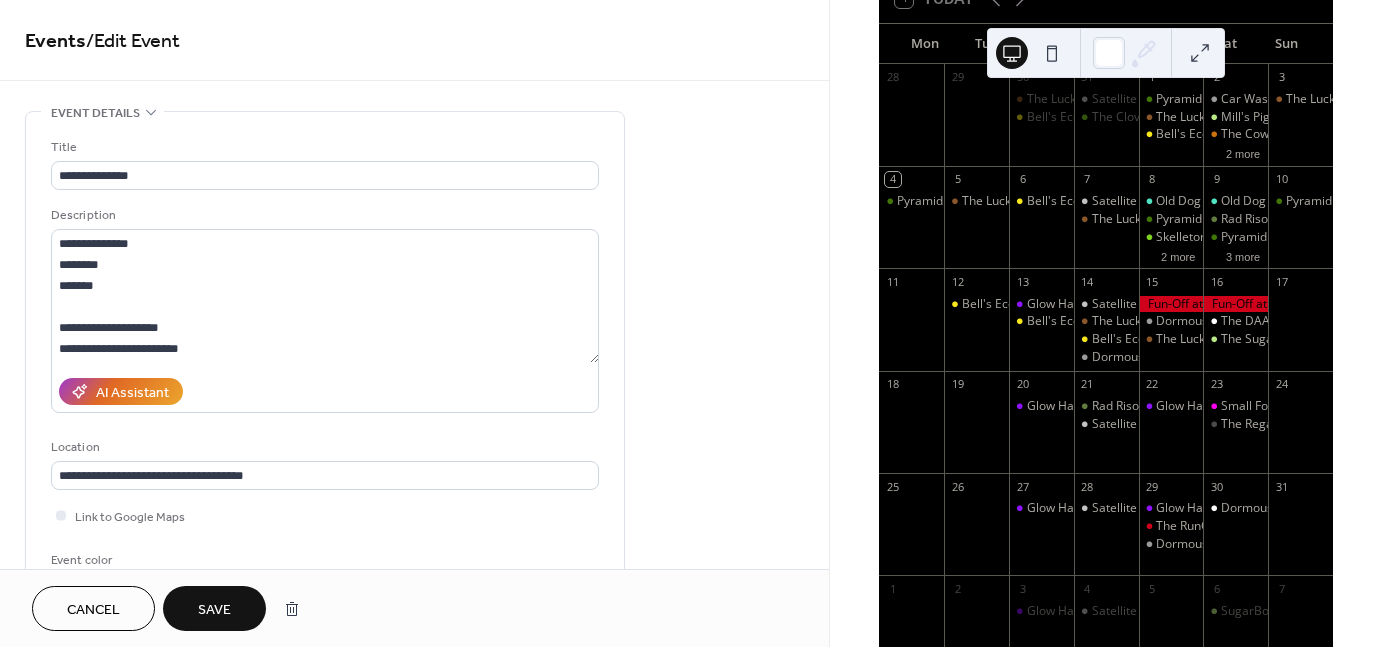 click on "Save" at bounding box center (214, 610) 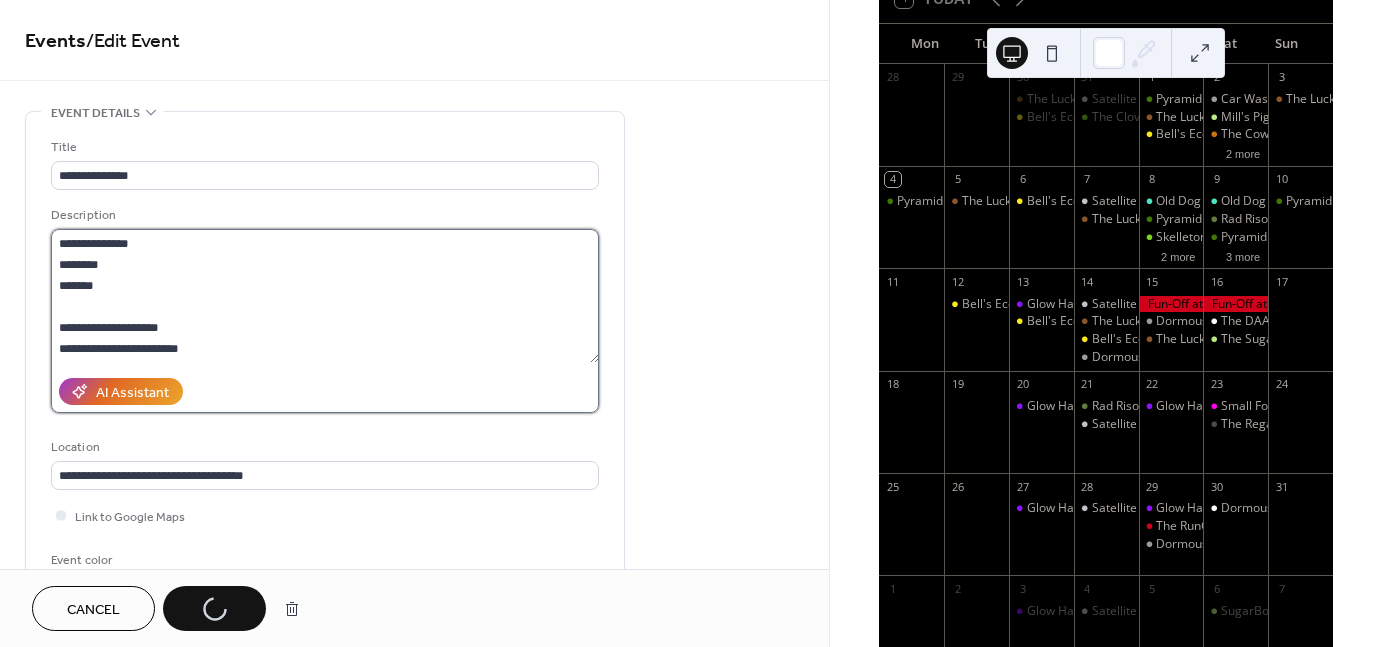 click on "**********" at bounding box center (325, 296) 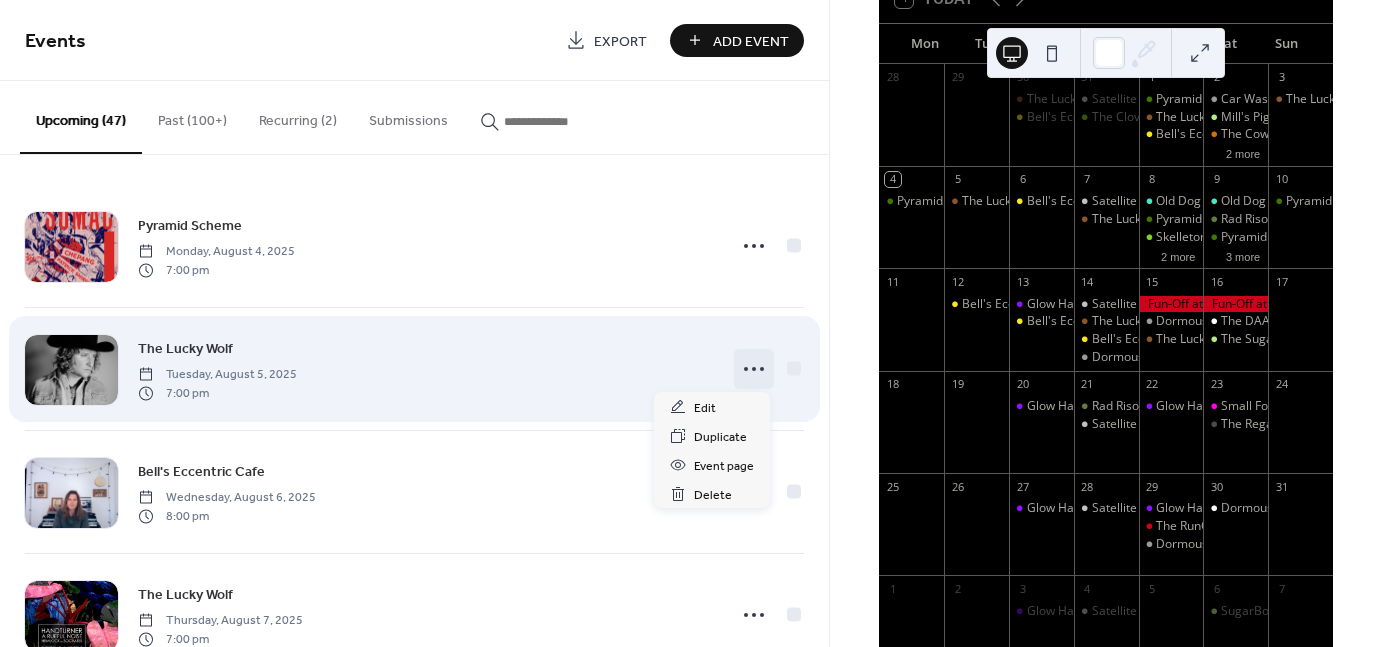 click 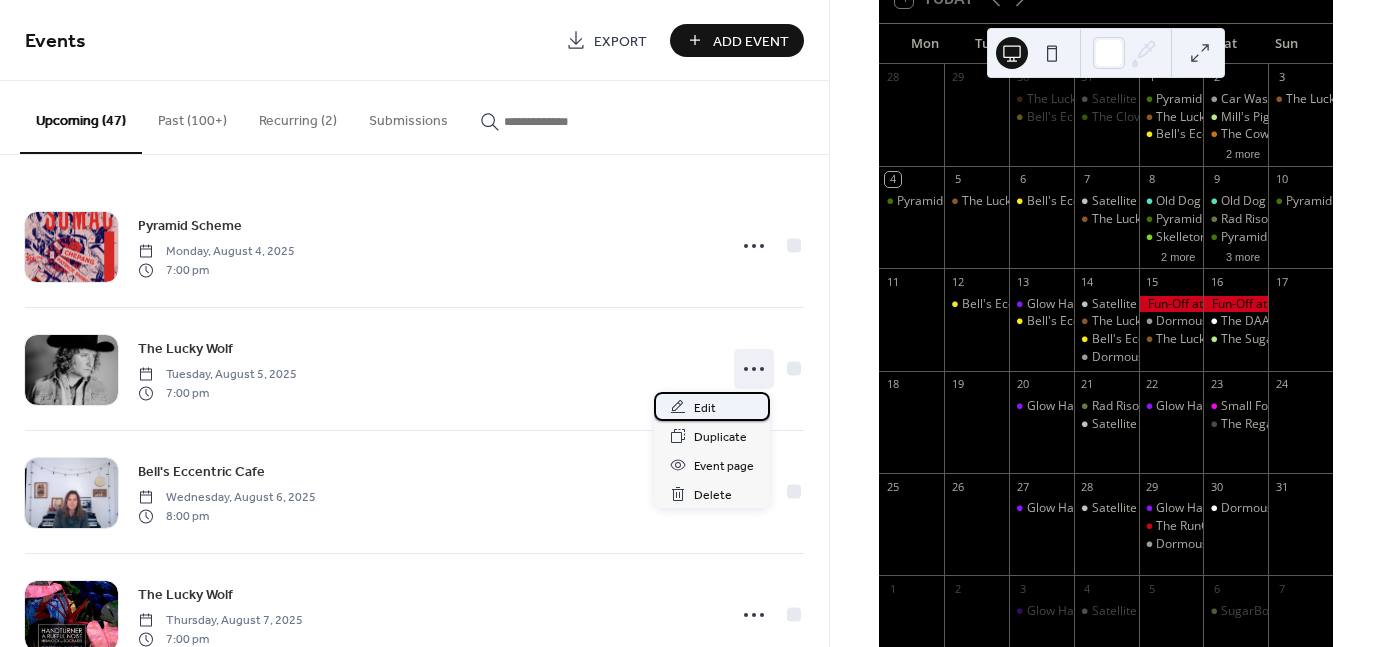 click on "Edit" at bounding box center [705, 408] 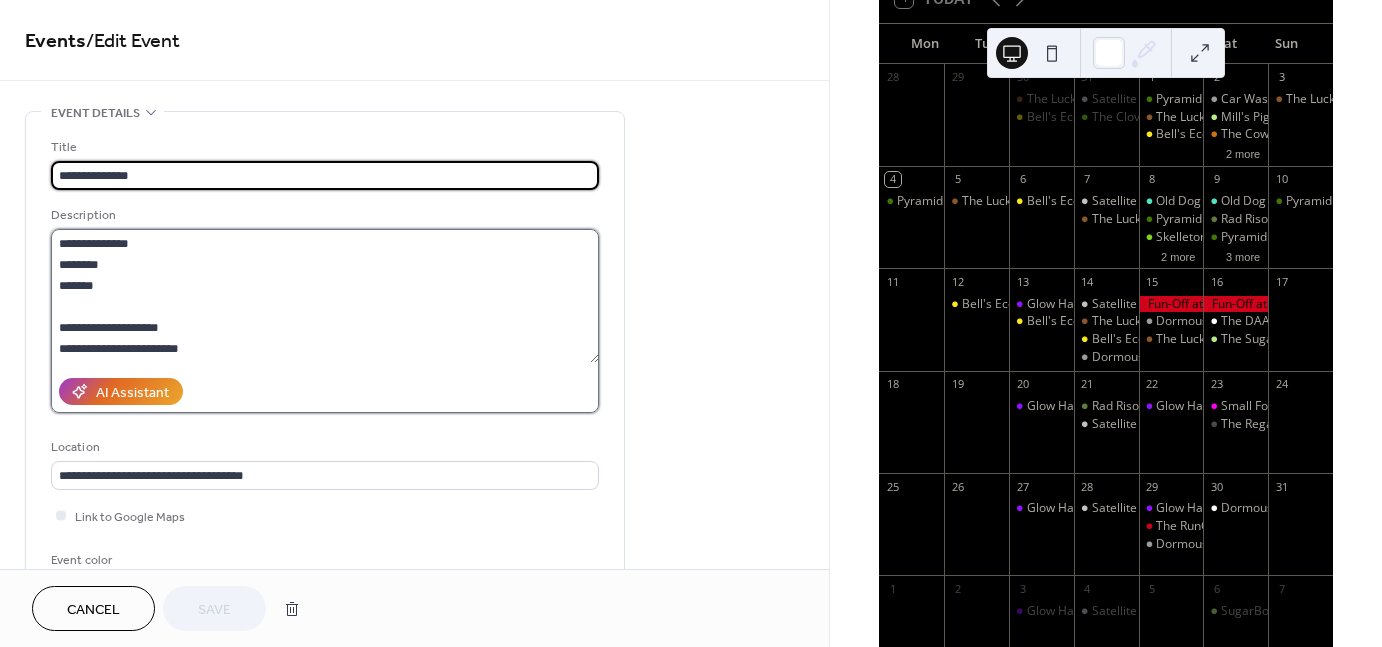 click on "**********" at bounding box center (325, 296) 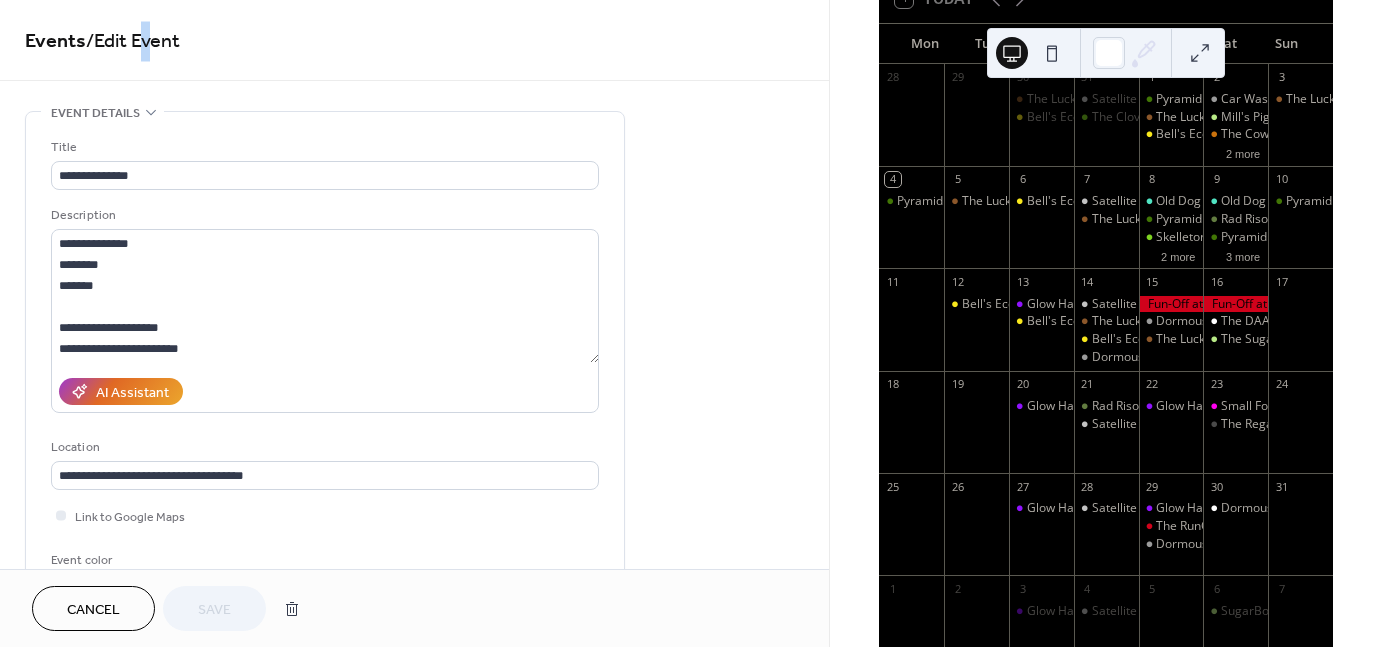 click on "/  Edit Event" at bounding box center (133, 41) 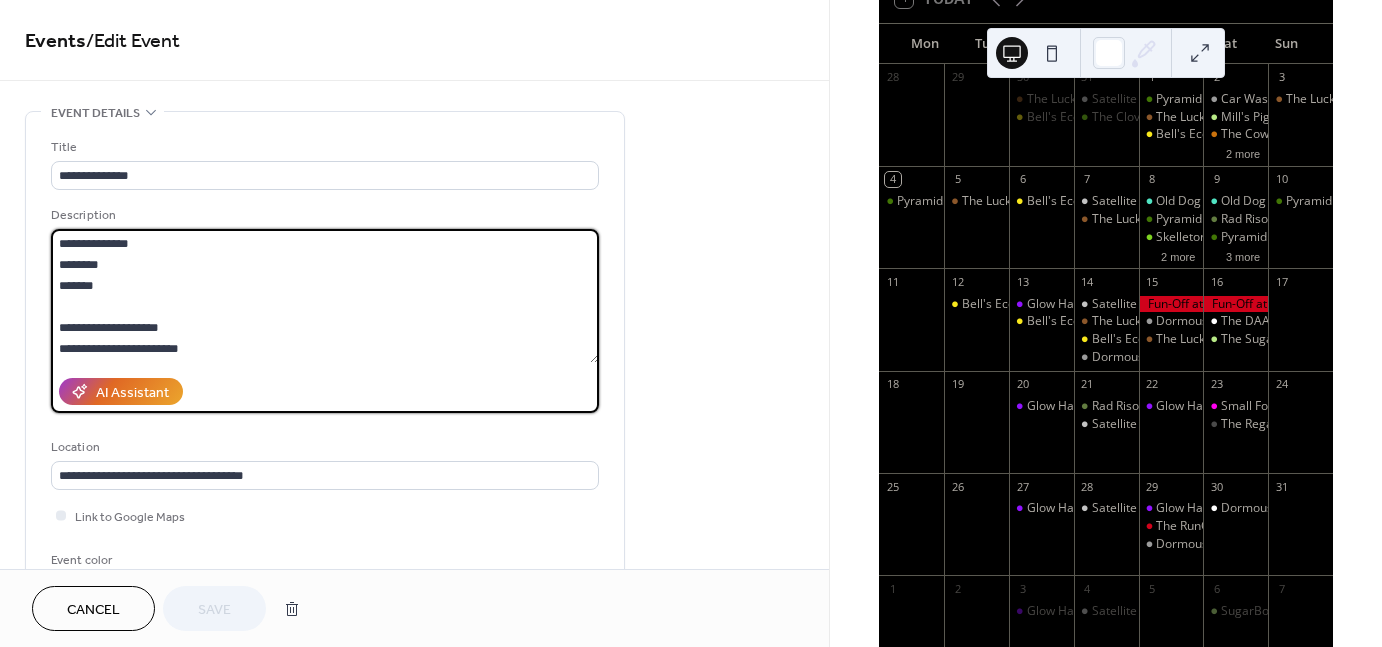 click on "**********" at bounding box center (325, 296) 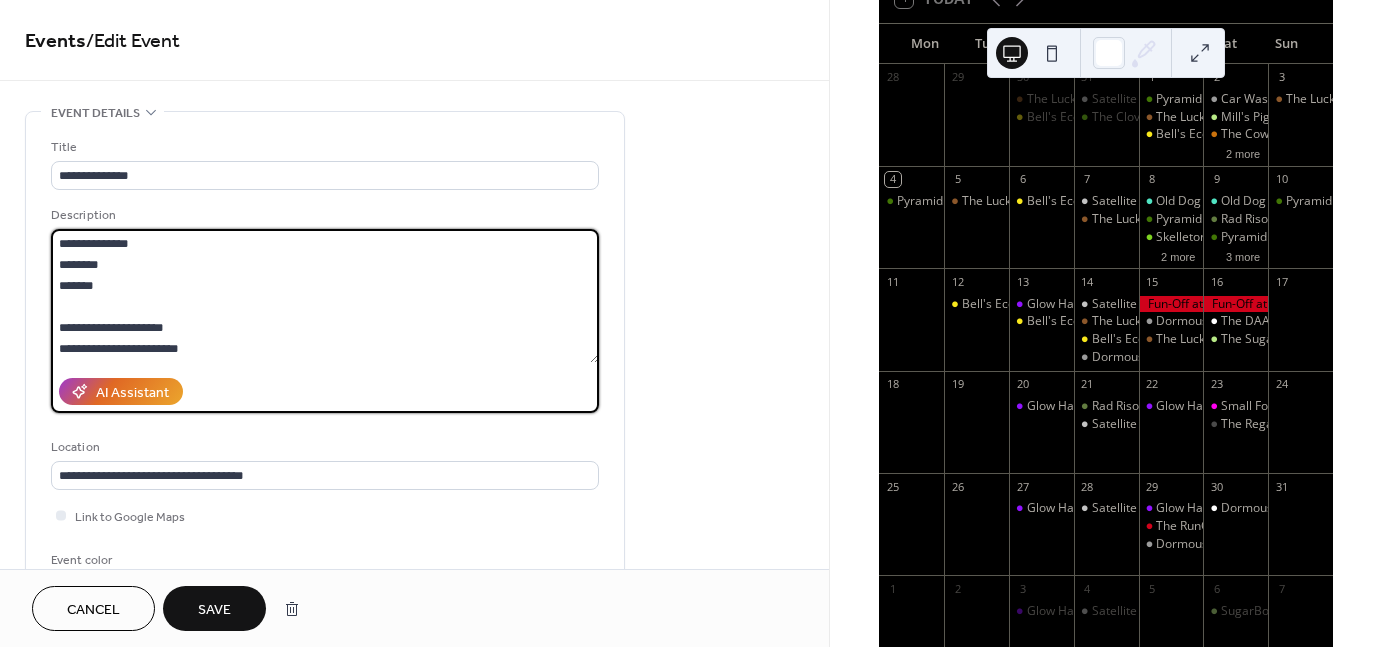 drag, startPoint x: 187, startPoint y: 347, endPoint x: 56, endPoint y: 327, distance: 132.51793 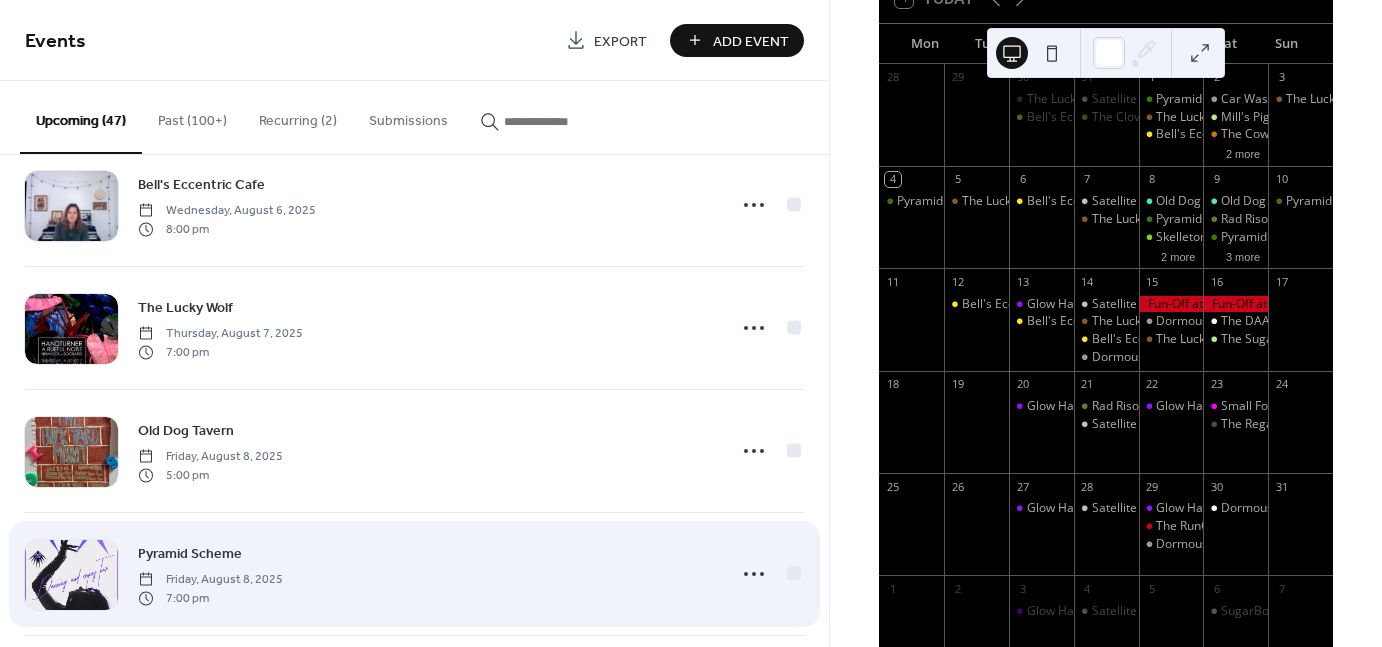 scroll, scrollTop: 283, scrollLeft: 0, axis: vertical 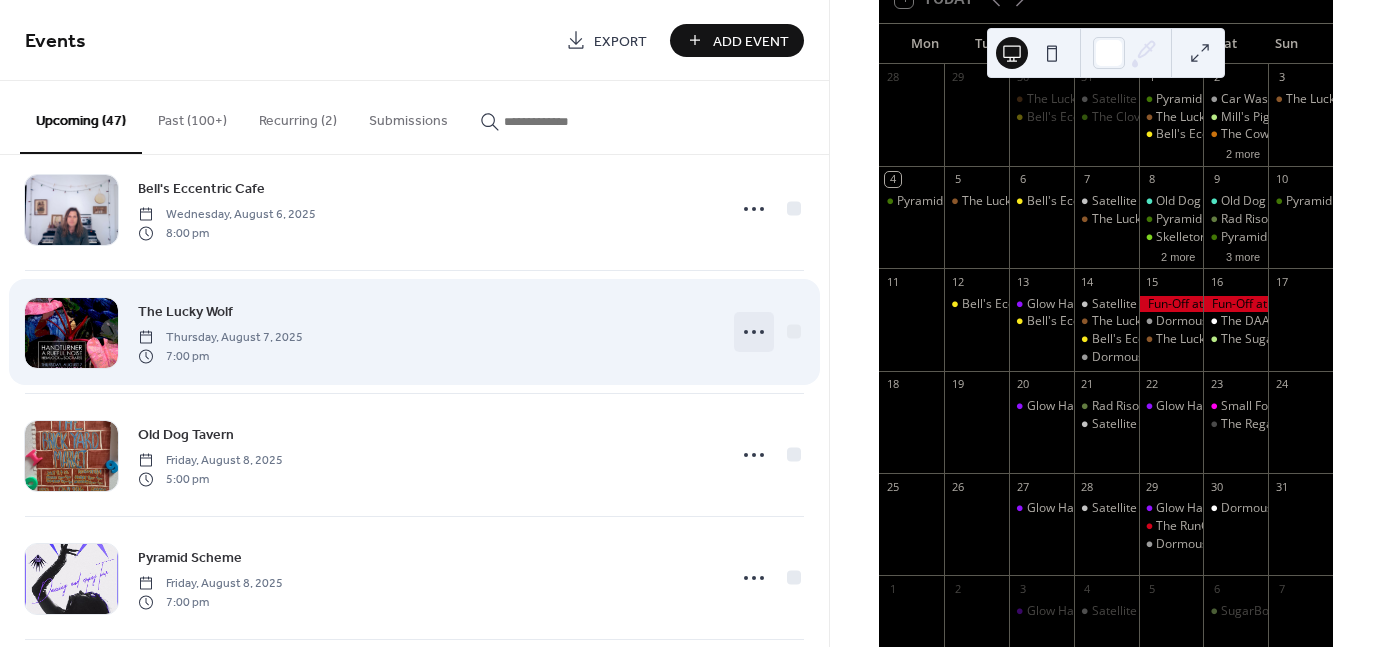 click 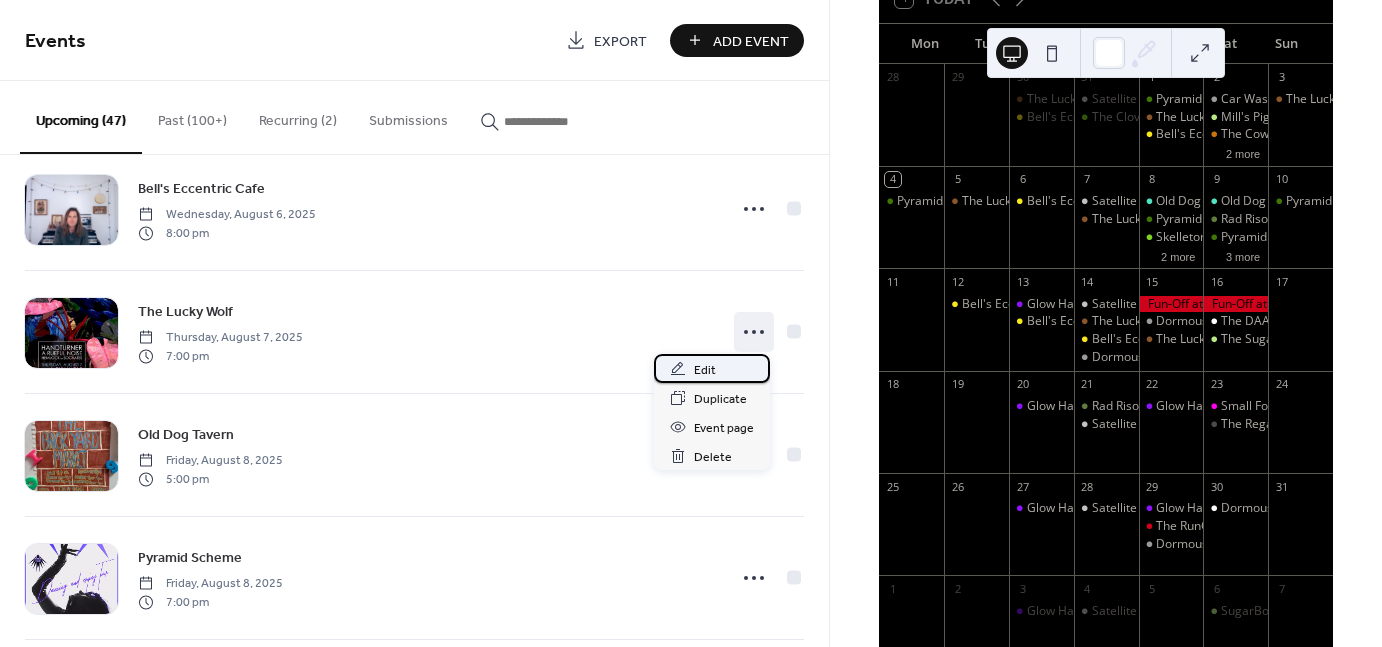 click on "Edit" at bounding box center (705, 370) 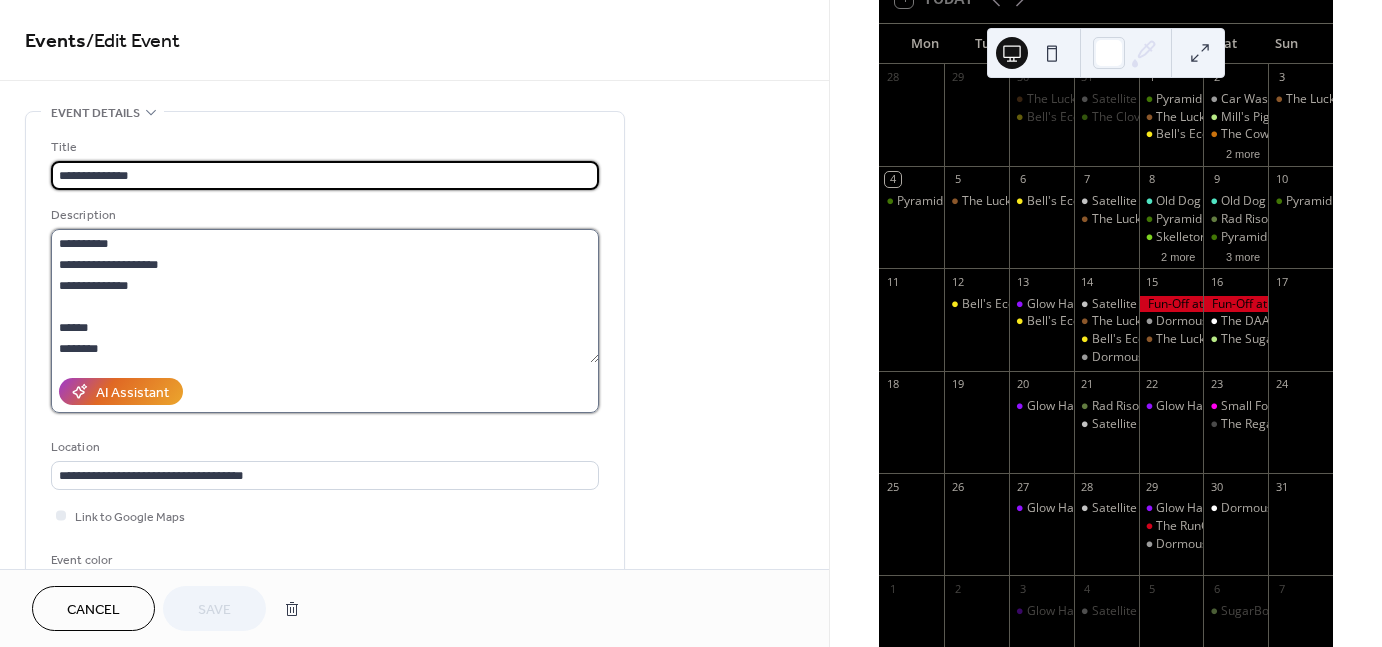 click on "**********" at bounding box center (325, 296) 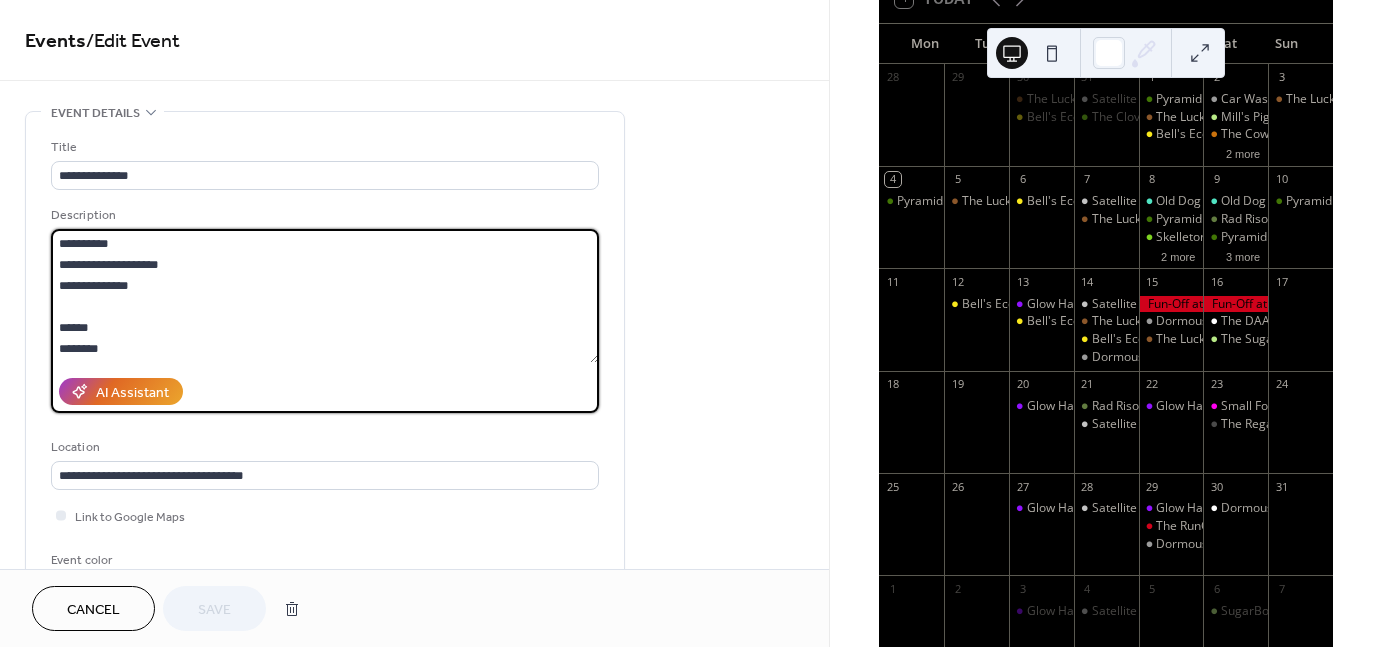 click on "**********" at bounding box center (325, 296) 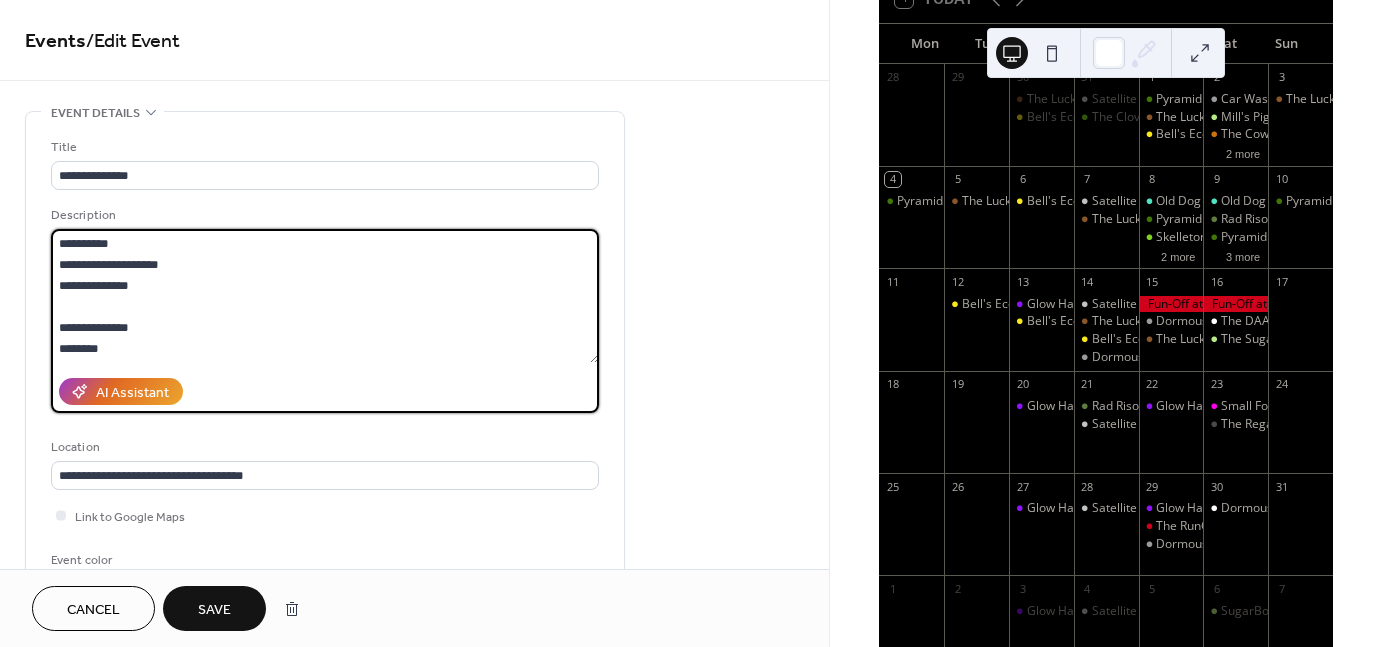 click on "**********" at bounding box center [325, 296] 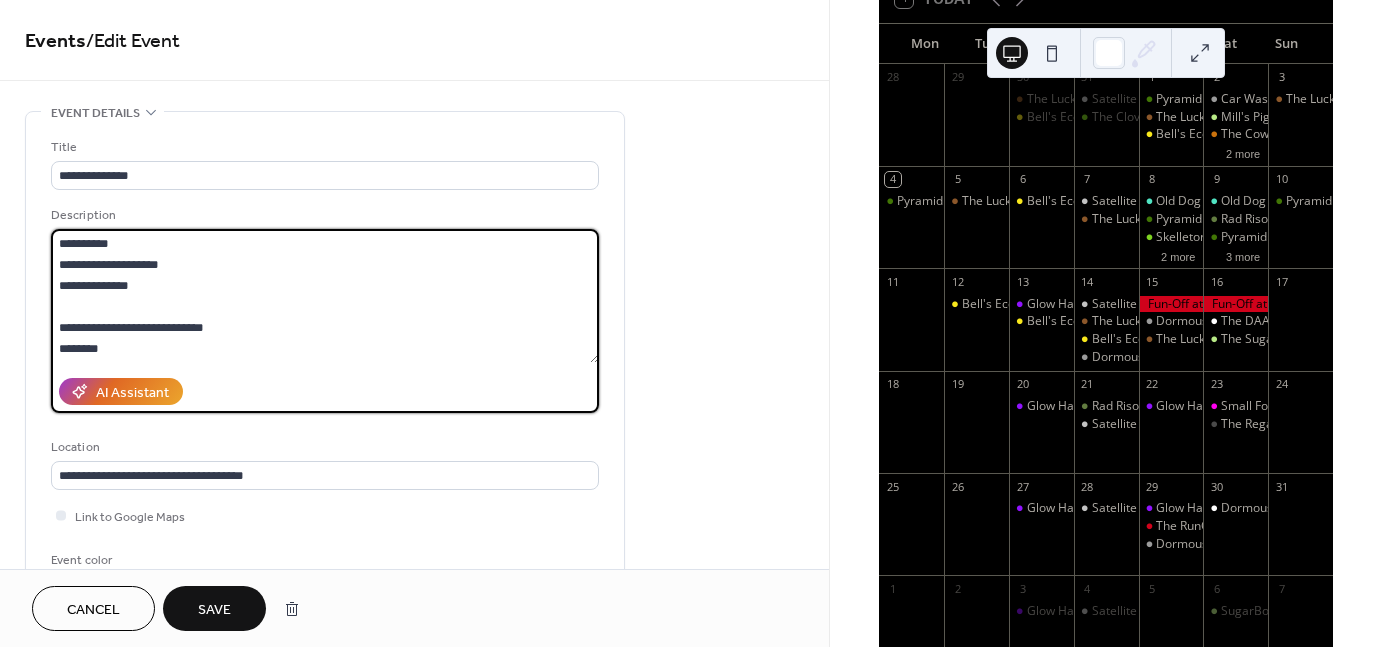 type on "**********" 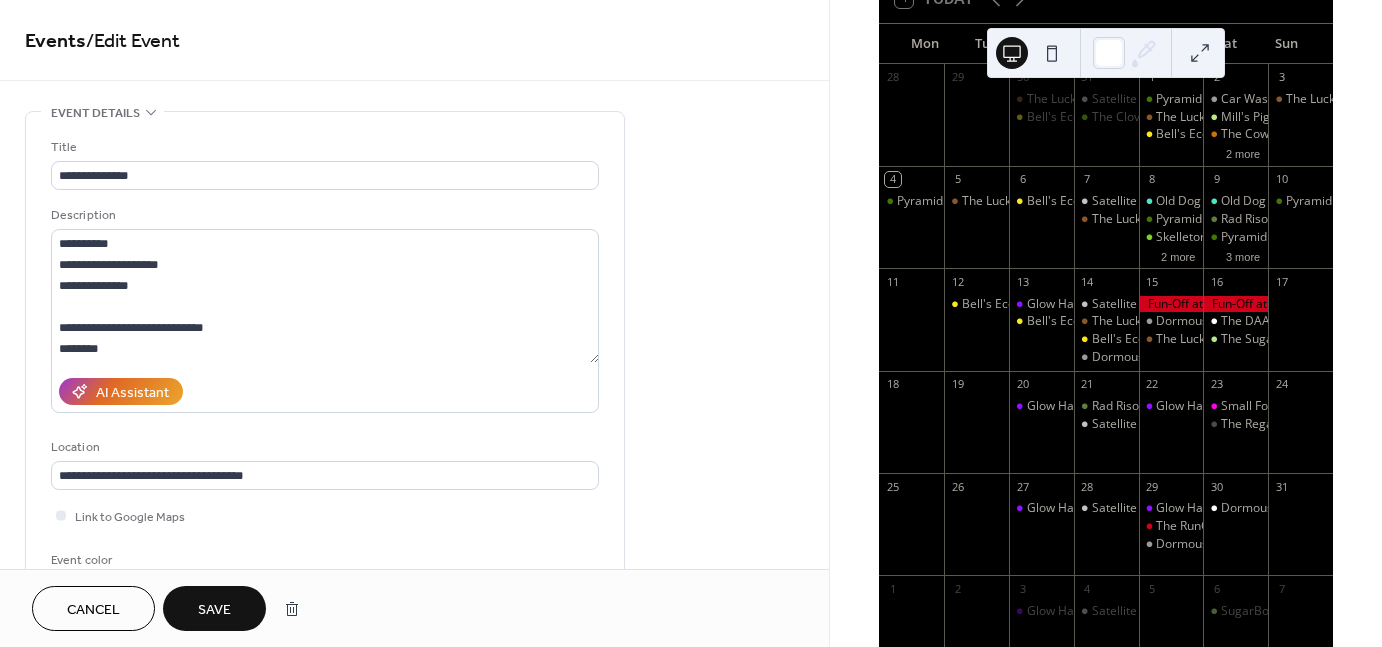 click on "Save" at bounding box center (214, 608) 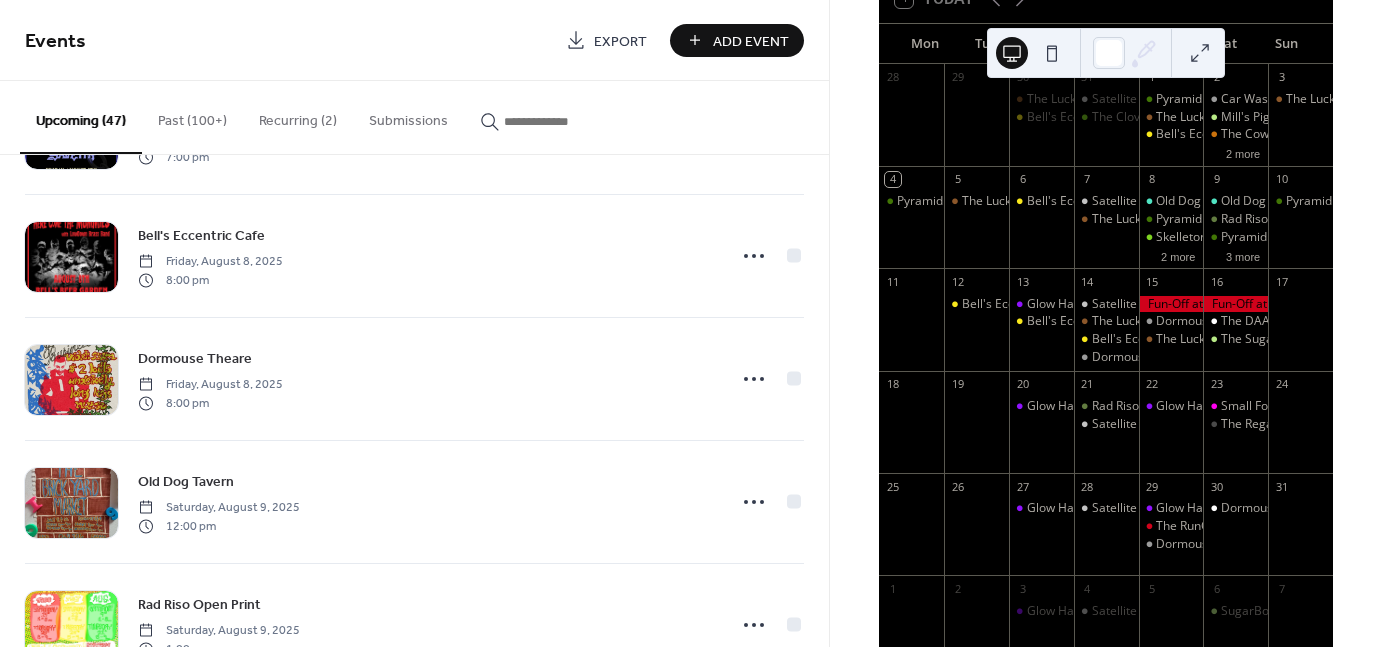 scroll, scrollTop: 852, scrollLeft: 0, axis: vertical 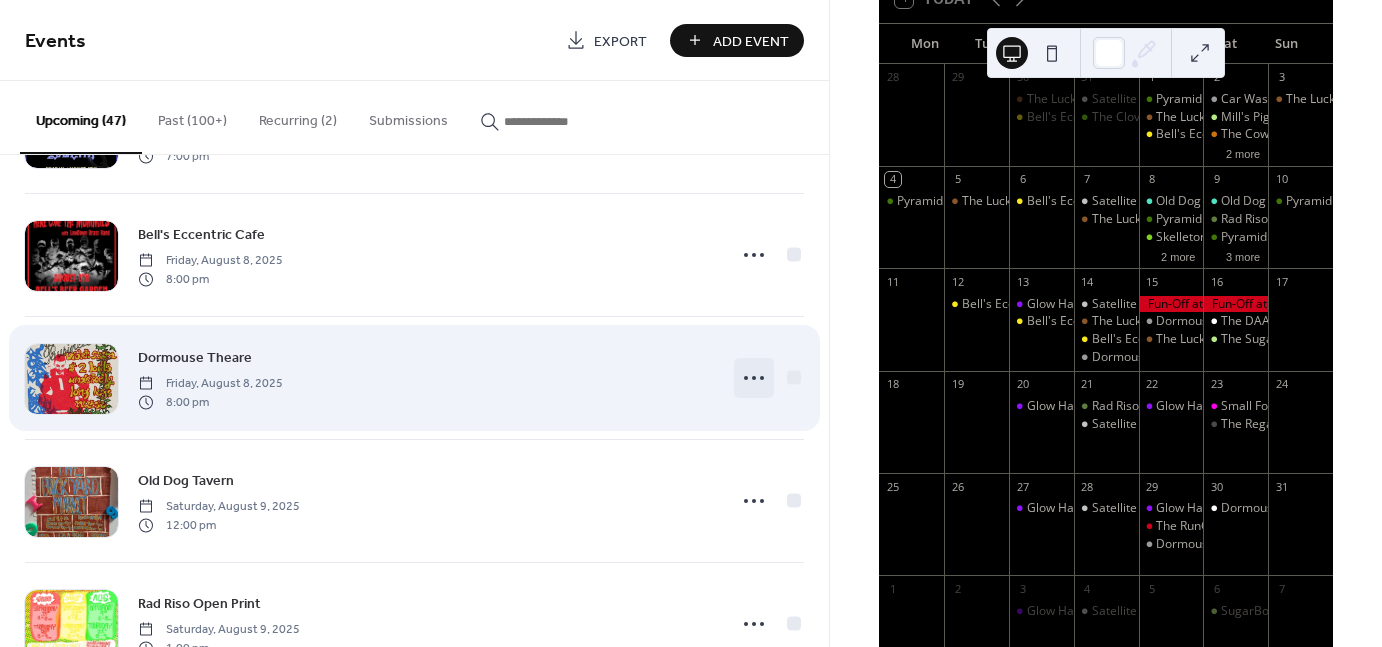 click 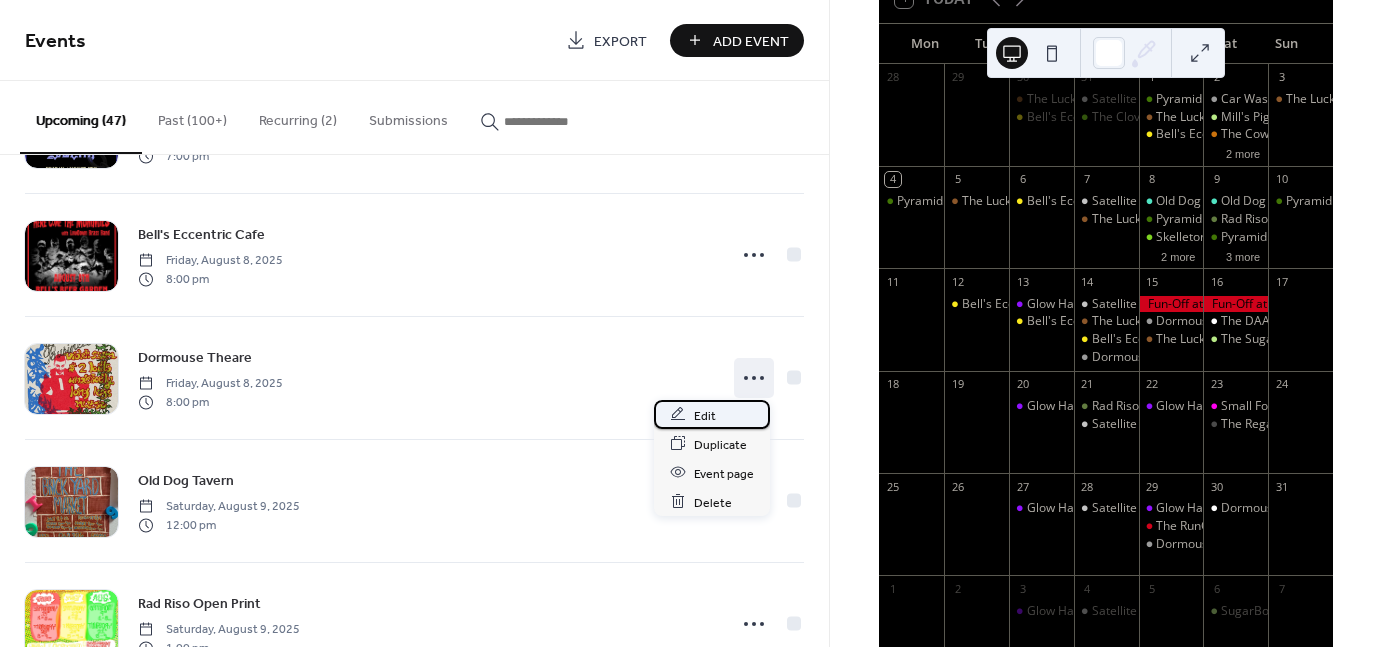 click on "Edit" at bounding box center (705, 415) 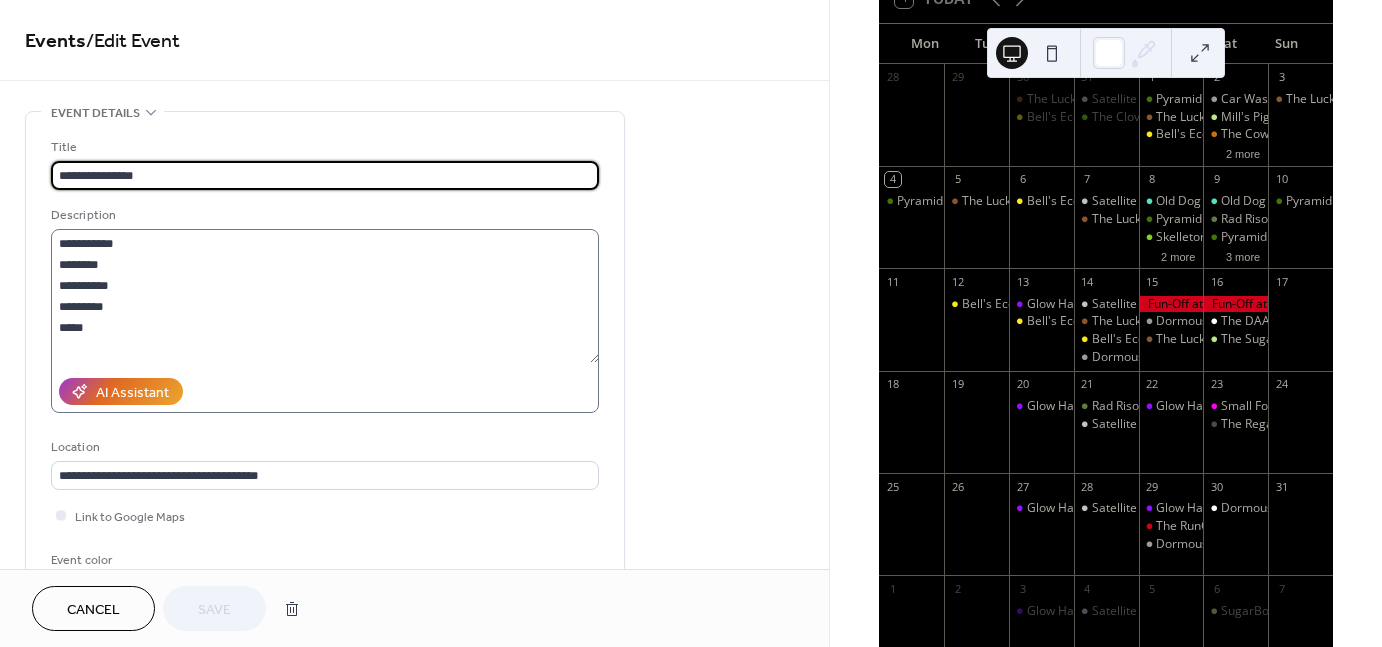 scroll, scrollTop: 132, scrollLeft: 0, axis: vertical 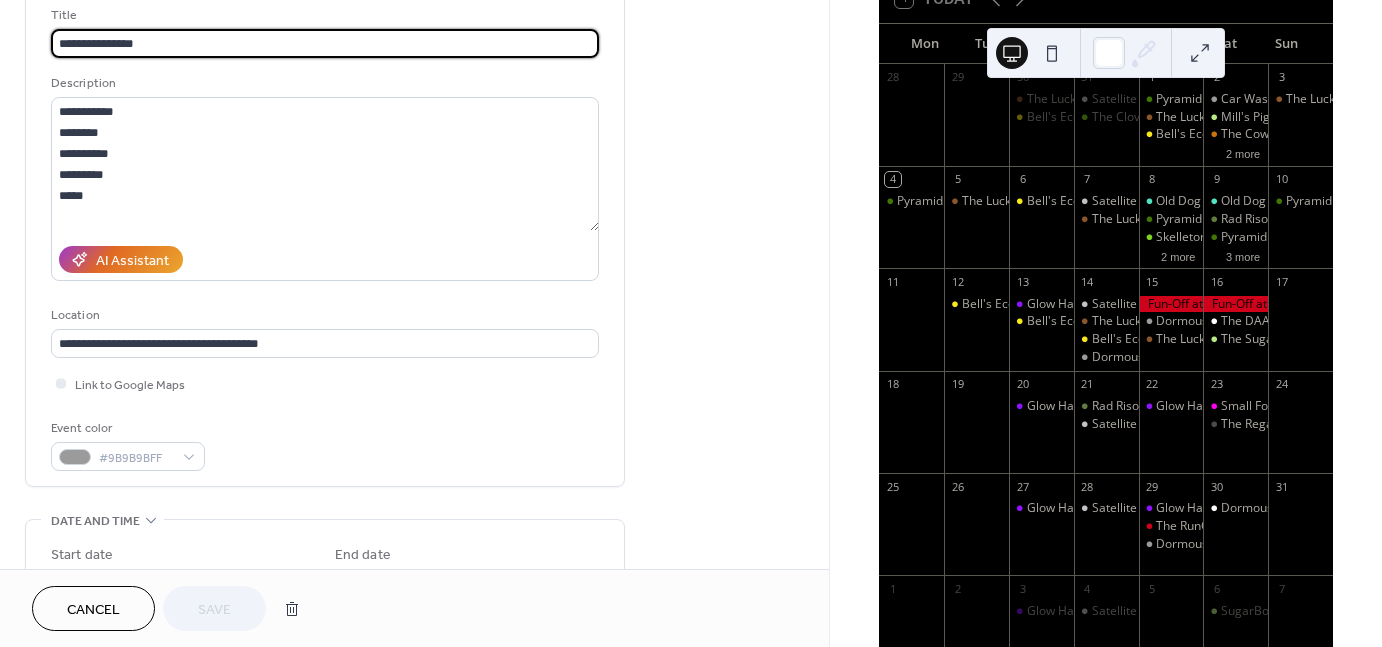 click on "Cancel" at bounding box center [93, 608] 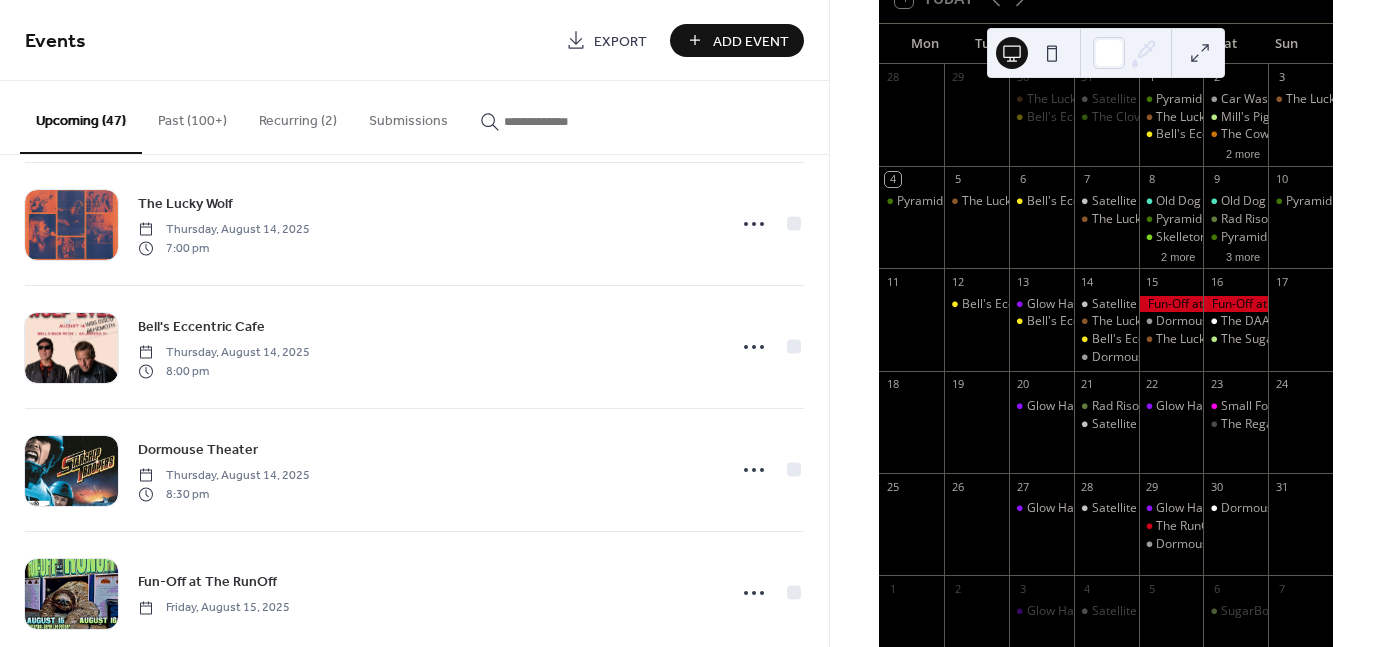 scroll, scrollTop: 2236, scrollLeft: 0, axis: vertical 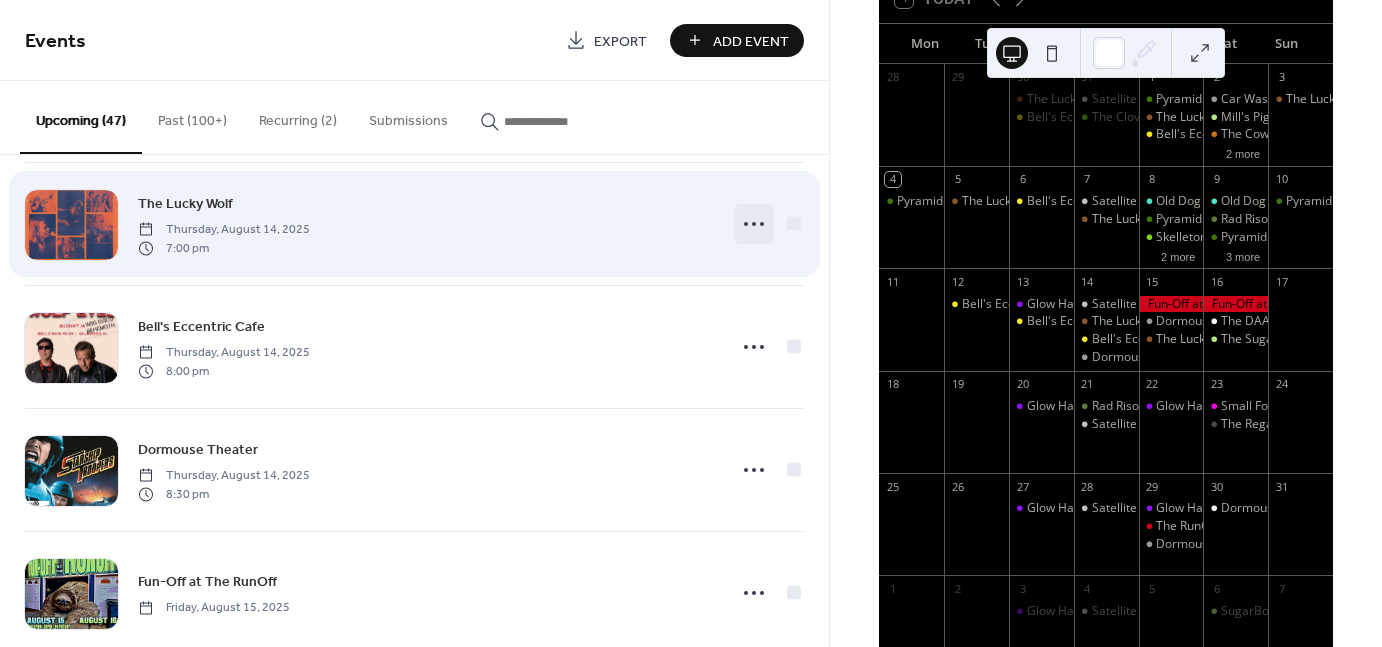 click 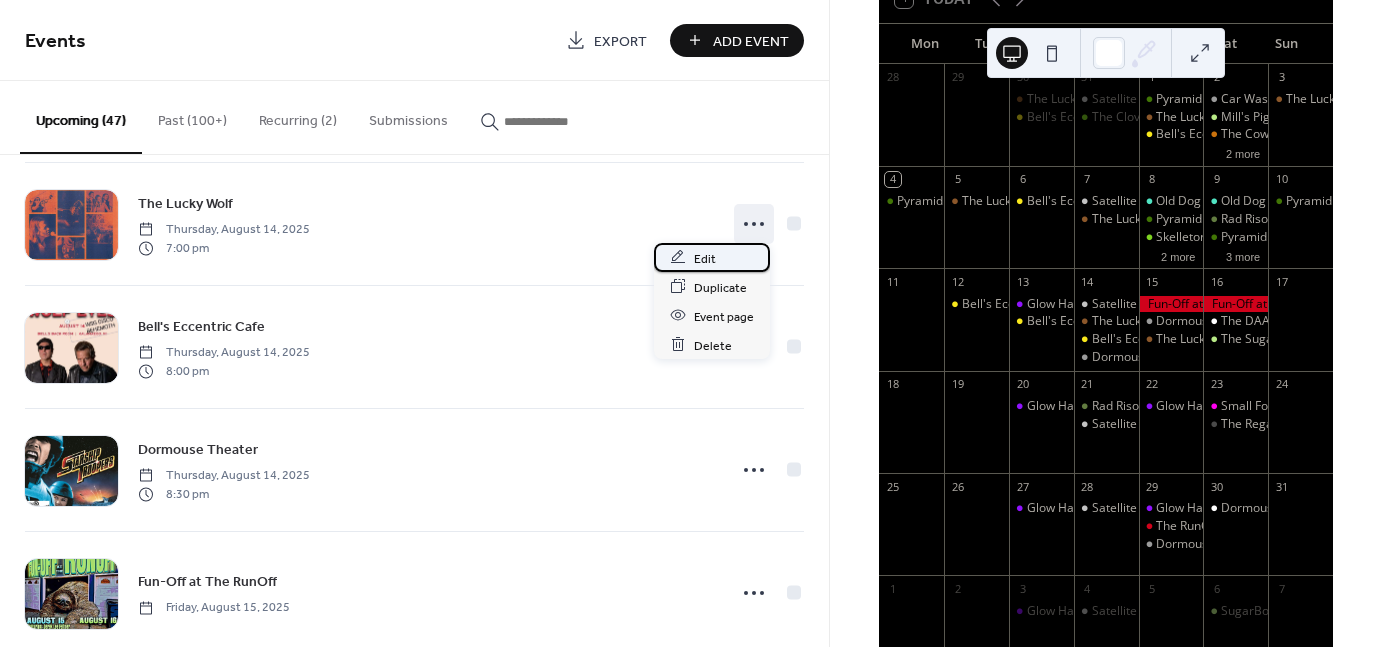 click on "Edit" at bounding box center (705, 258) 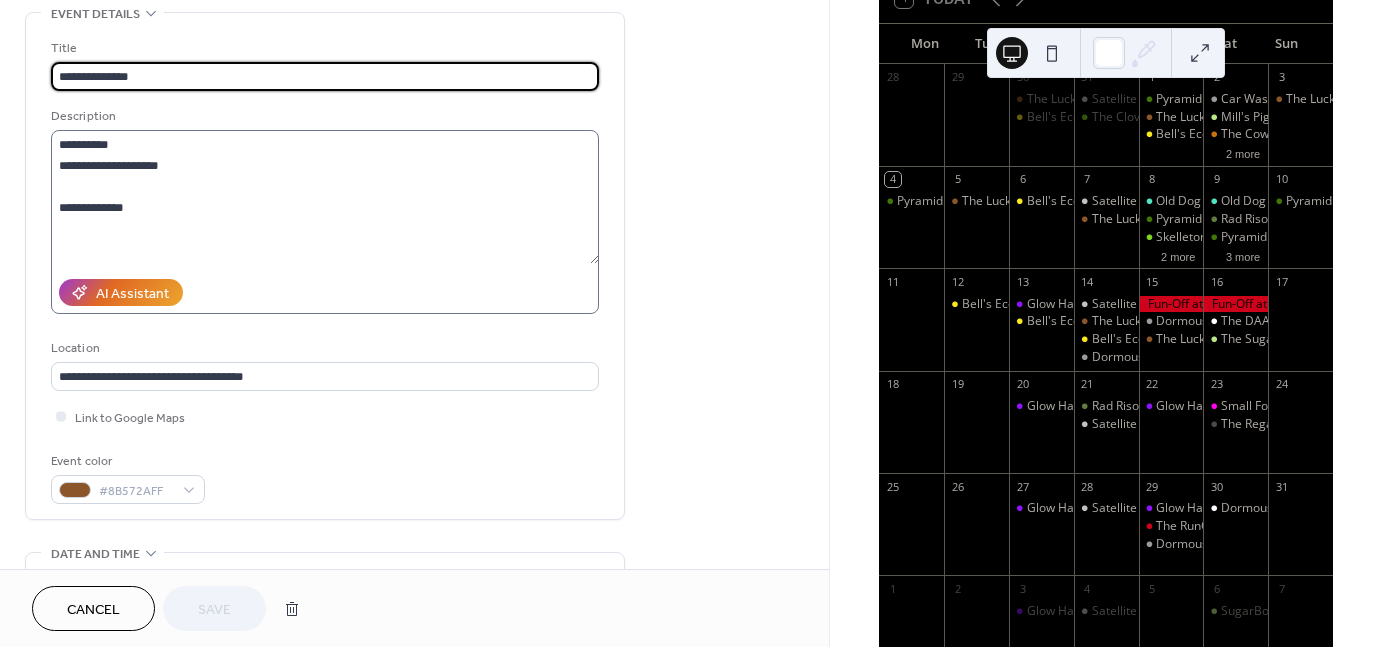 scroll, scrollTop: 100, scrollLeft: 0, axis: vertical 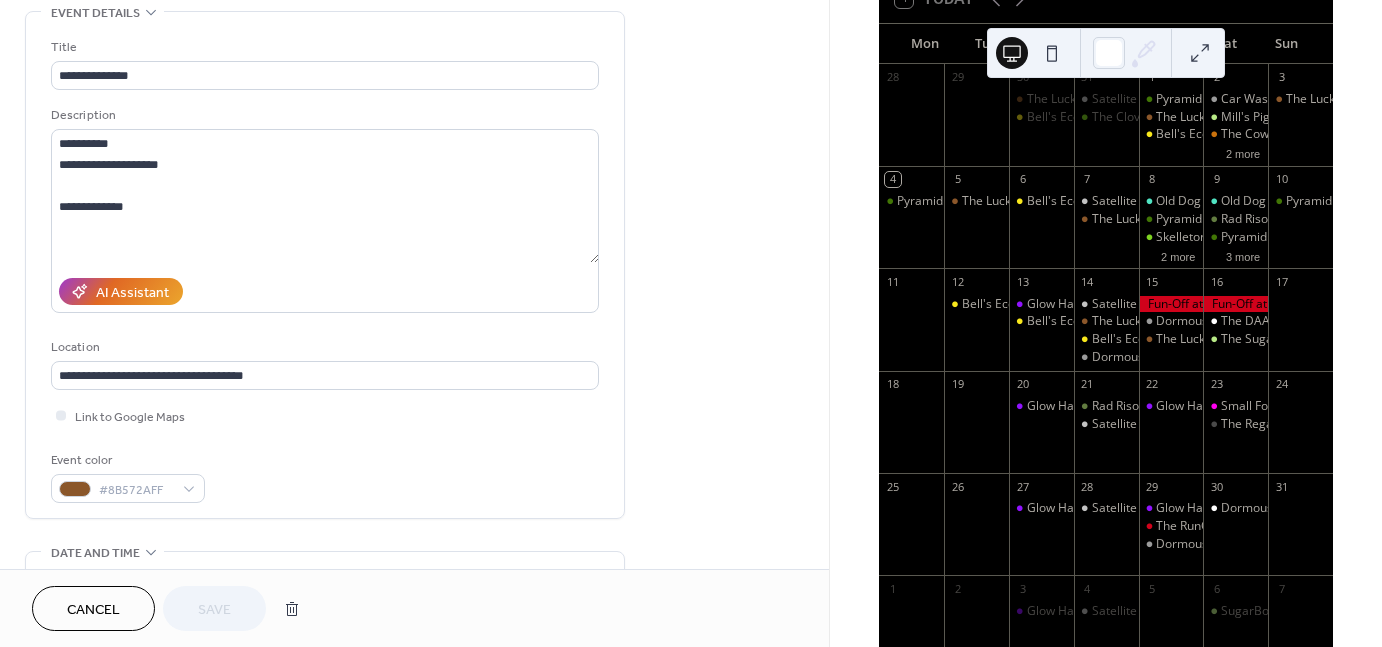 click on "Cancel" at bounding box center (93, 610) 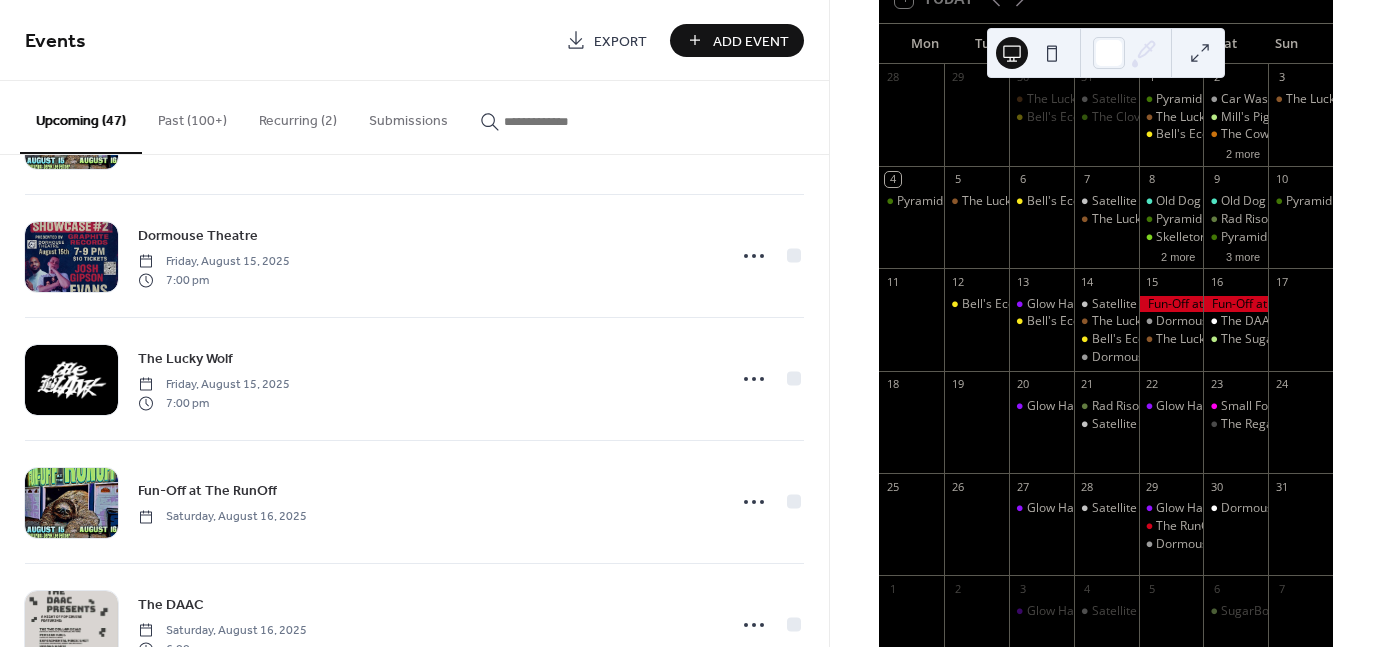 scroll, scrollTop: 2726, scrollLeft: 0, axis: vertical 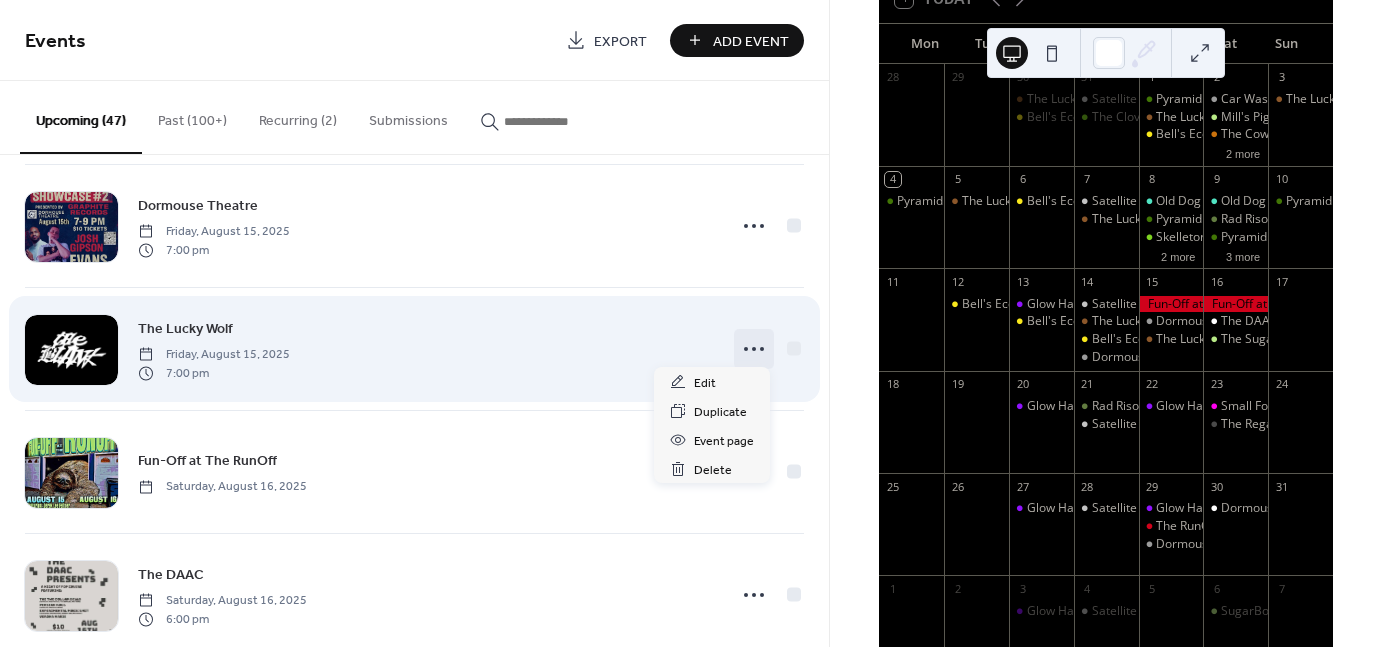 click 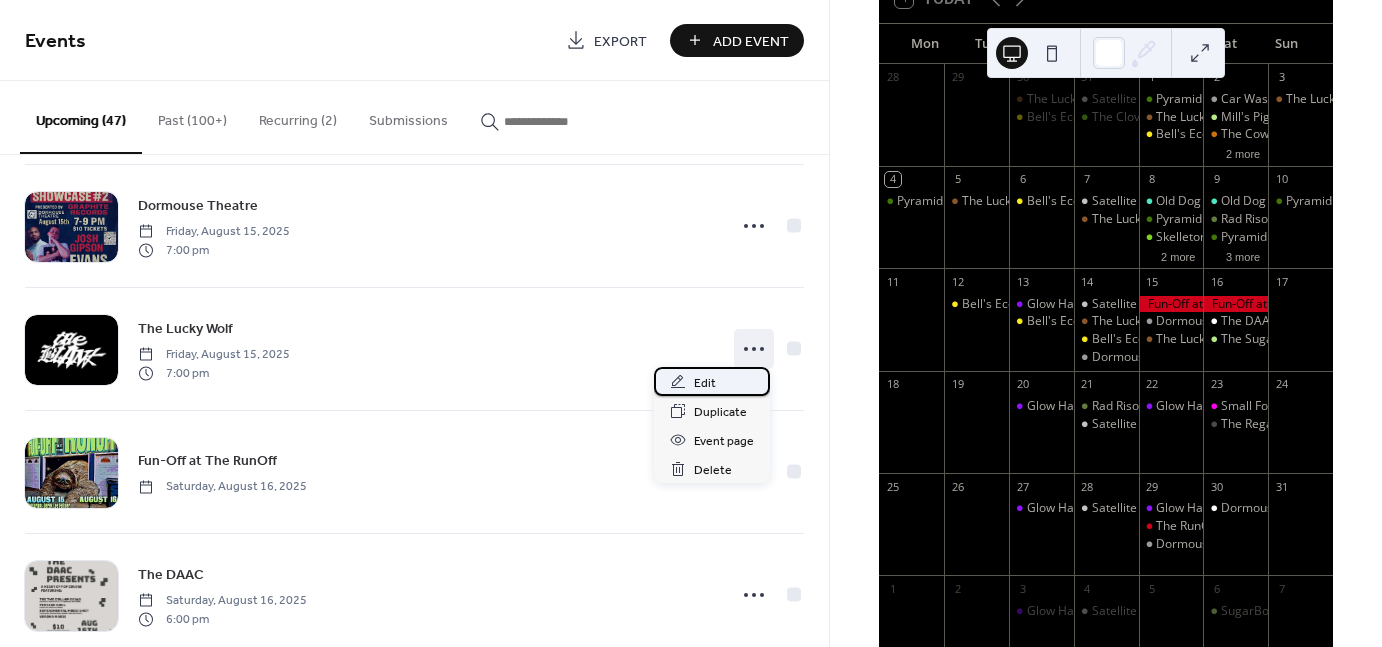 click on "Edit" at bounding box center (705, 383) 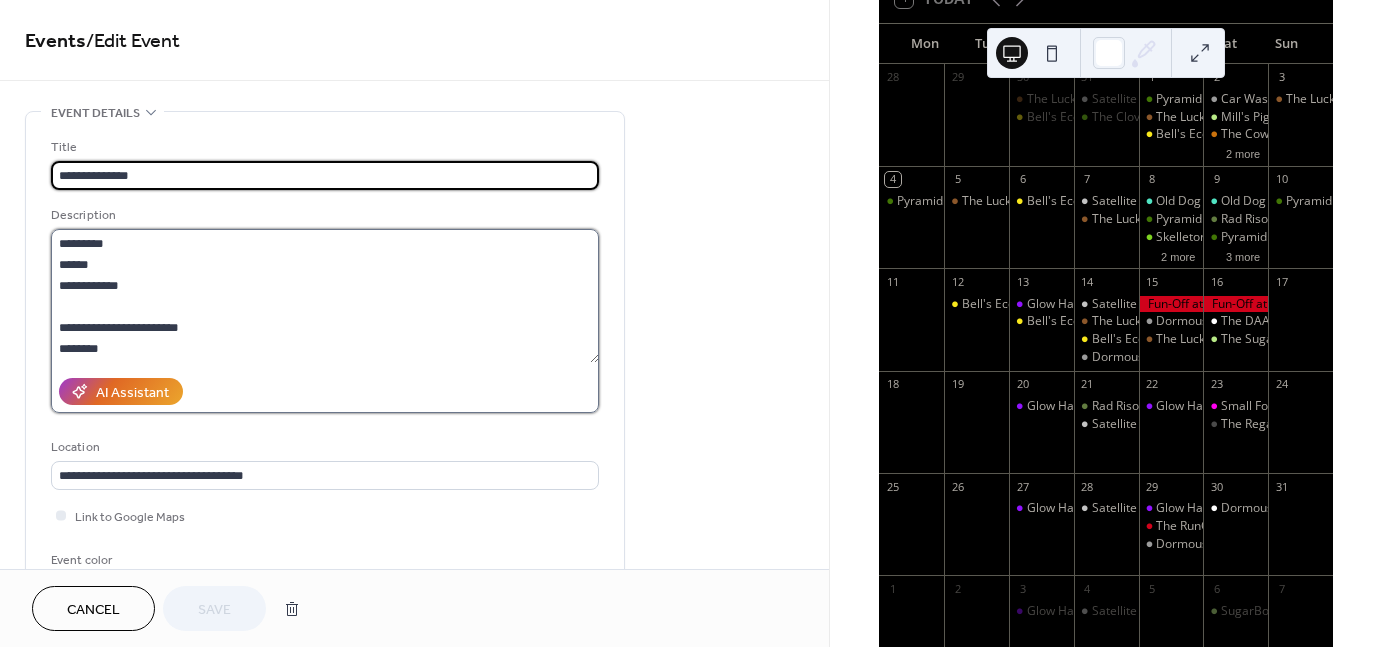 click on "**********" at bounding box center (325, 296) 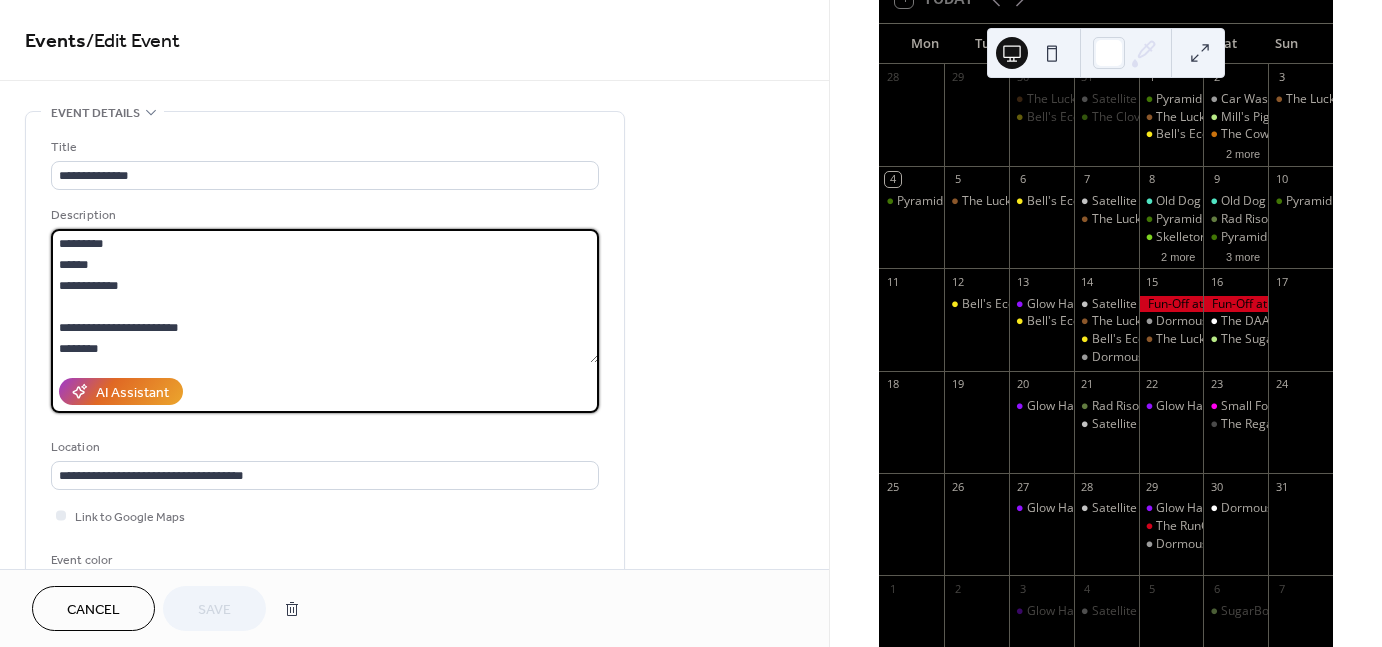 drag, startPoint x: 196, startPoint y: 311, endPoint x: 210, endPoint y: 325, distance: 19.79899 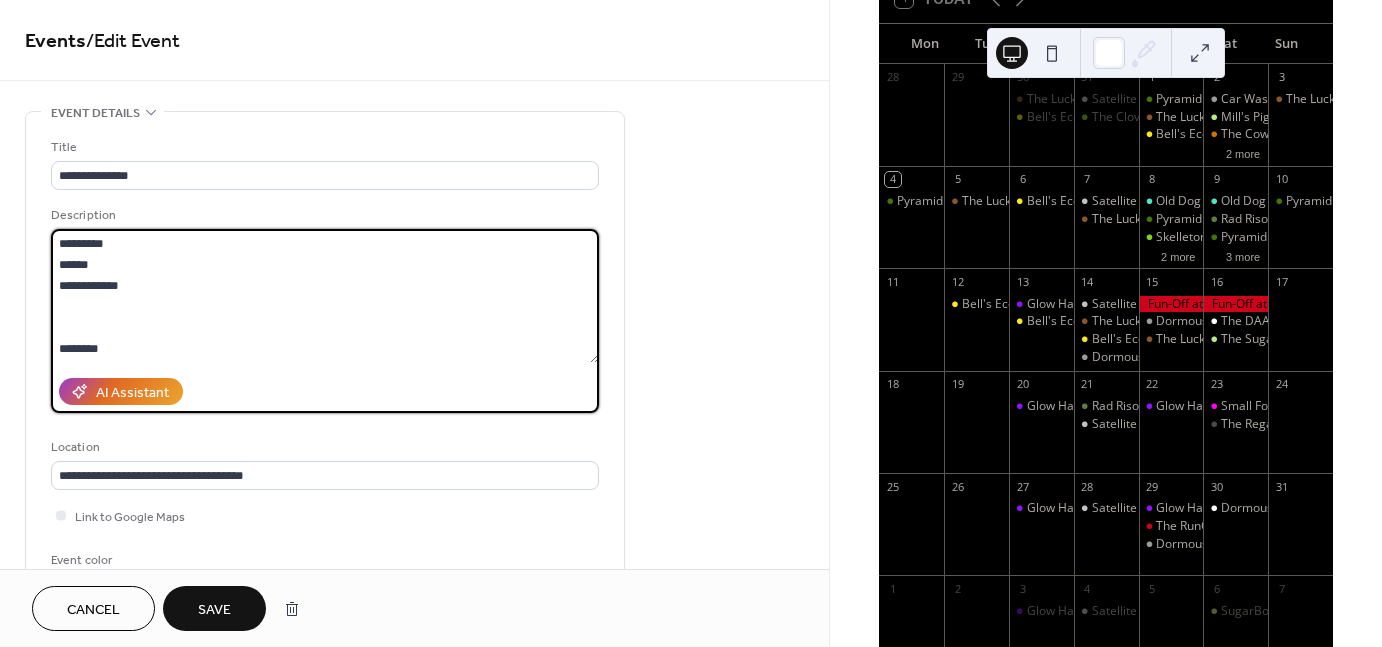 paste on "**********" 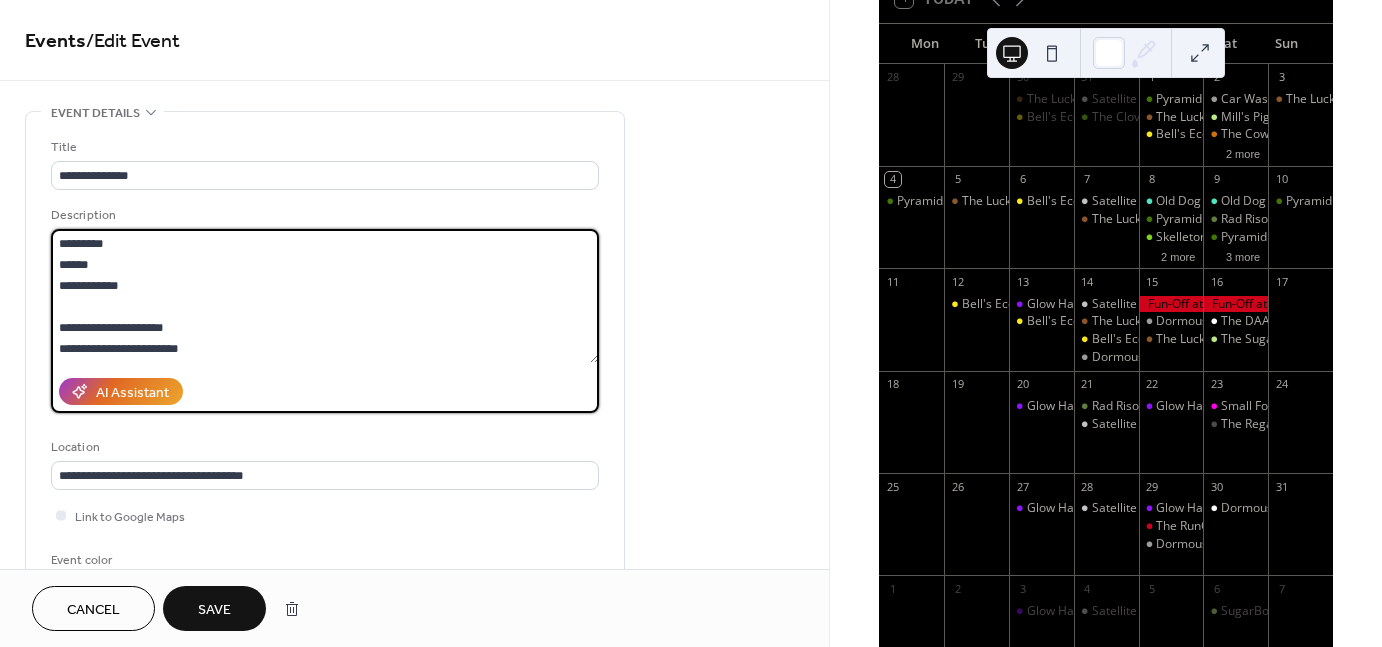 scroll, scrollTop: 20, scrollLeft: 0, axis: vertical 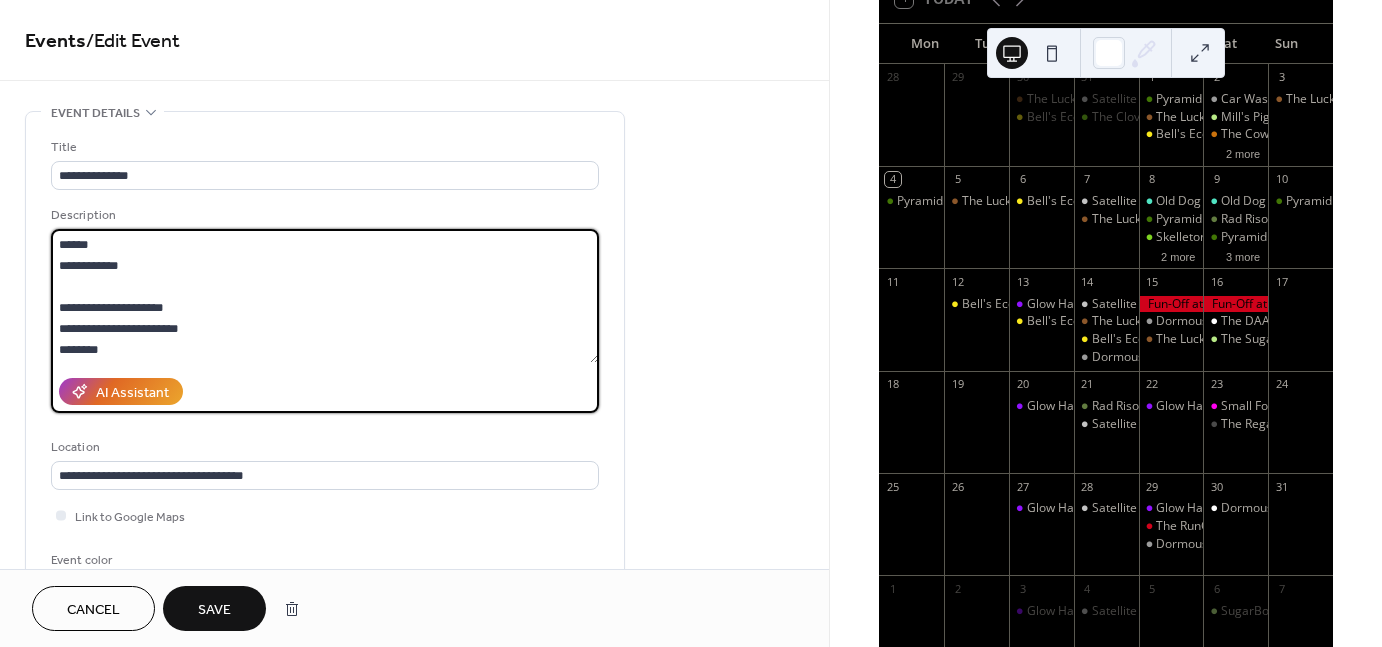 type on "**********" 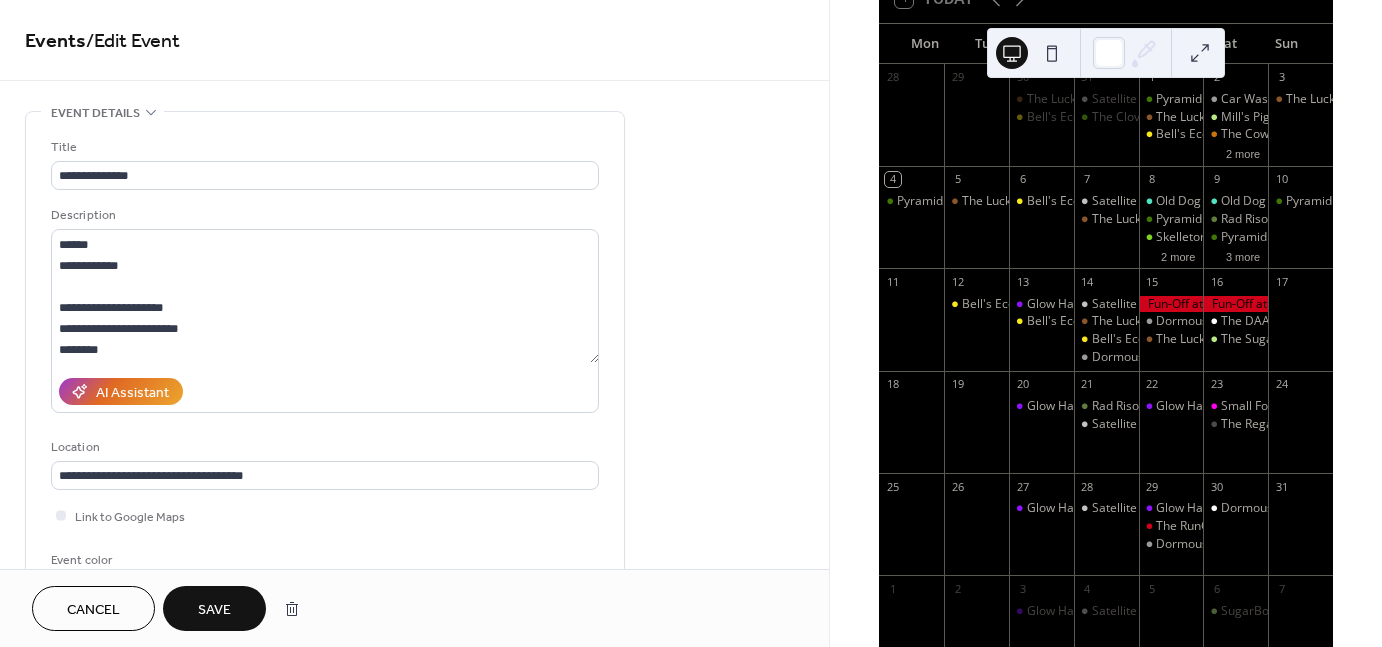 click on "Save" at bounding box center (214, 610) 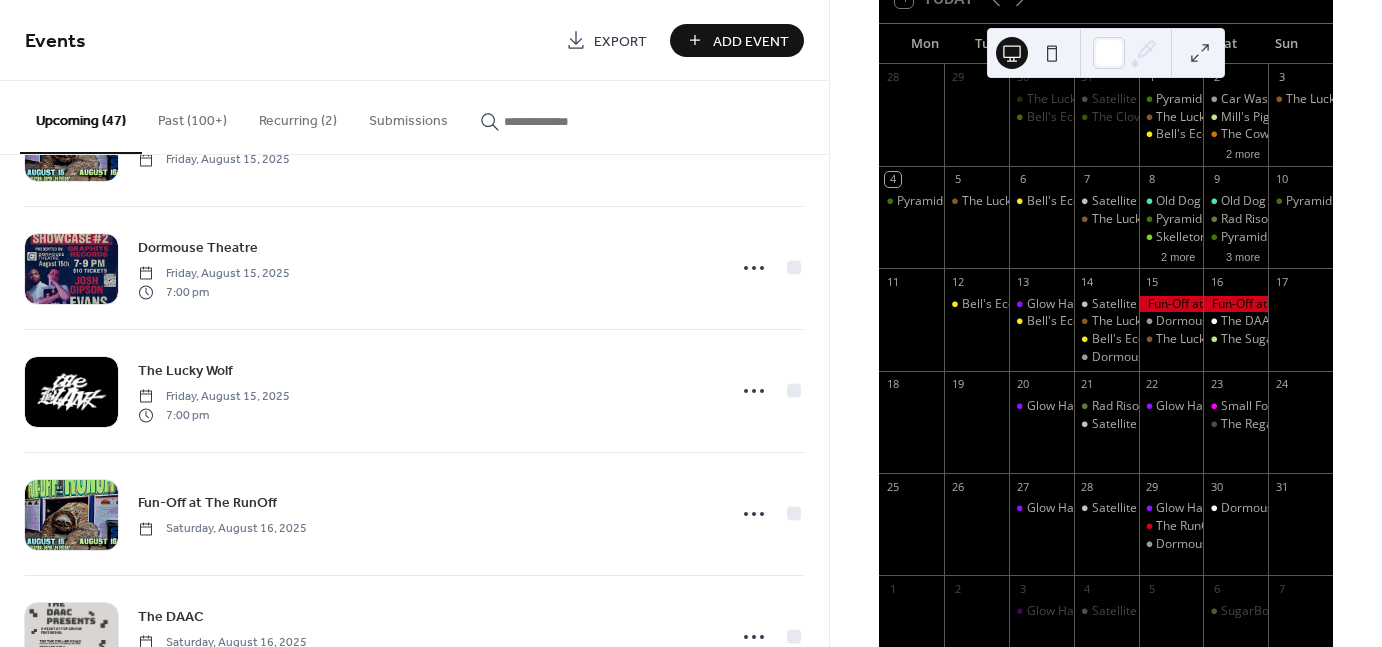 scroll, scrollTop: 2686, scrollLeft: 0, axis: vertical 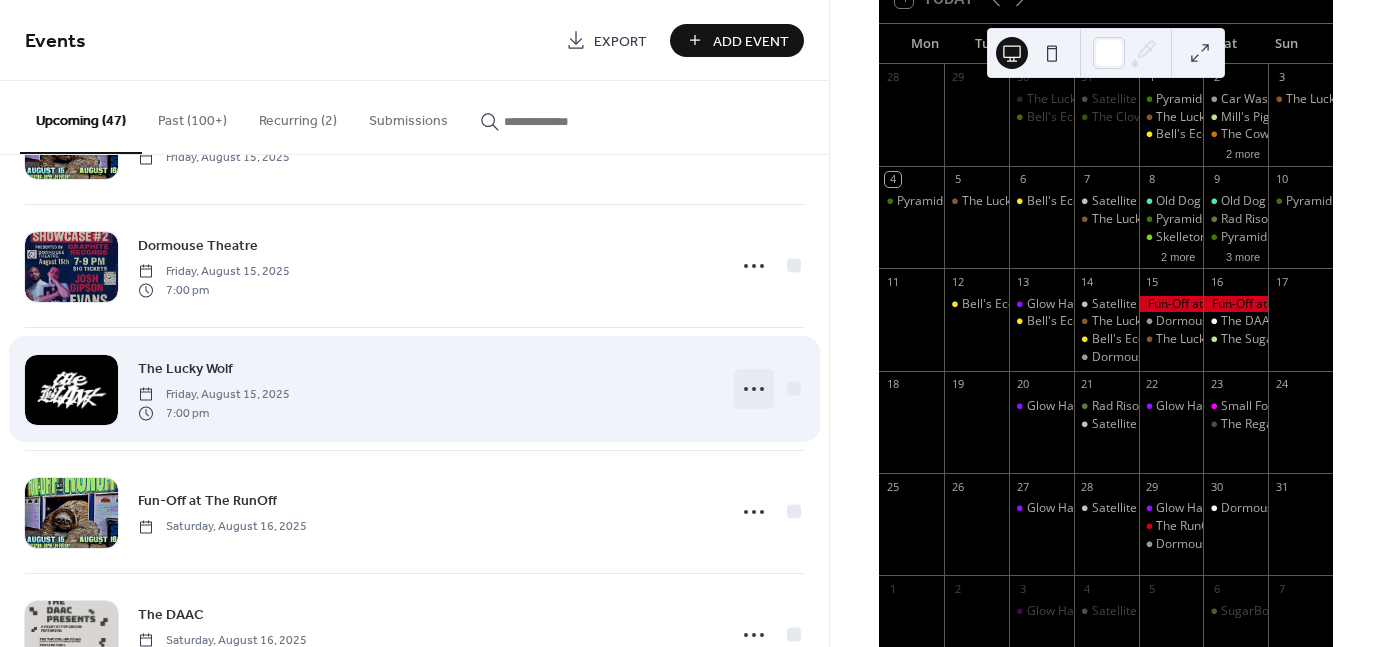 click 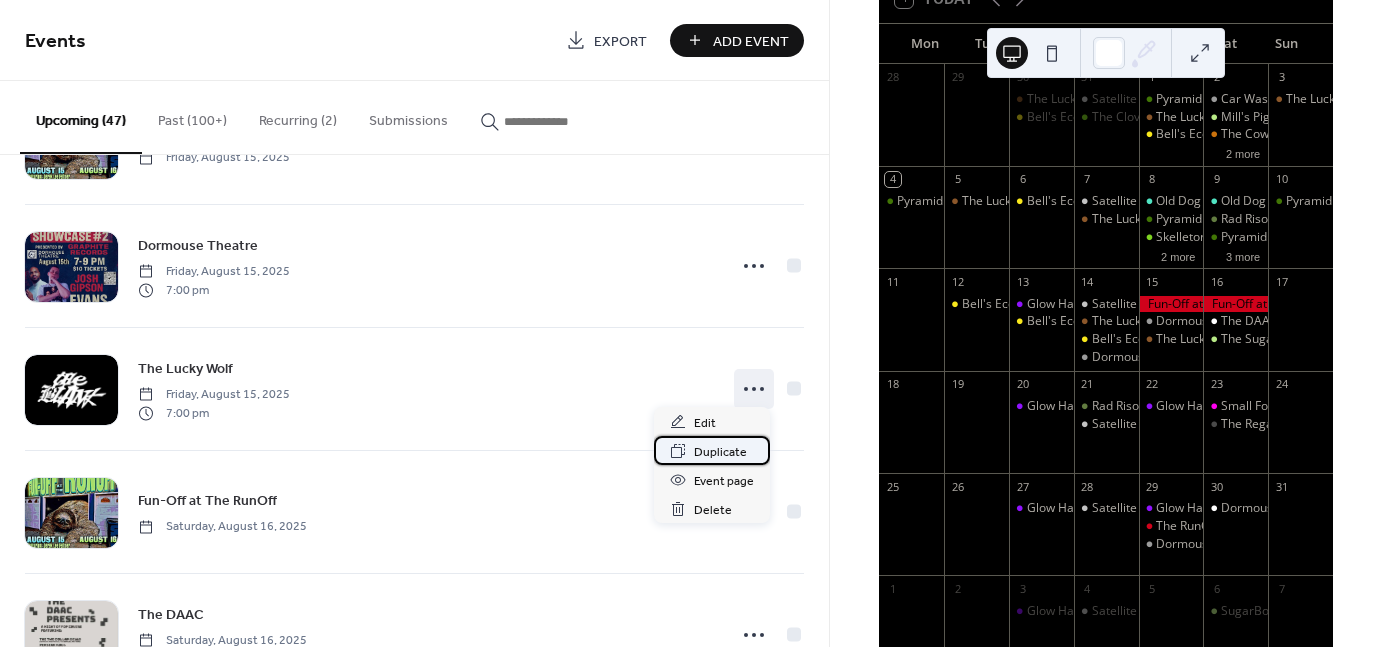 click on "Duplicate" at bounding box center [720, 452] 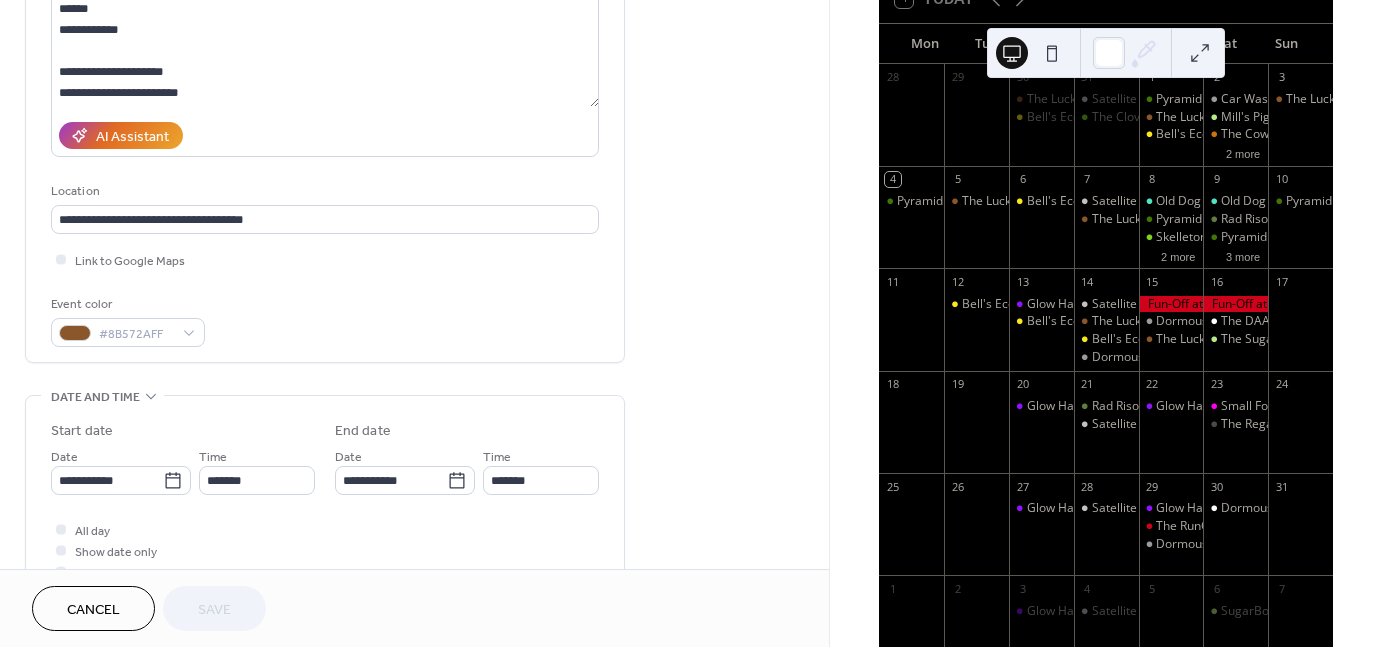 scroll, scrollTop: 258, scrollLeft: 0, axis: vertical 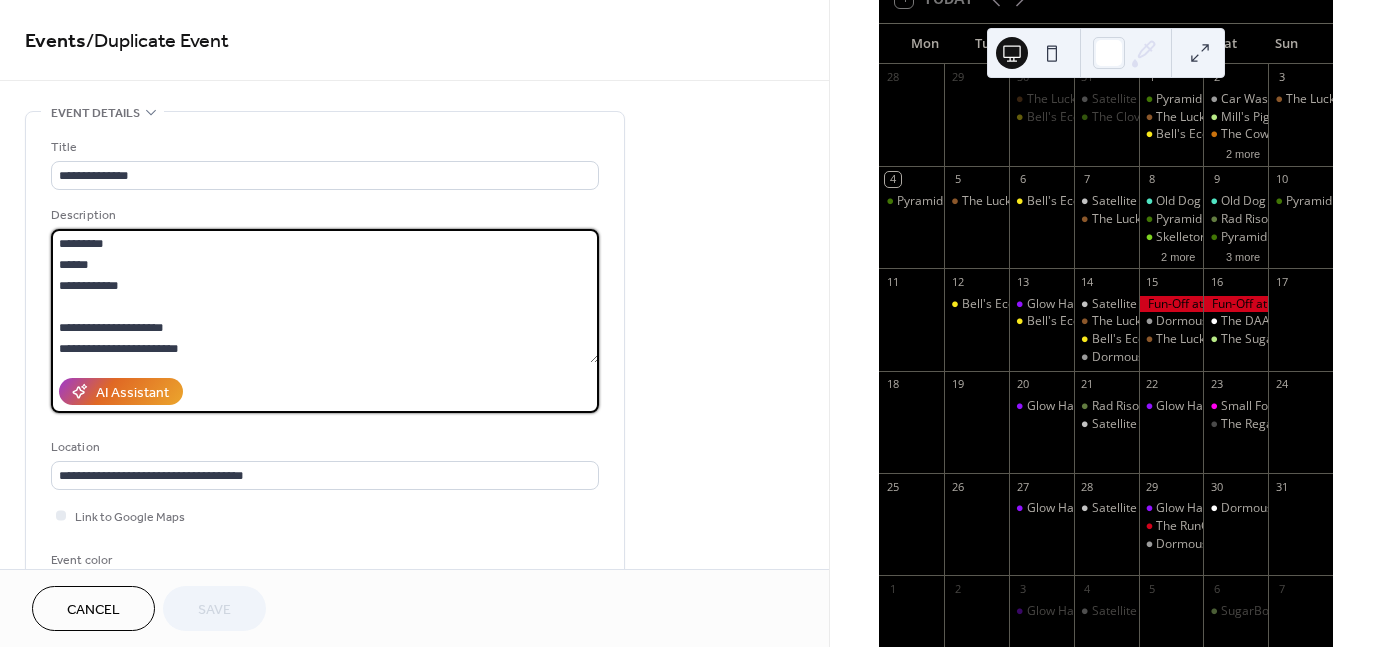 drag, startPoint x: 148, startPoint y: 286, endPoint x: 52, endPoint y: 232, distance: 110.145355 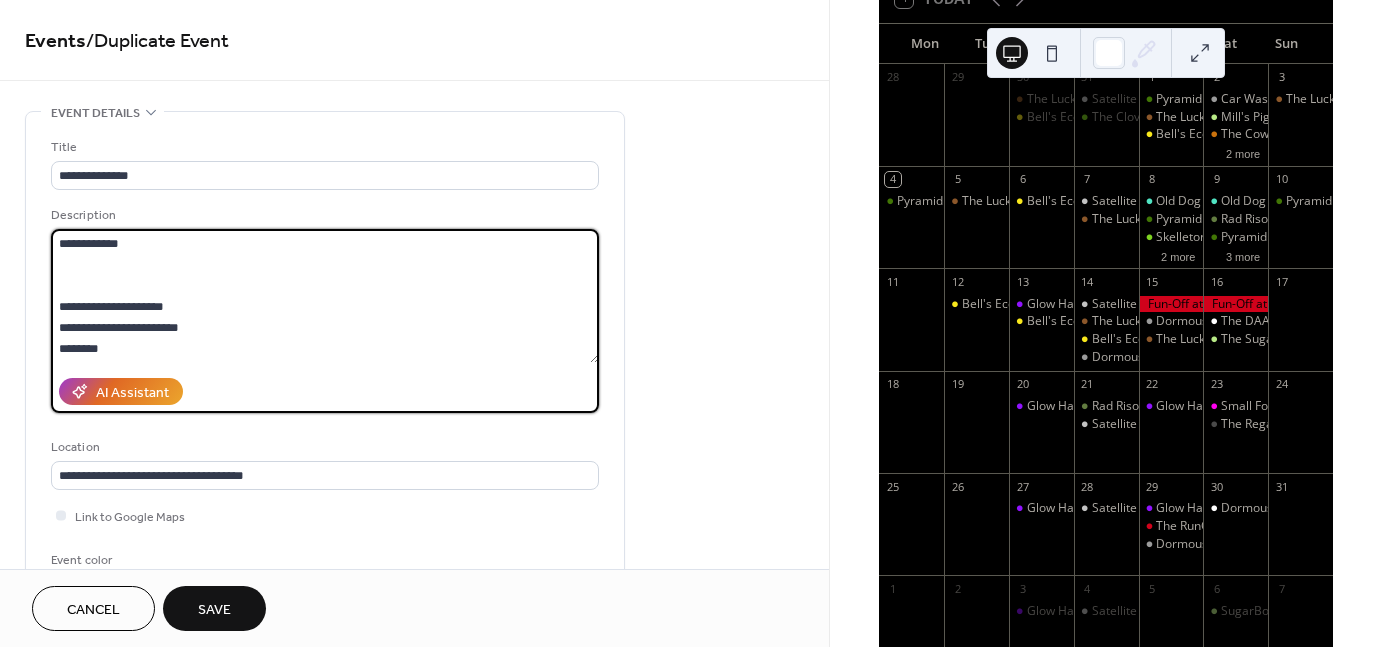 paste on "*" 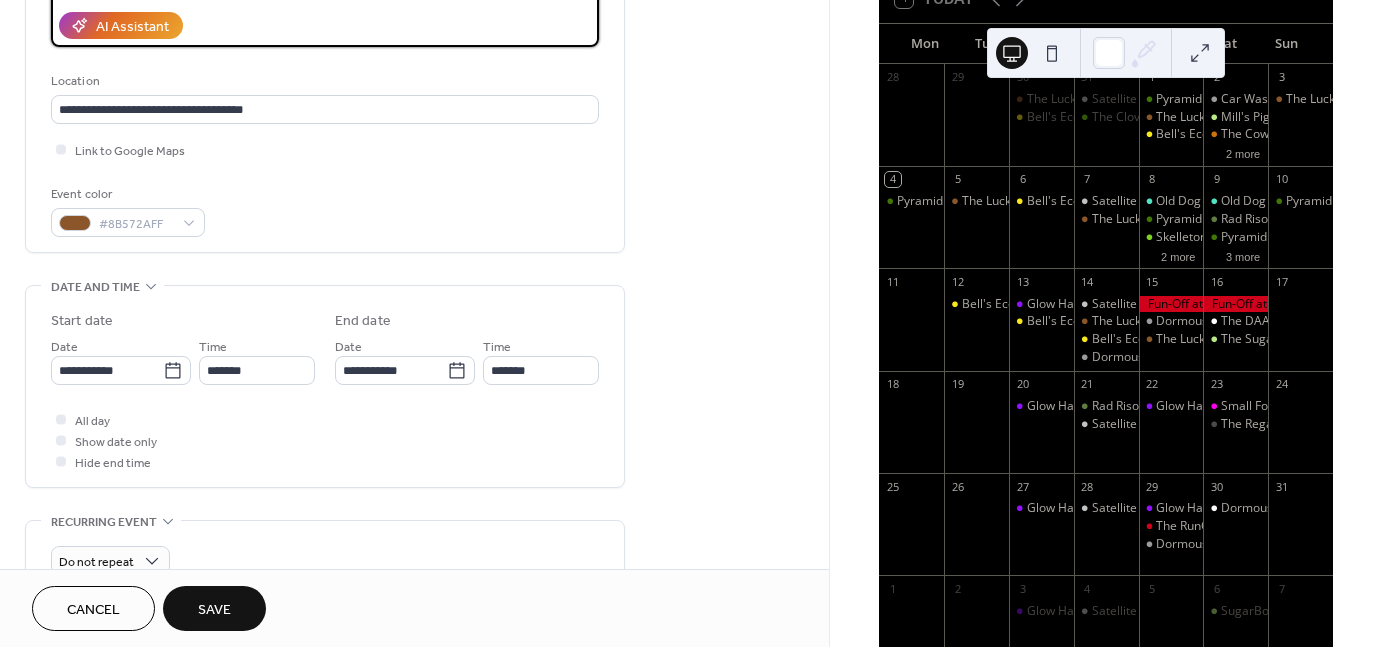 scroll, scrollTop: 367, scrollLeft: 0, axis: vertical 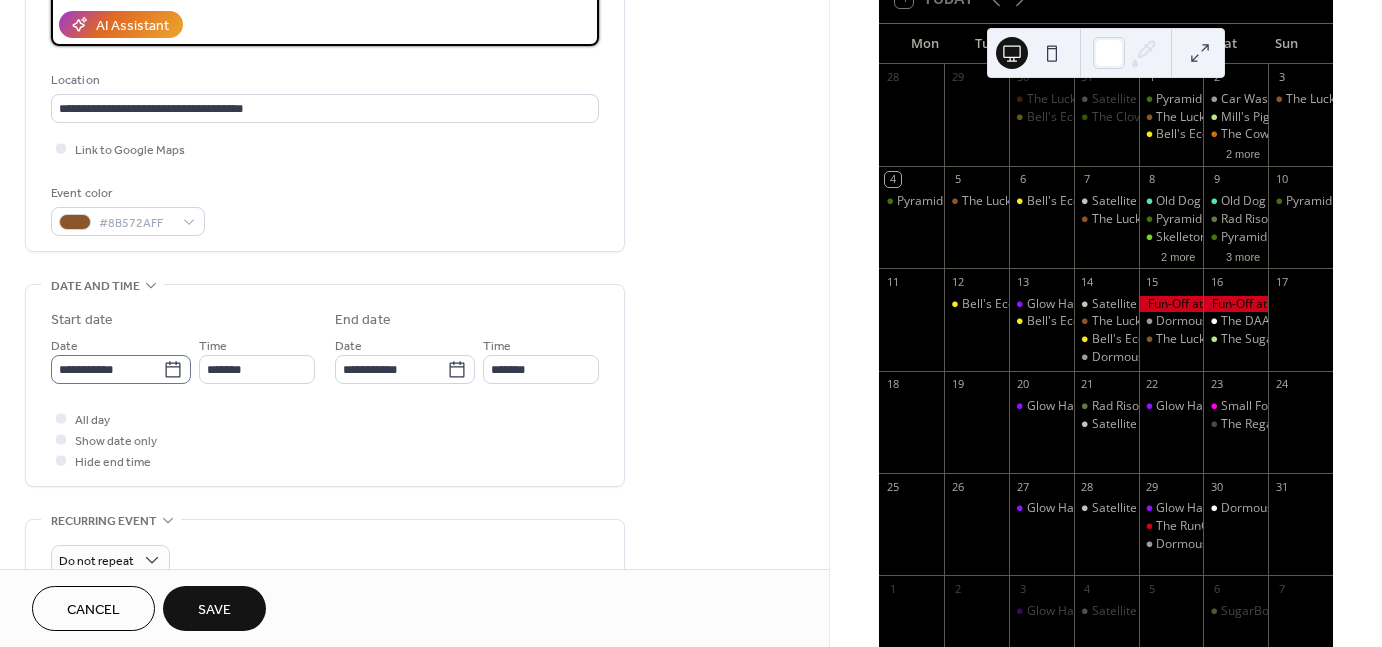 type on "**********" 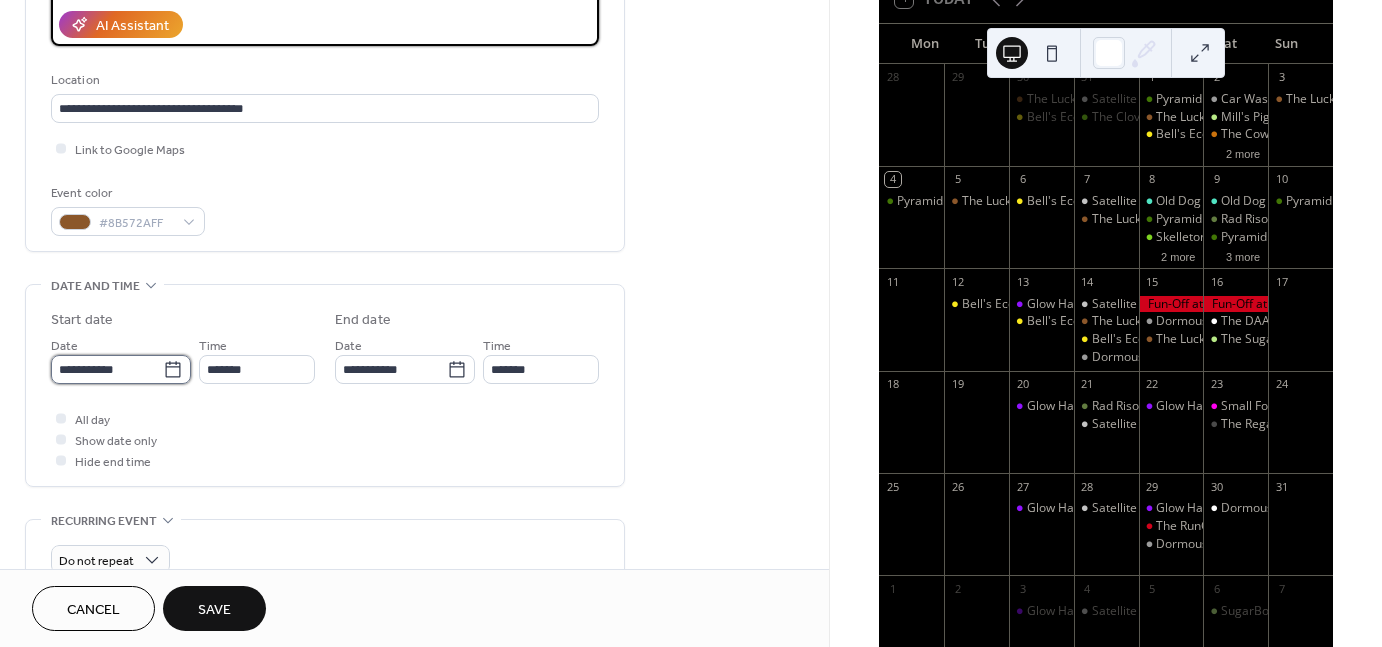 click on "**********" at bounding box center (107, 369) 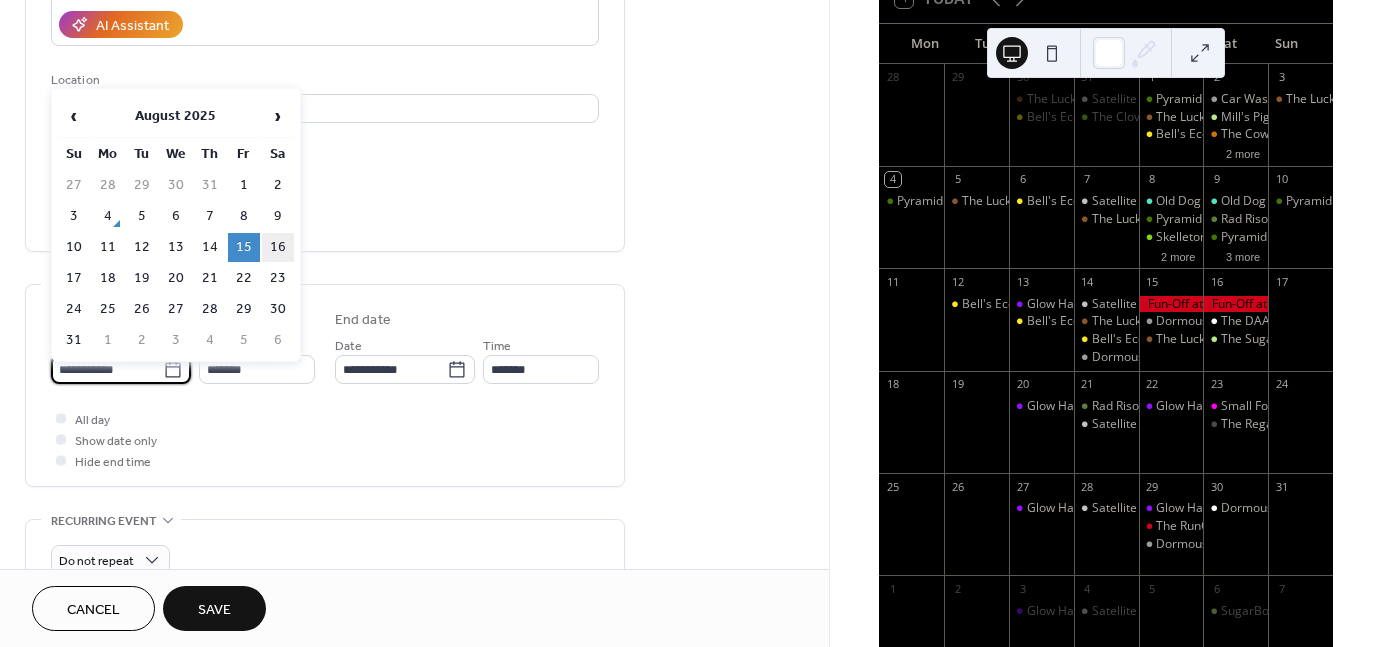 click on "16" at bounding box center (278, 247) 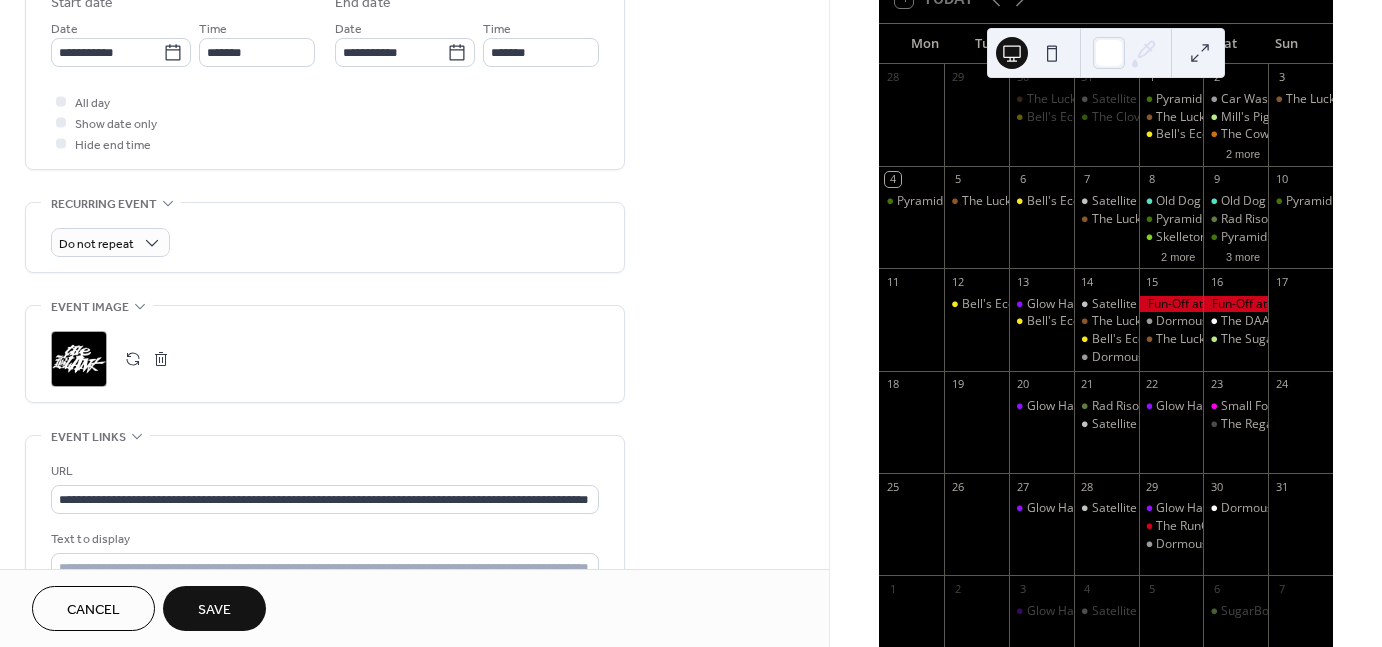 scroll, scrollTop: 702, scrollLeft: 0, axis: vertical 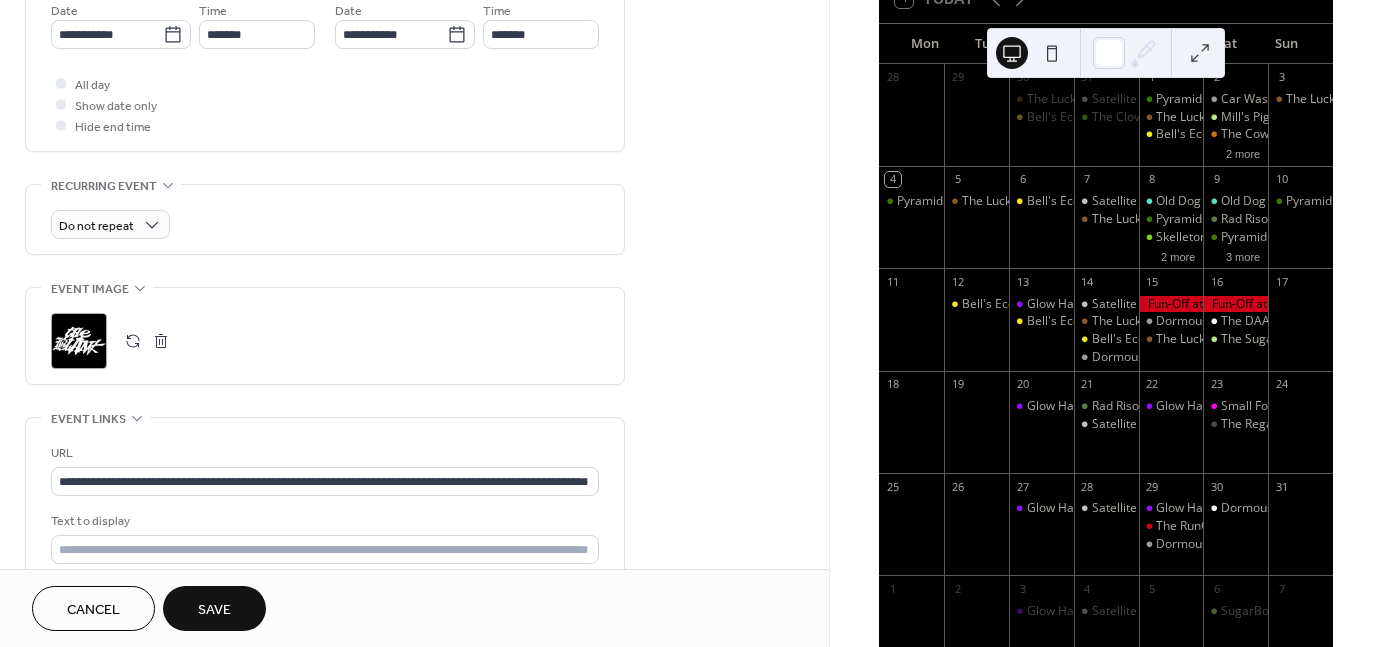 click on ";" at bounding box center (79, 341) 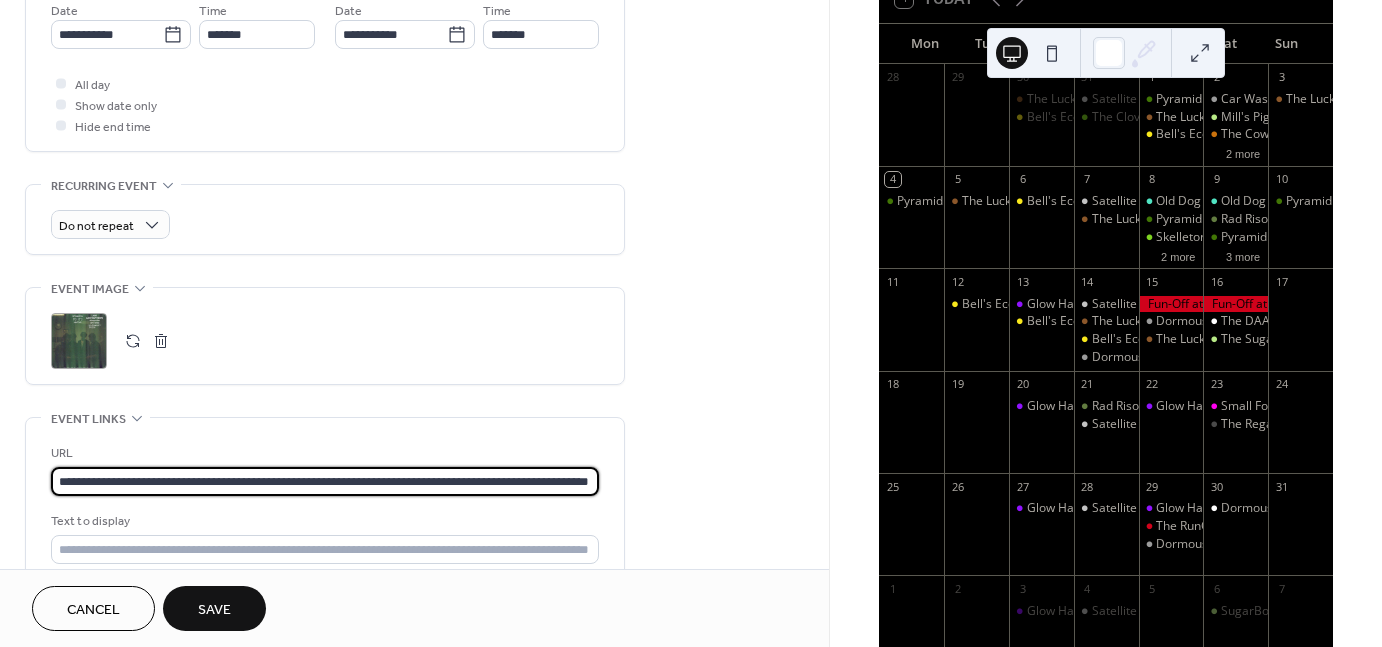 scroll, scrollTop: 0, scrollLeft: 85, axis: horizontal 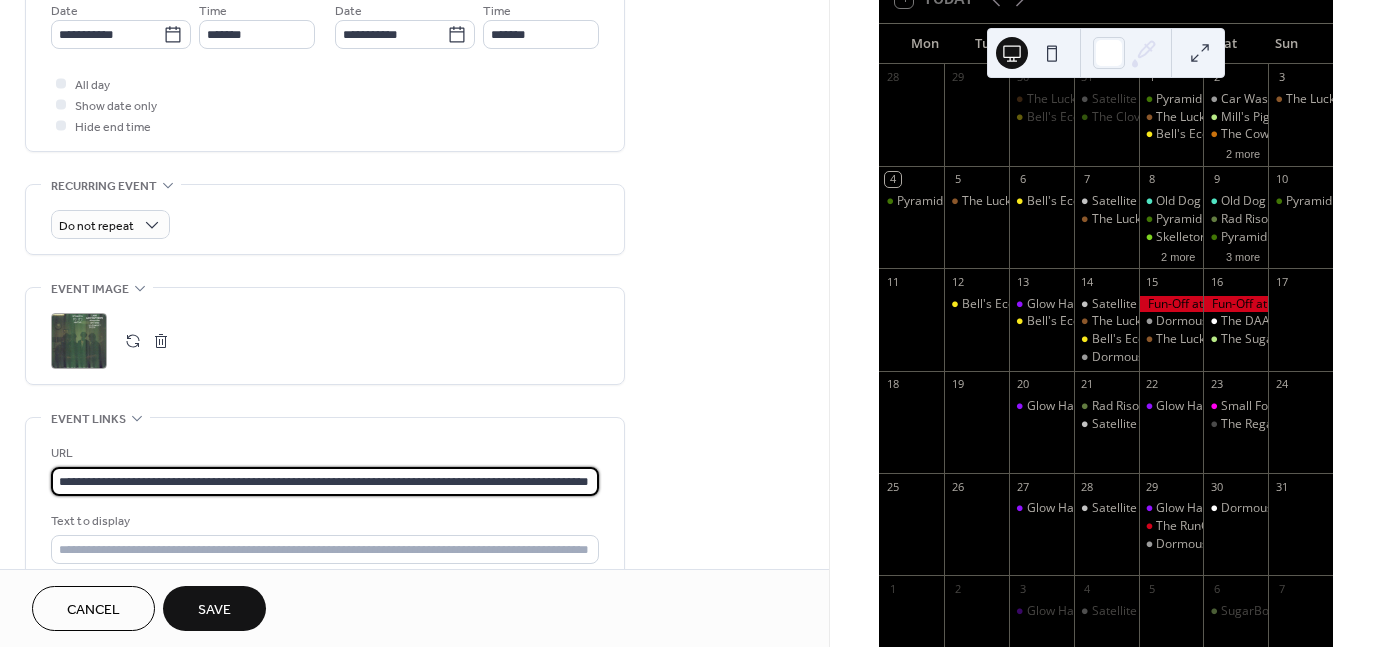 paste 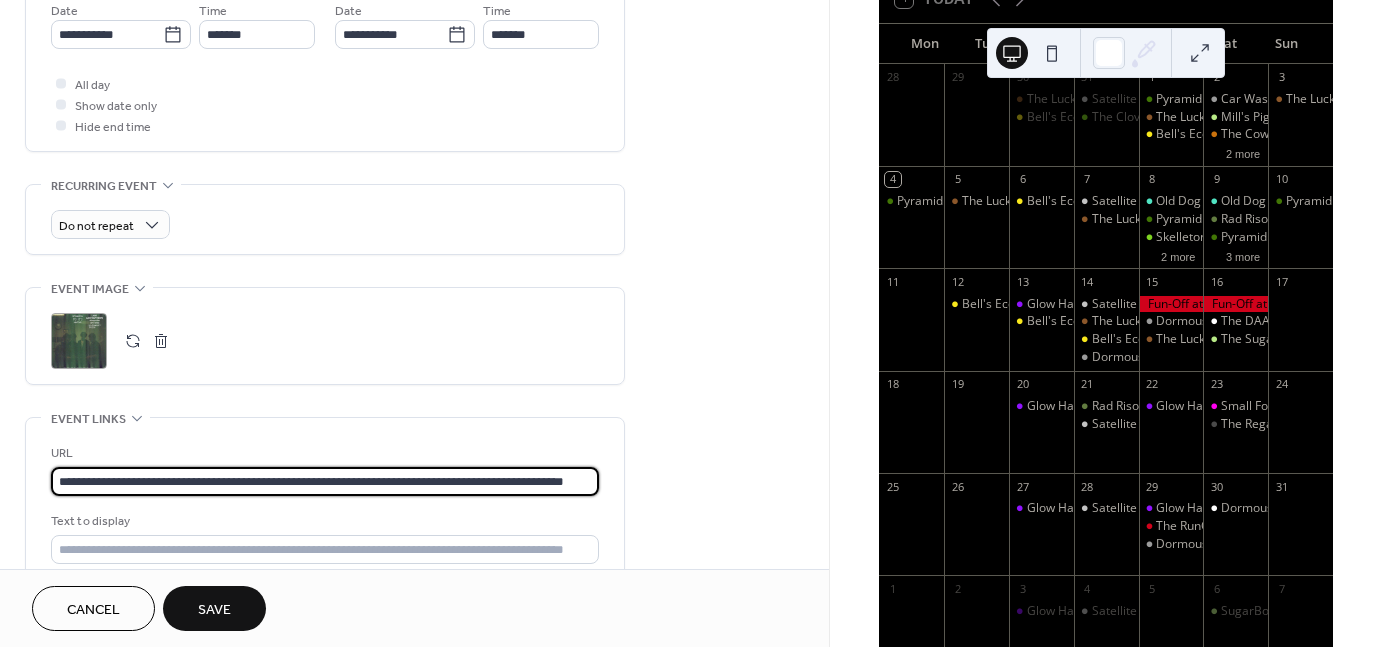 scroll, scrollTop: 0, scrollLeft: 54, axis: horizontal 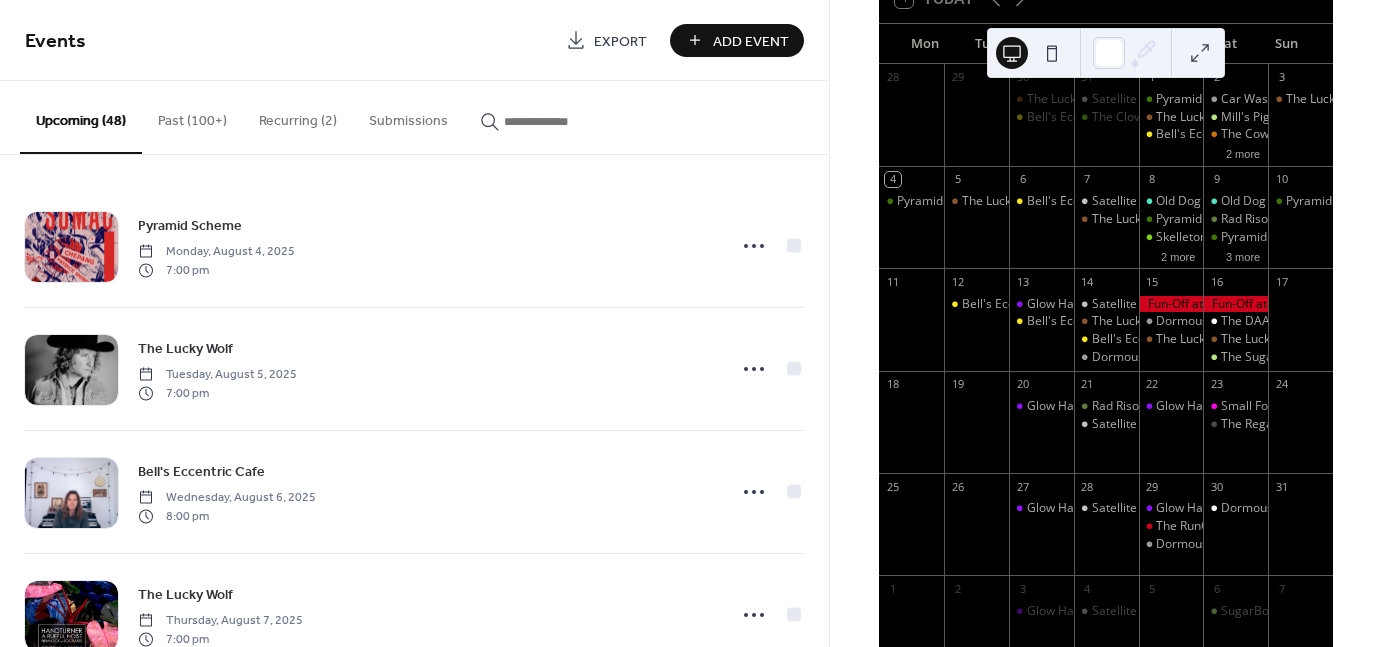 click on "Add Event" at bounding box center (751, 41) 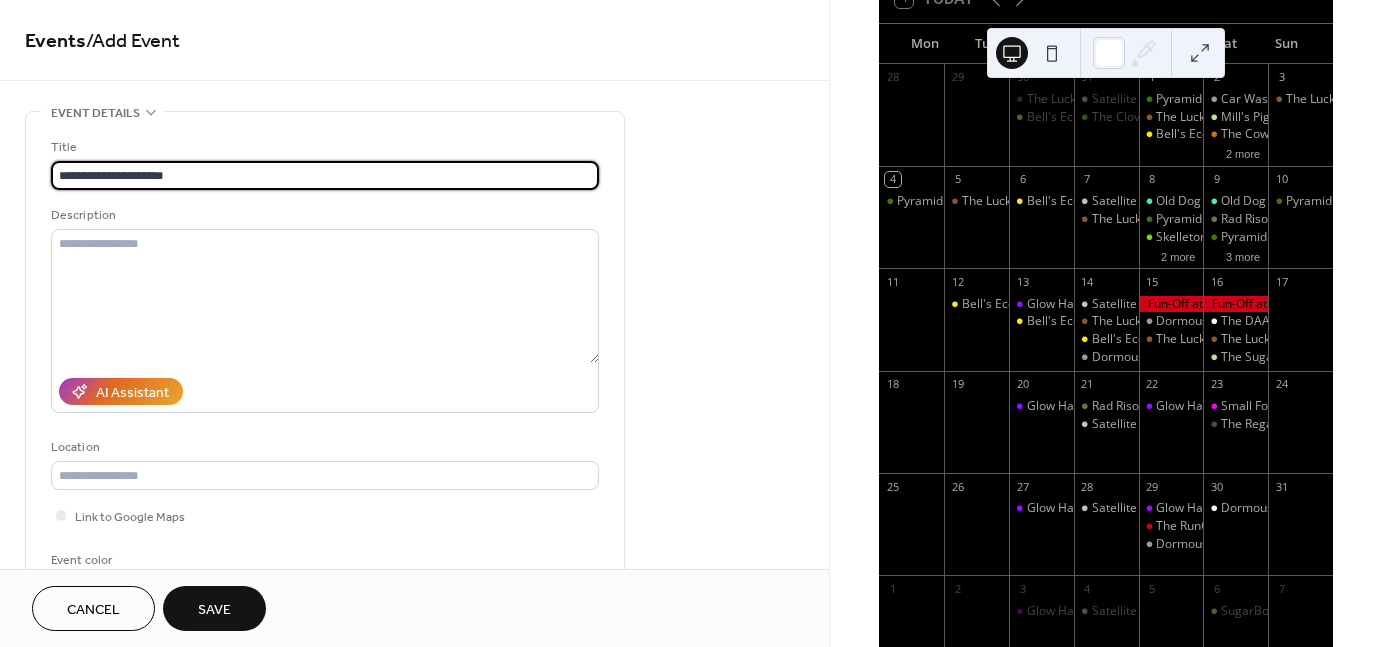 type on "**********" 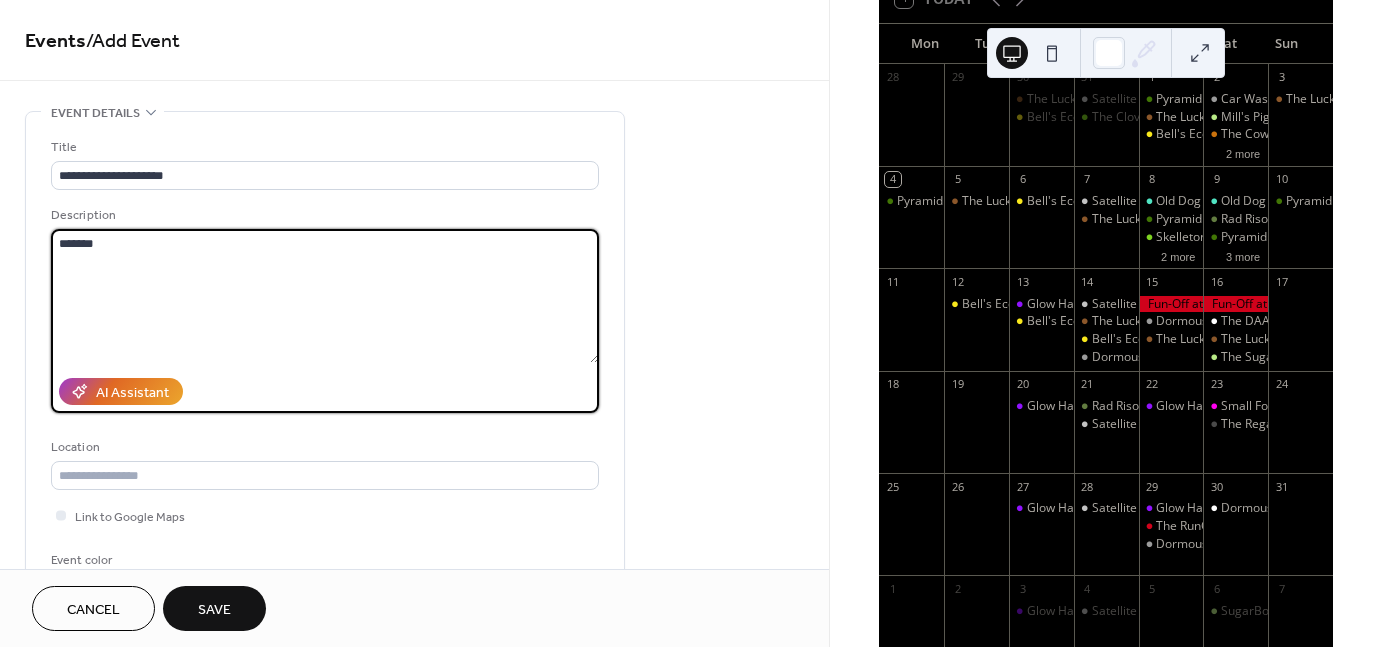 type on "*******" 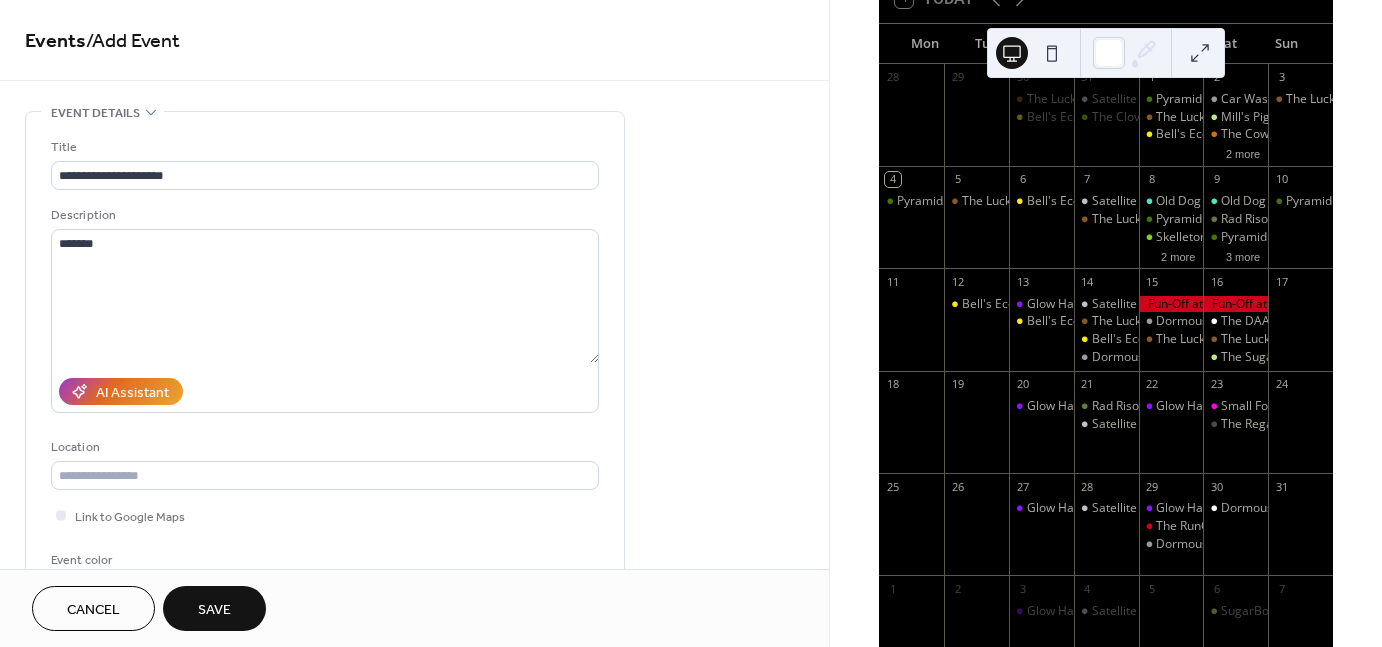 click on "AI Assistant" at bounding box center (121, 391) 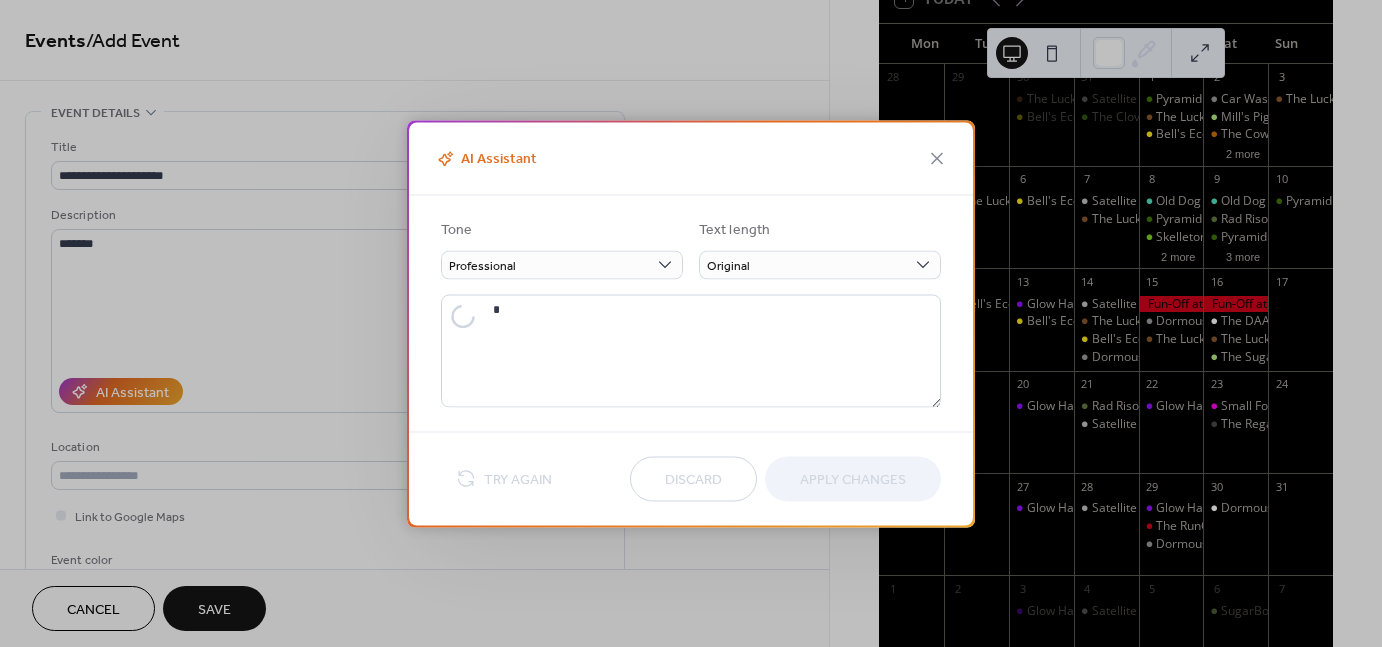 type on "**********" 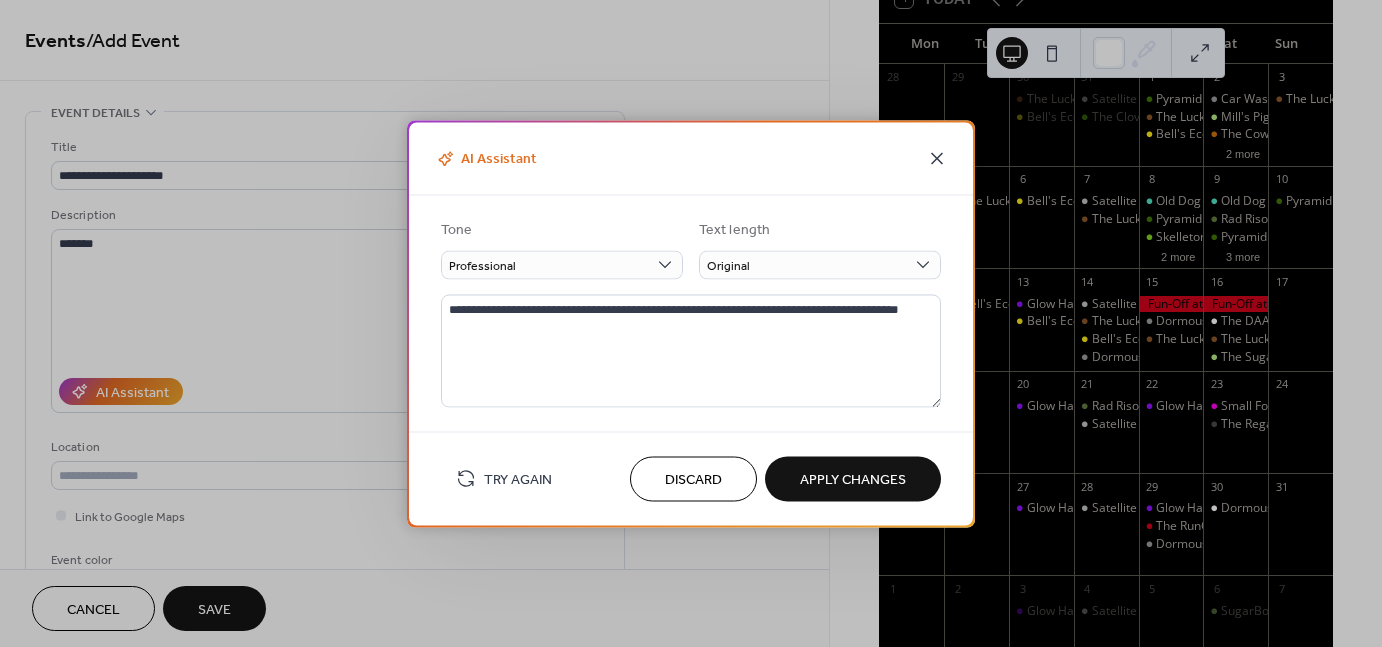 click 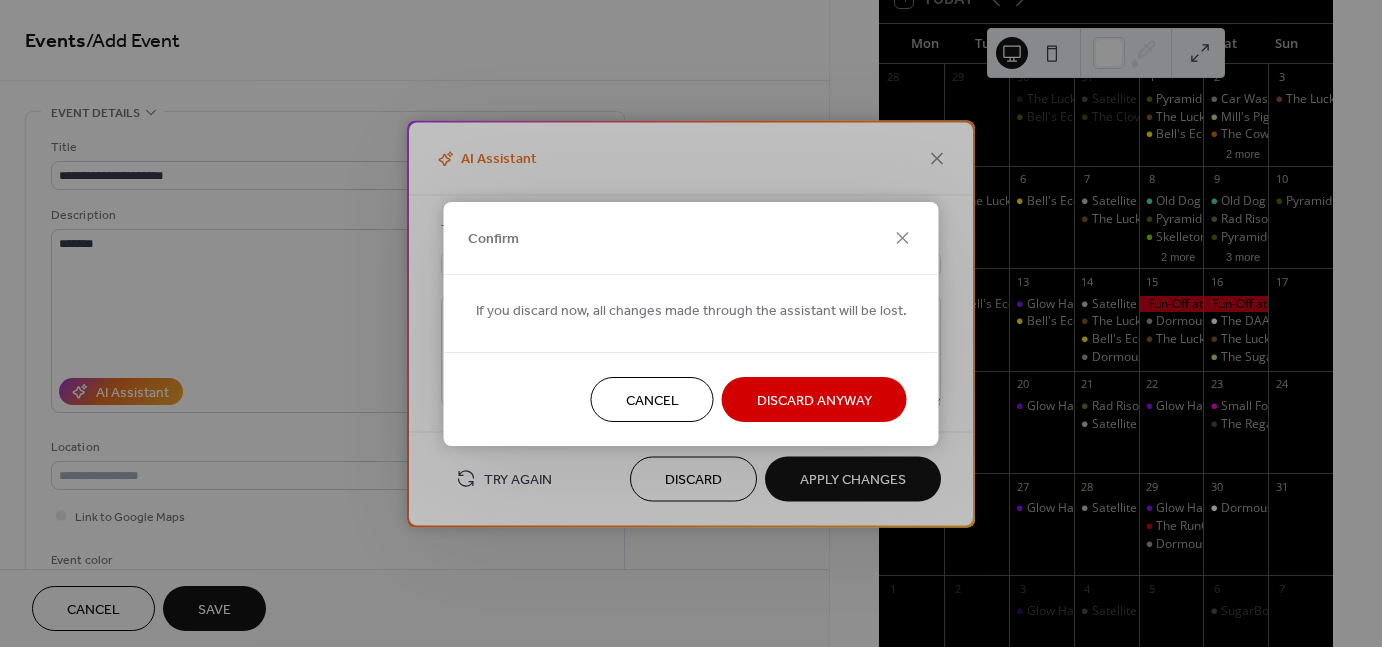 click on "Discard Anyway" at bounding box center [814, 400] 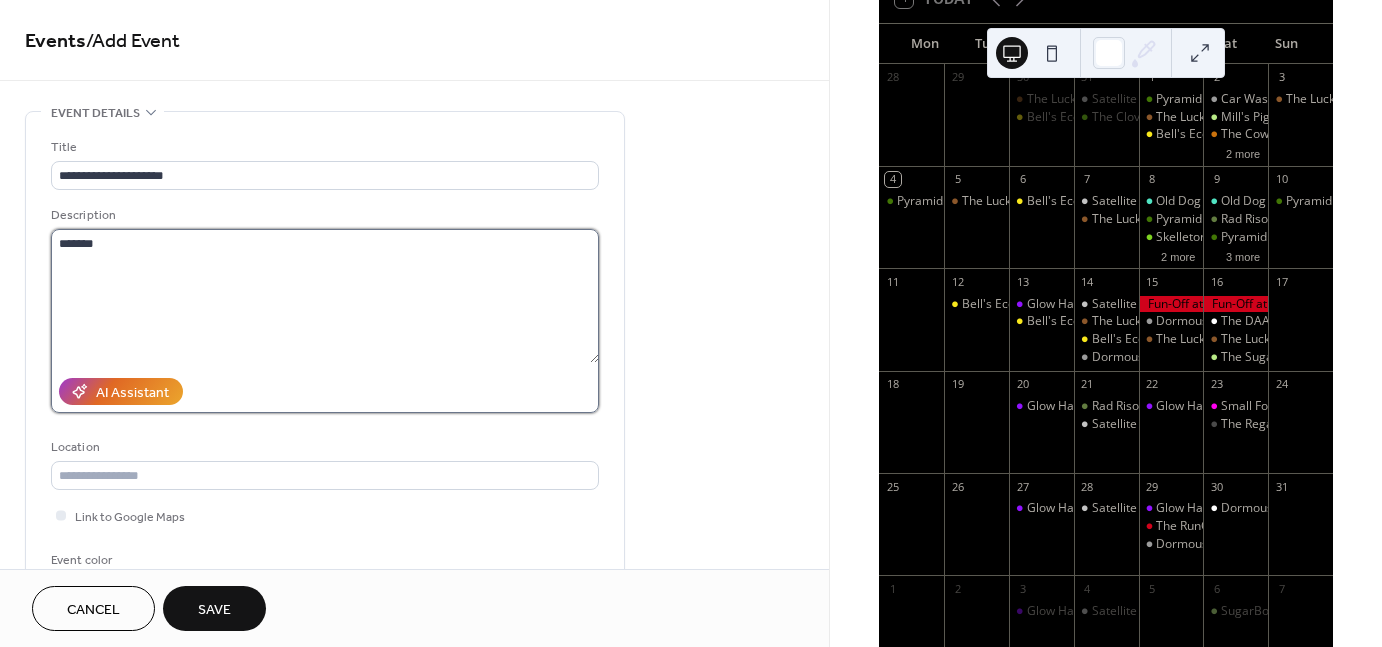 click on "*******" at bounding box center (325, 296) 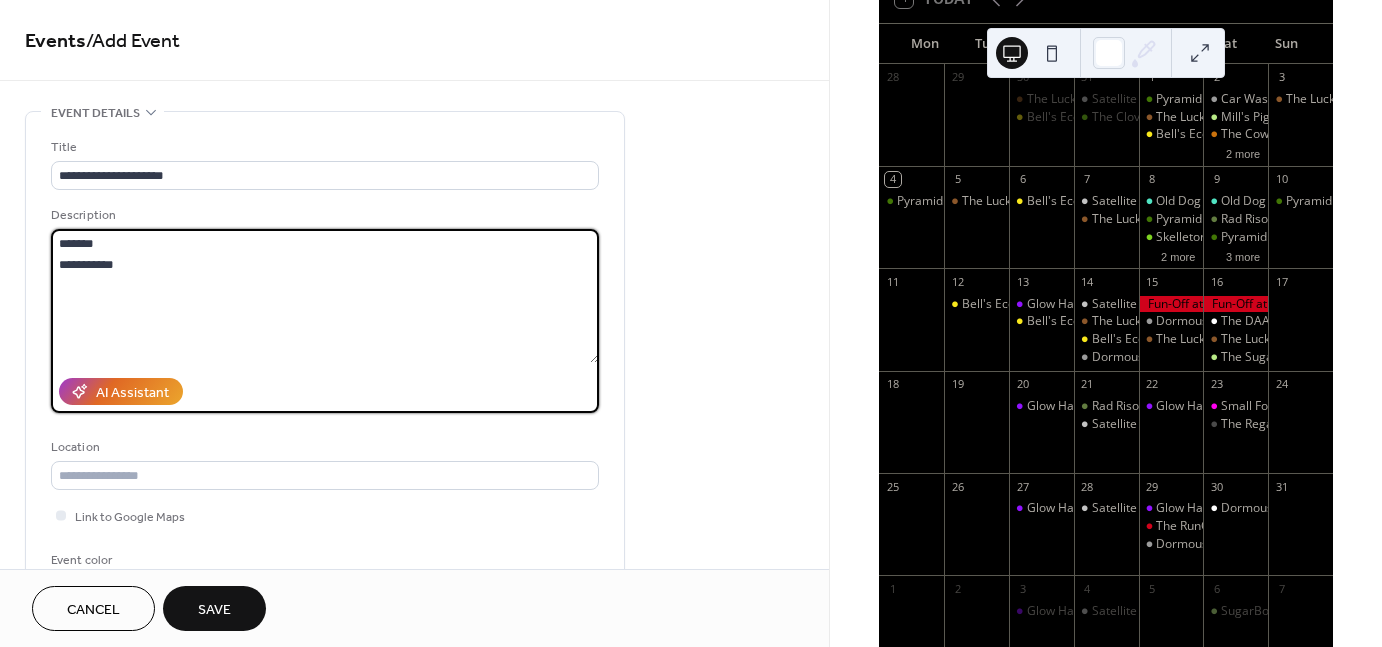 click on "**********" at bounding box center [325, 296] 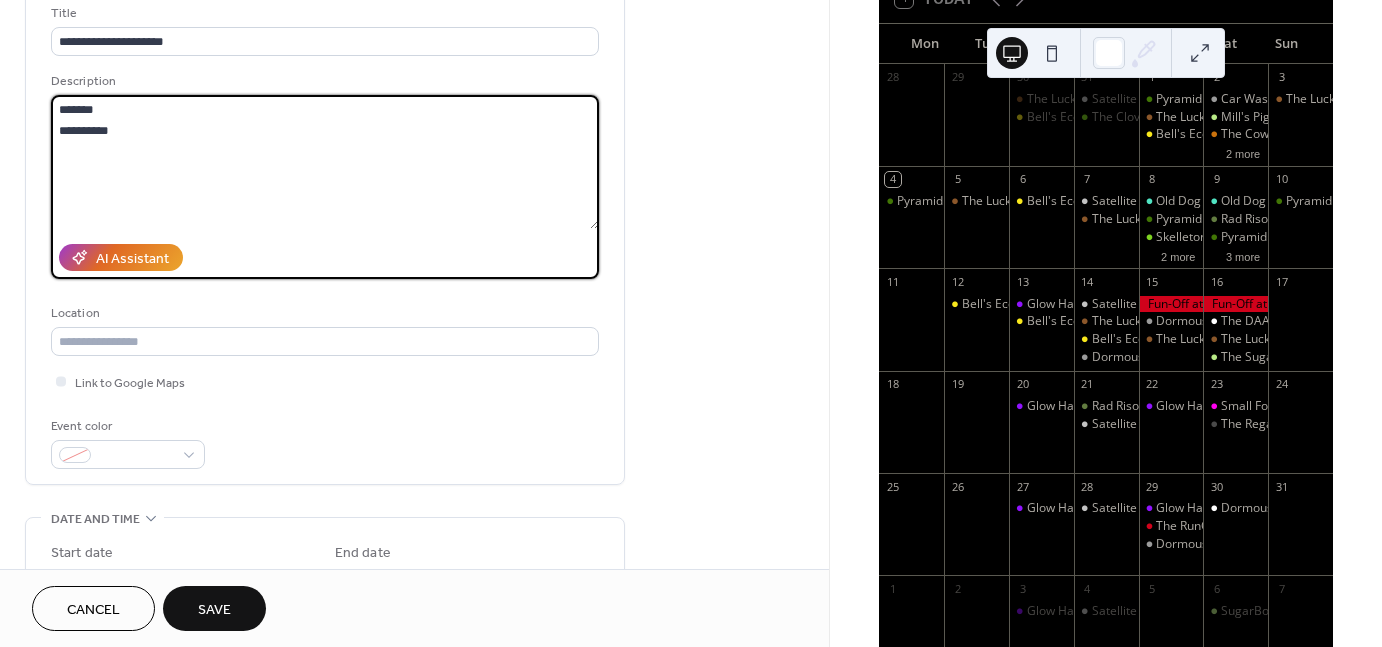 scroll, scrollTop: 135, scrollLeft: 0, axis: vertical 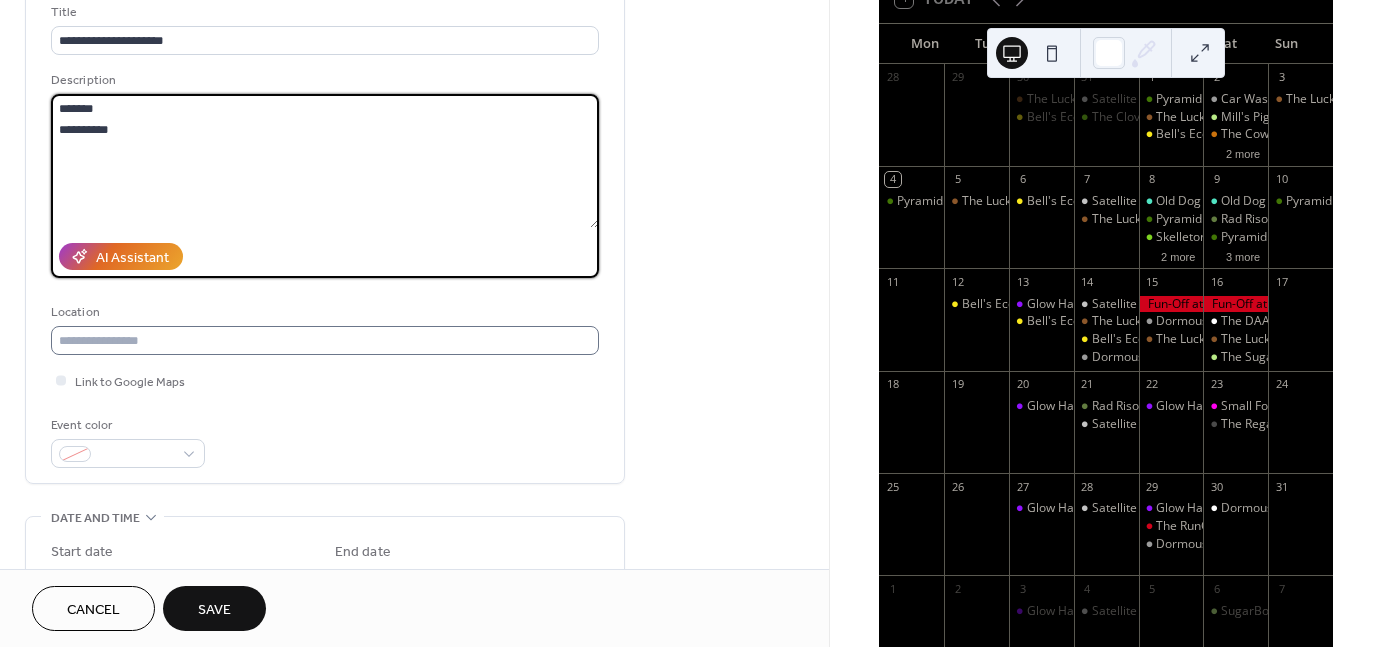 type on "**********" 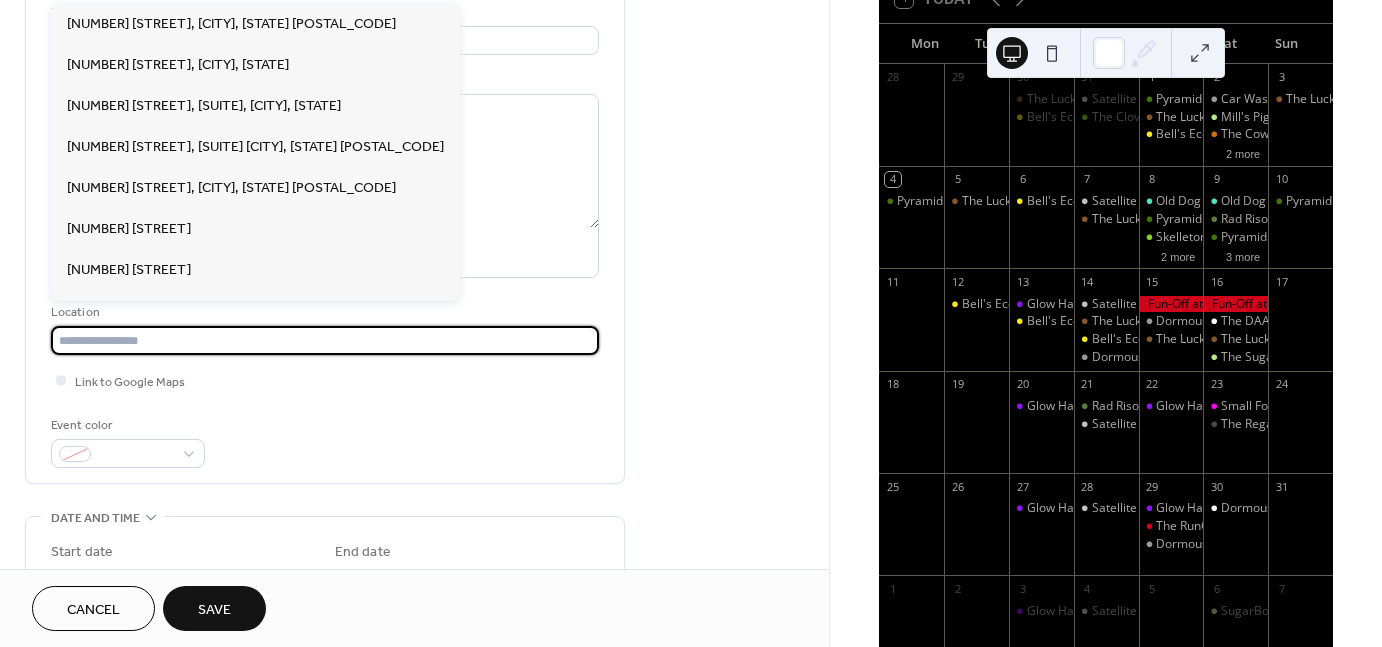 click at bounding box center [325, 340] 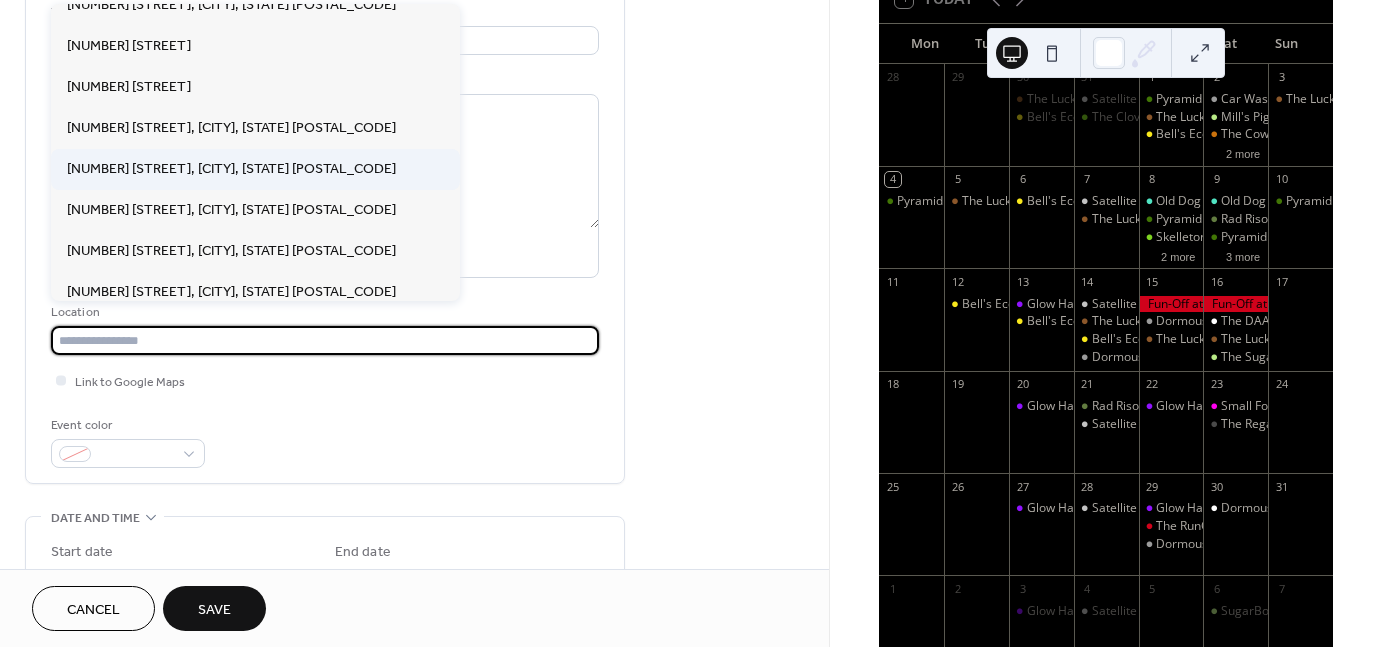 scroll, scrollTop: 187, scrollLeft: 0, axis: vertical 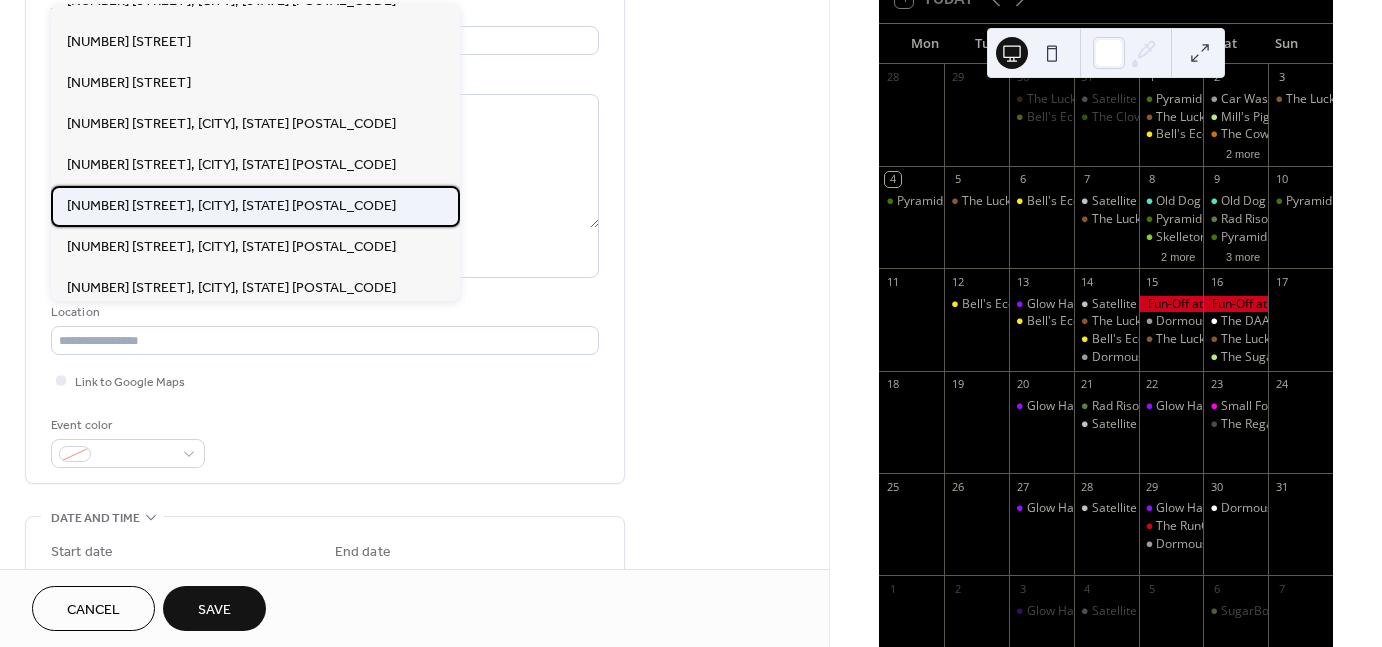 click on "[NUMBER] [STREET], [CITY], [STATE] [POSTAL_CODE]" at bounding box center [231, 206] 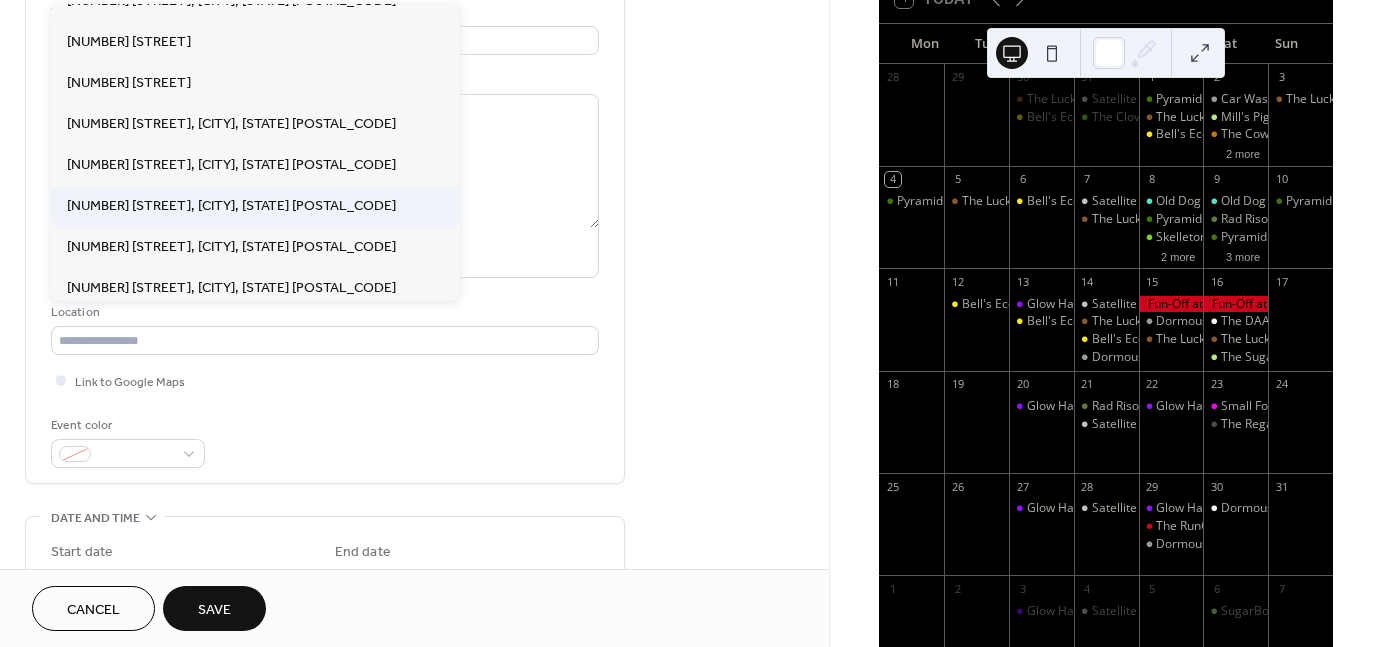 type on "**********" 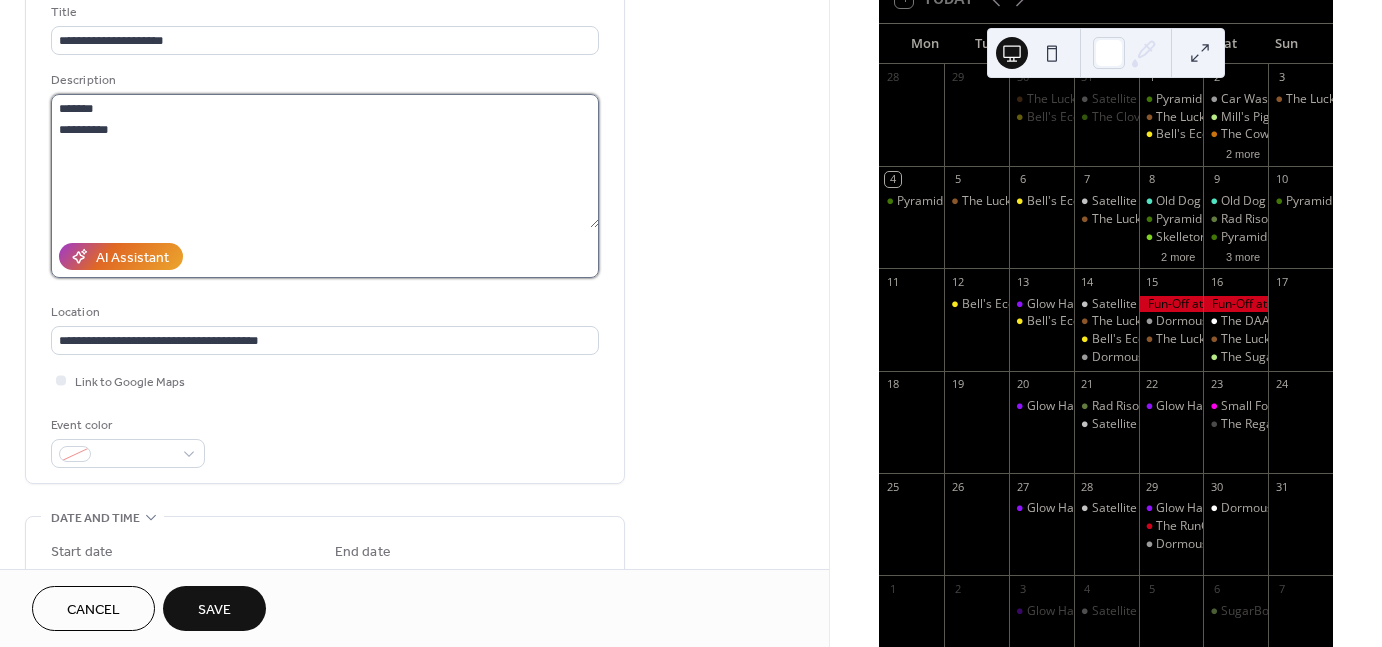 click on "**********" at bounding box center (325, 161) 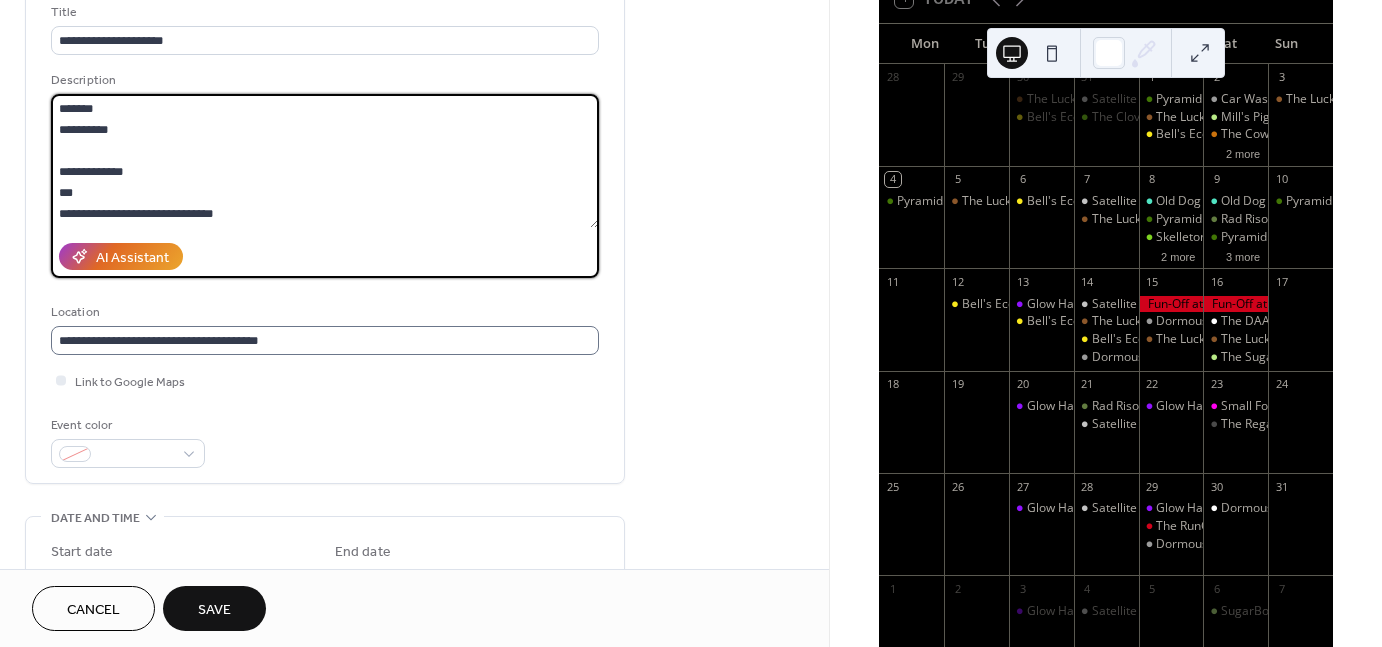 scroll, scrollTop: 0, scrollLeft: 0, axis: both 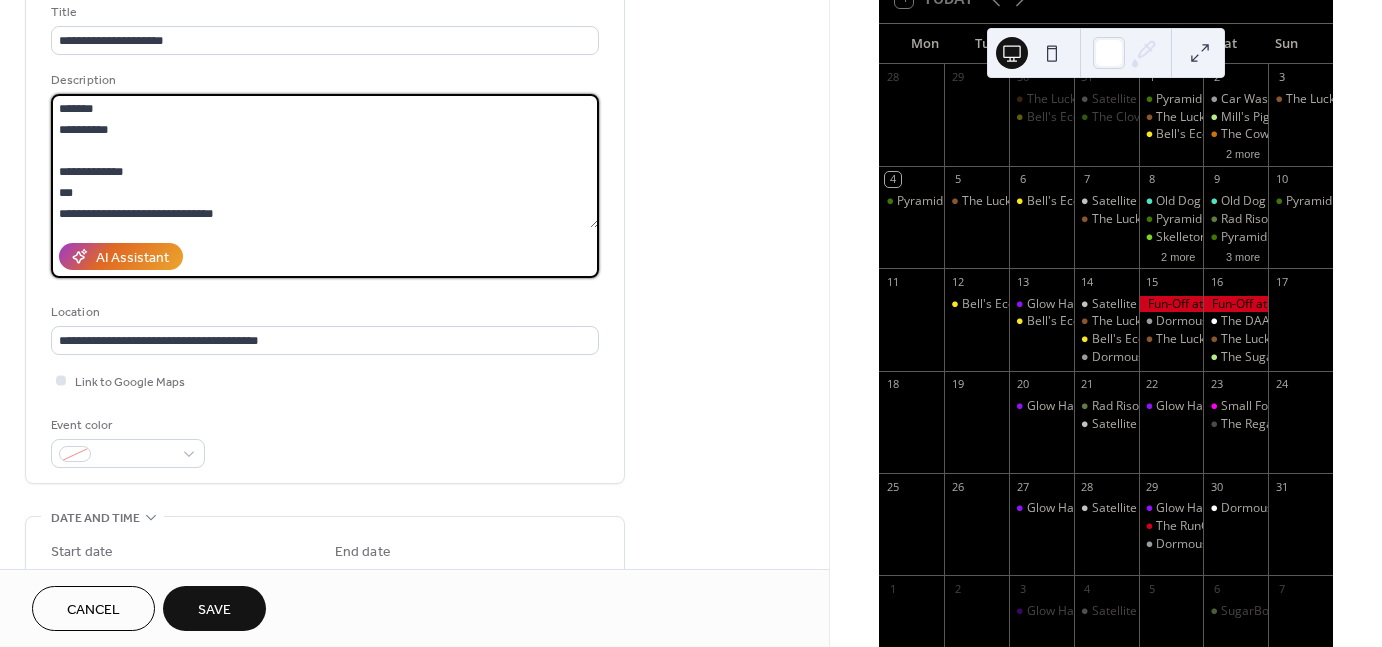 type on "**********" 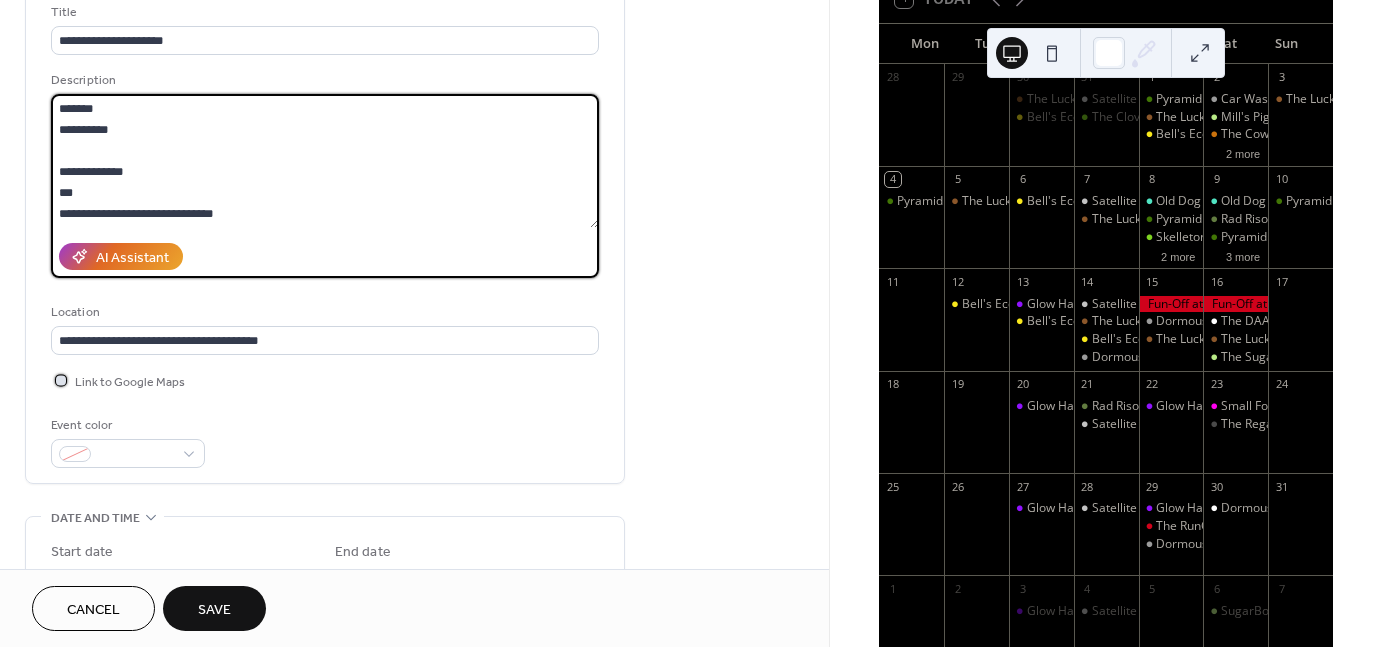 click on "Link to Google Maps" at bounding box center (130, 382) 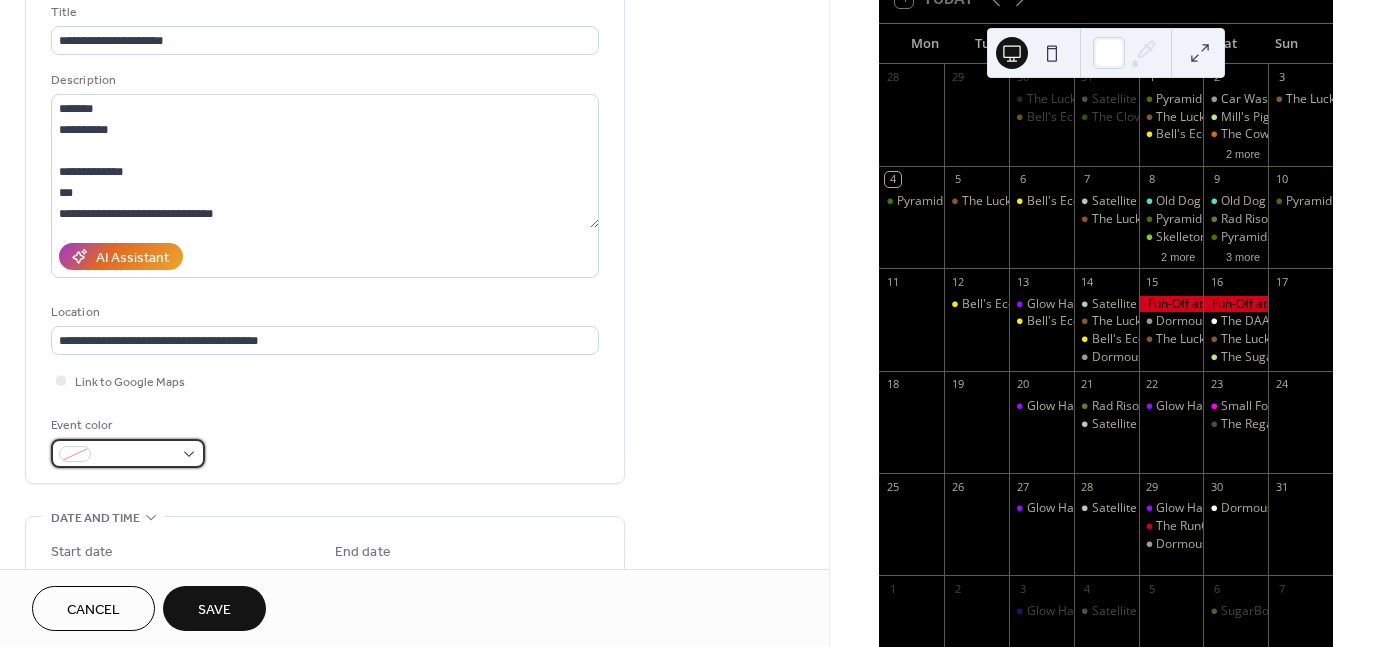 click at bounding box center [136, 455] 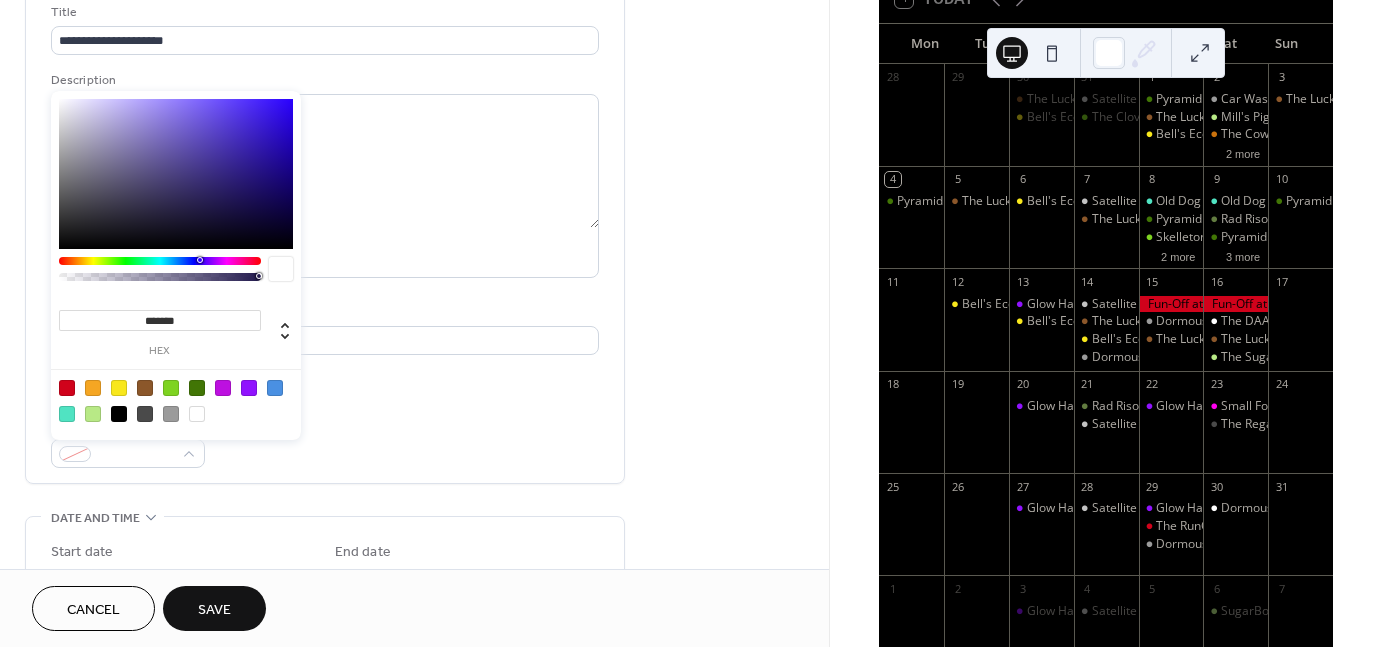 click at bounding box center (119, 388) 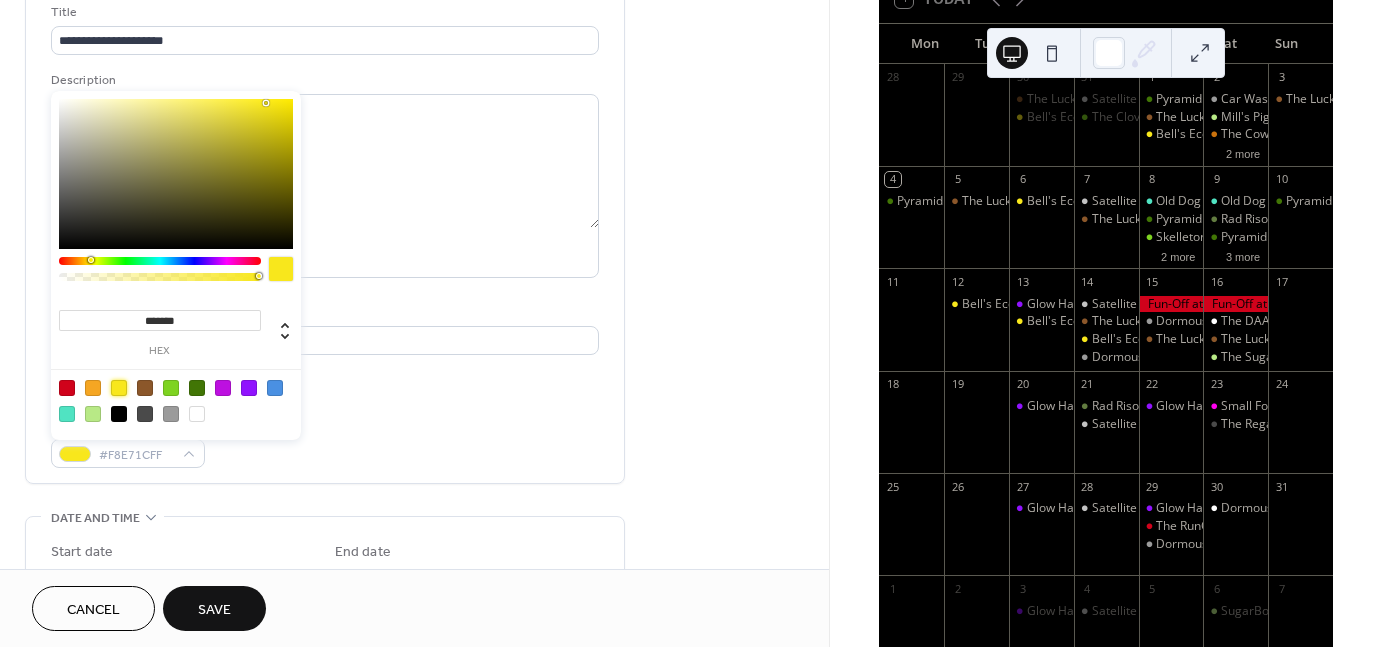 click on "Event color #F8E71CFF" at bounding box center (325, 441) 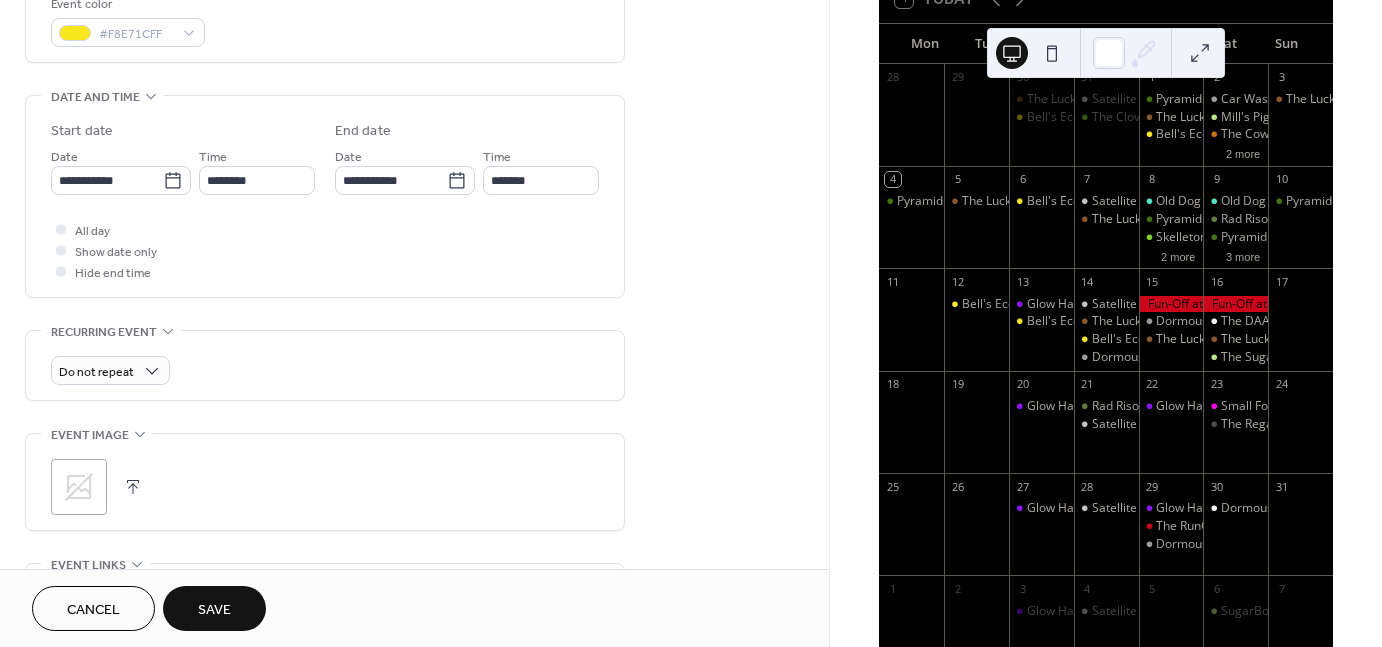 scroll, scrollTop: 548, scrollLeft: 0, axis: vertical 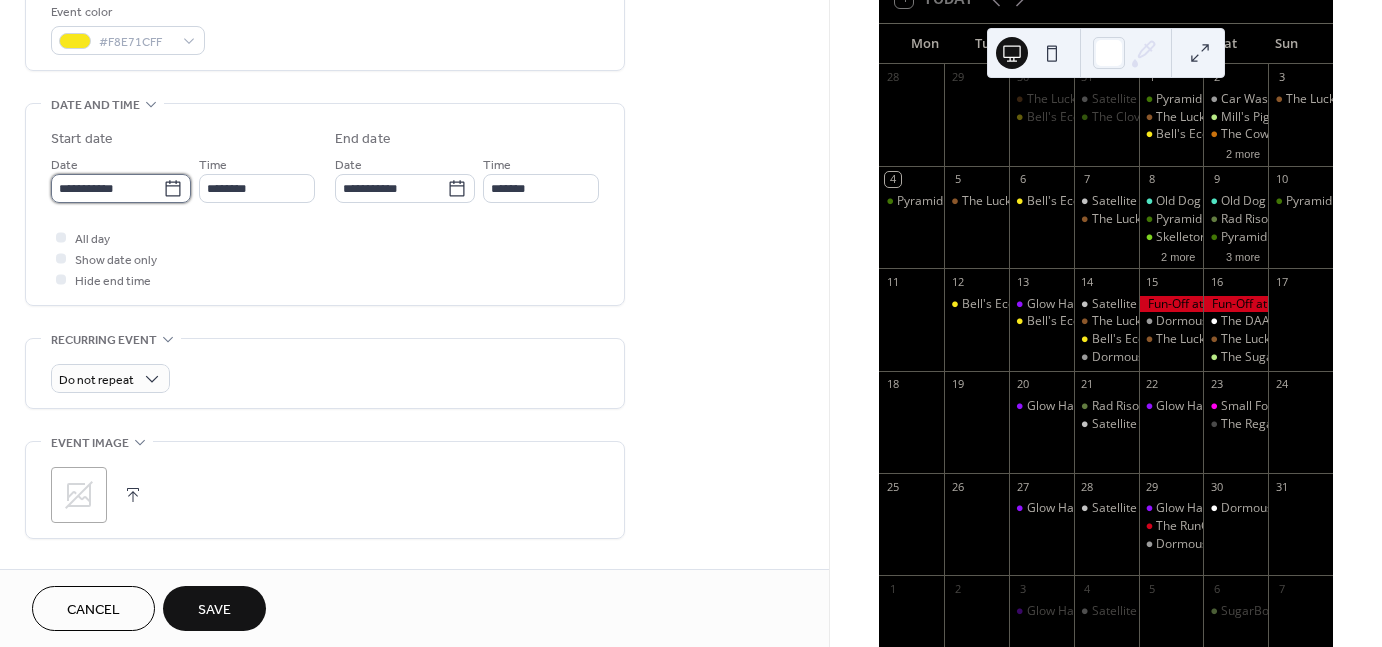 click on "**********" at bounding box center [107, 188] 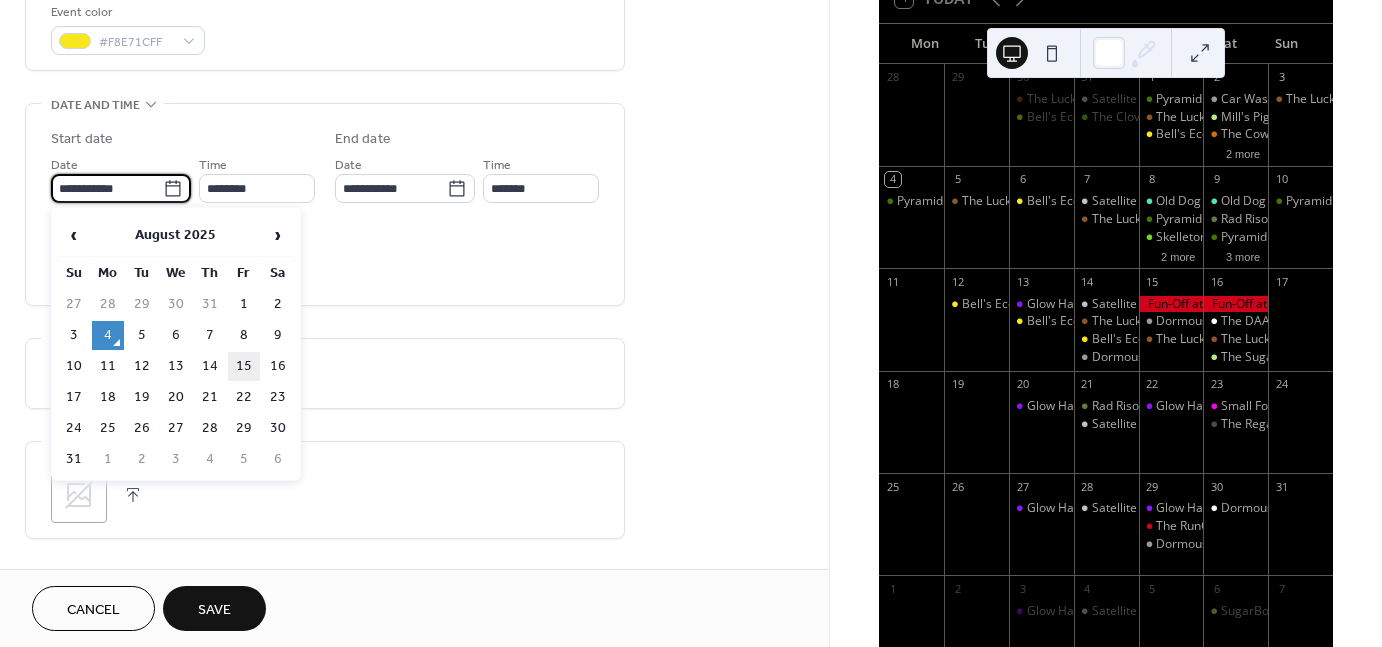 click on "15" at bounding box center (244, 366) 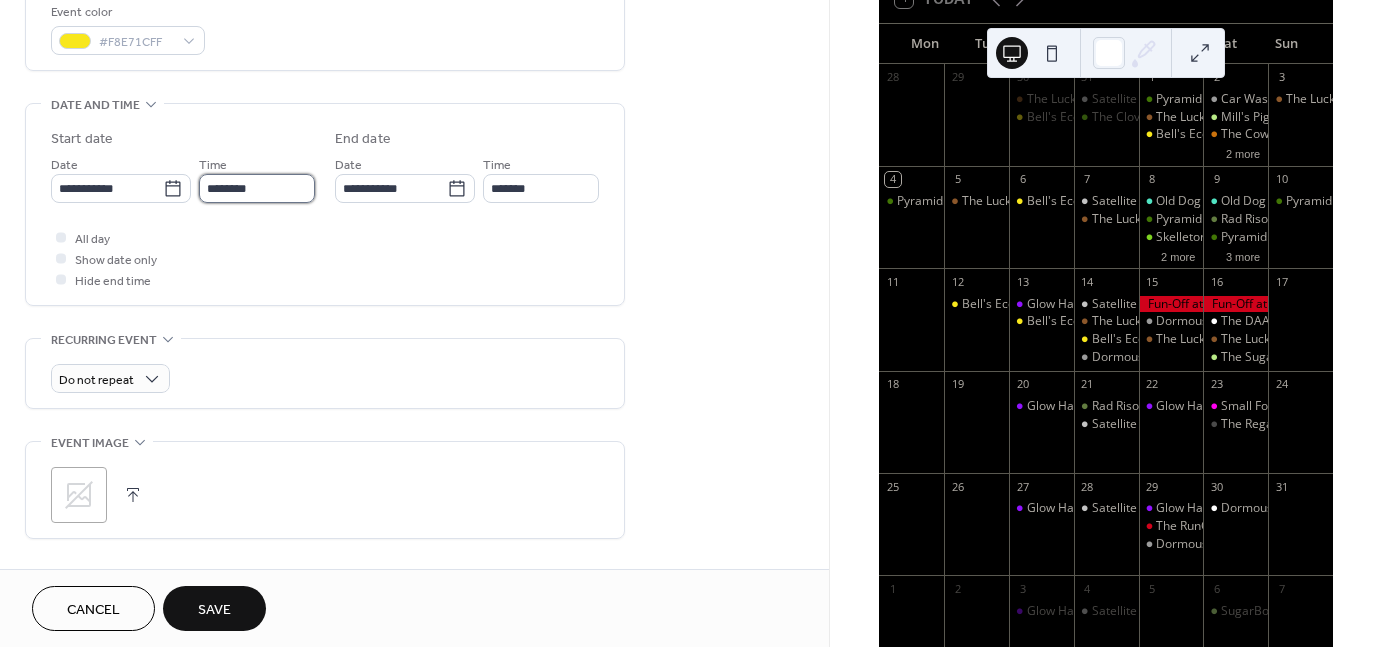 click on "********" at bounding box center (257, 188) 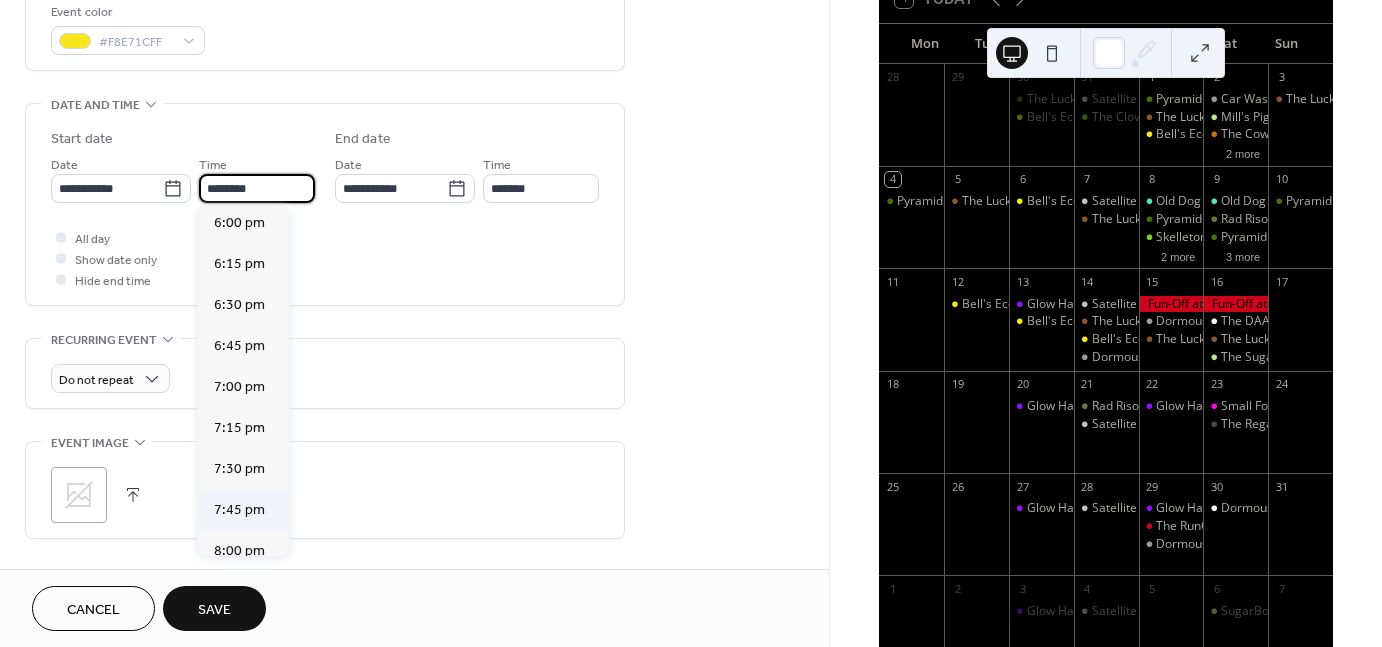 scroll, scrollTop: 3014, scrollLeft: 0, axis: vertical 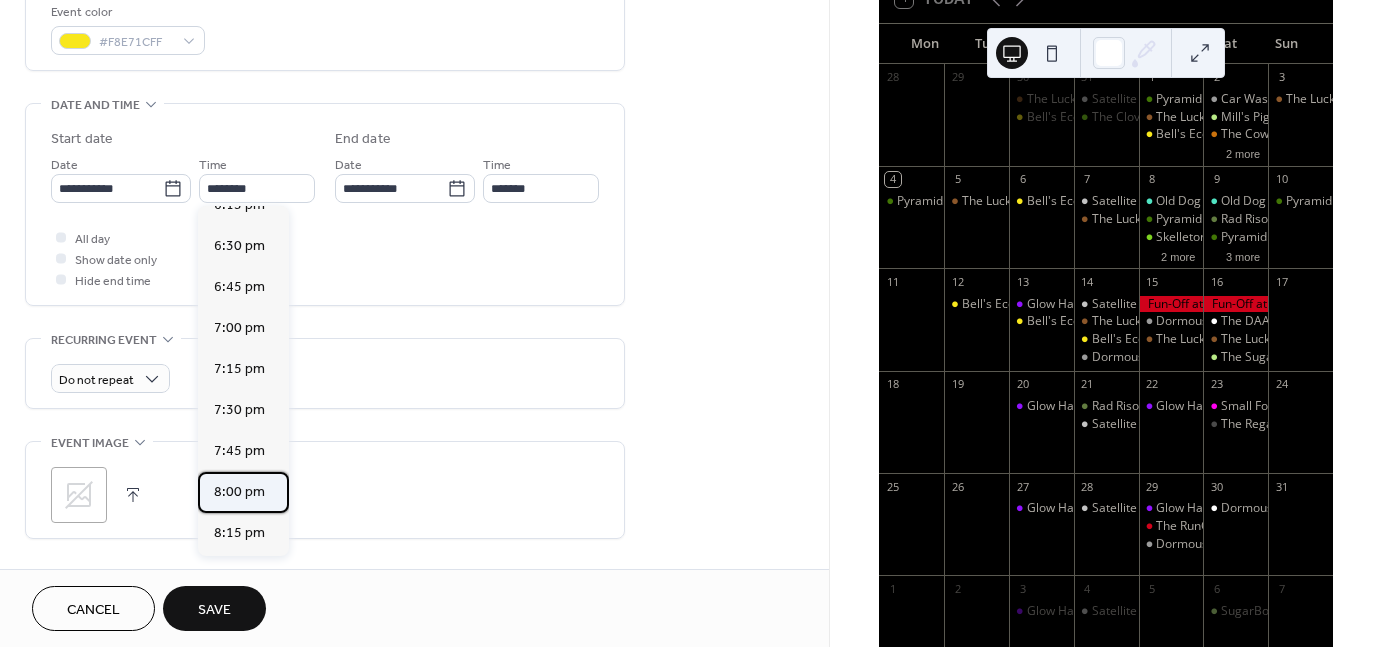 click on "8:00 pm" at bounding box center [239, 492] 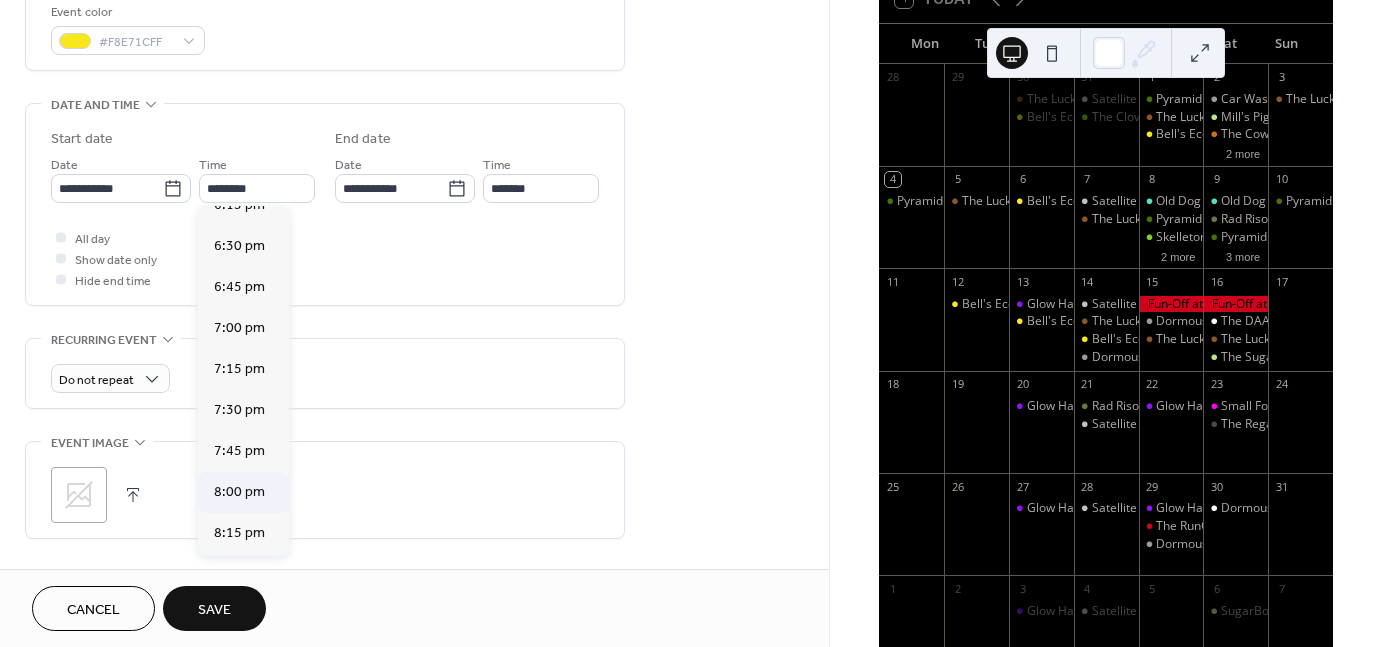 type on "*******" 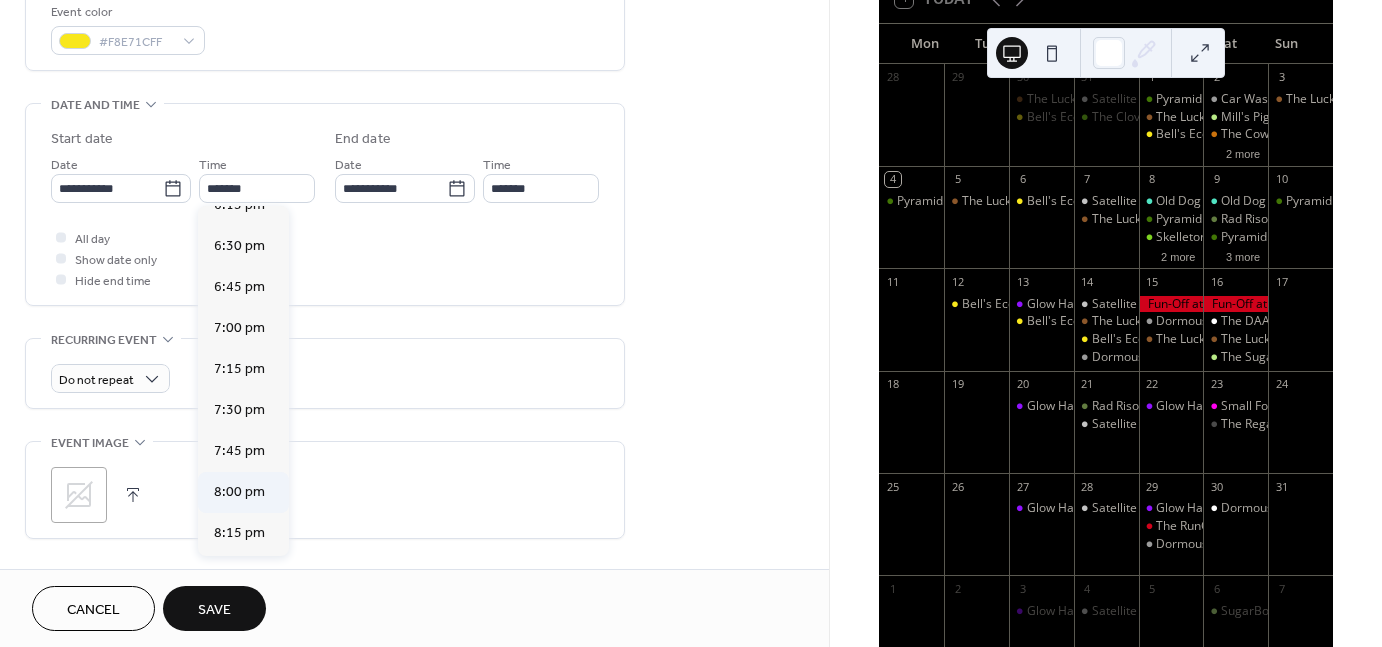 type on "*******" 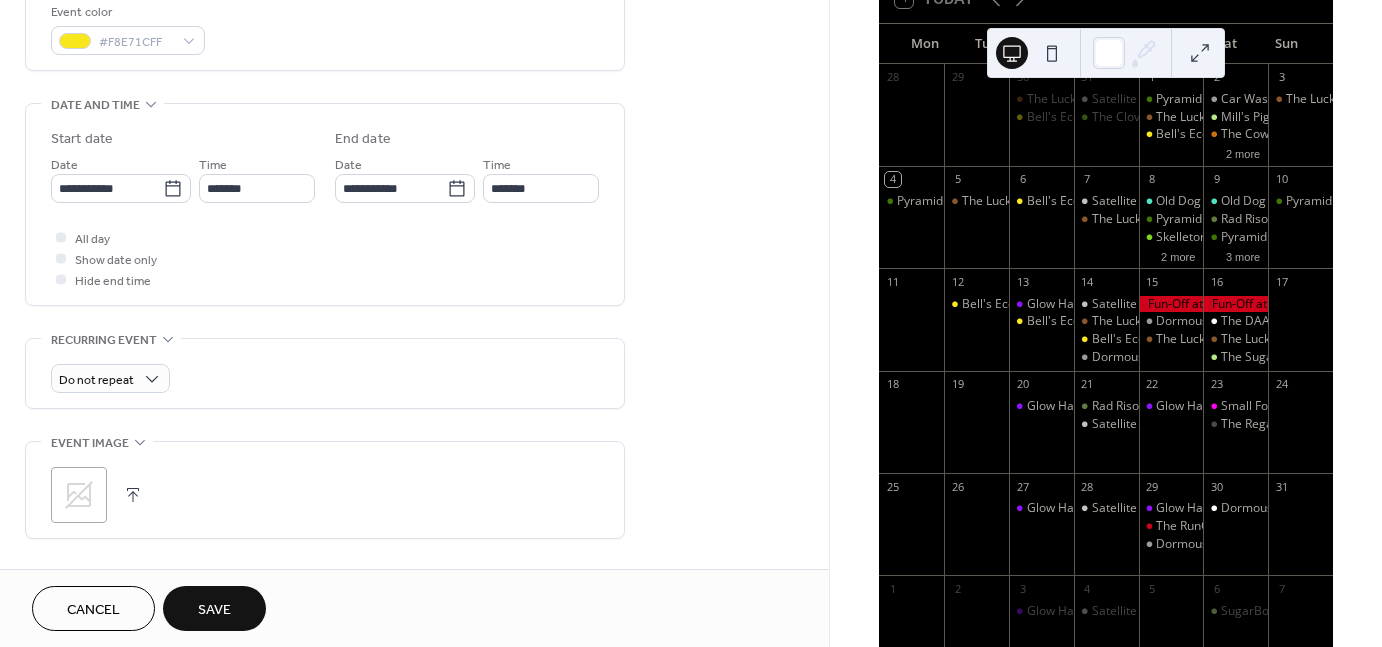 click on "Save" at bounding box center (214, 610) 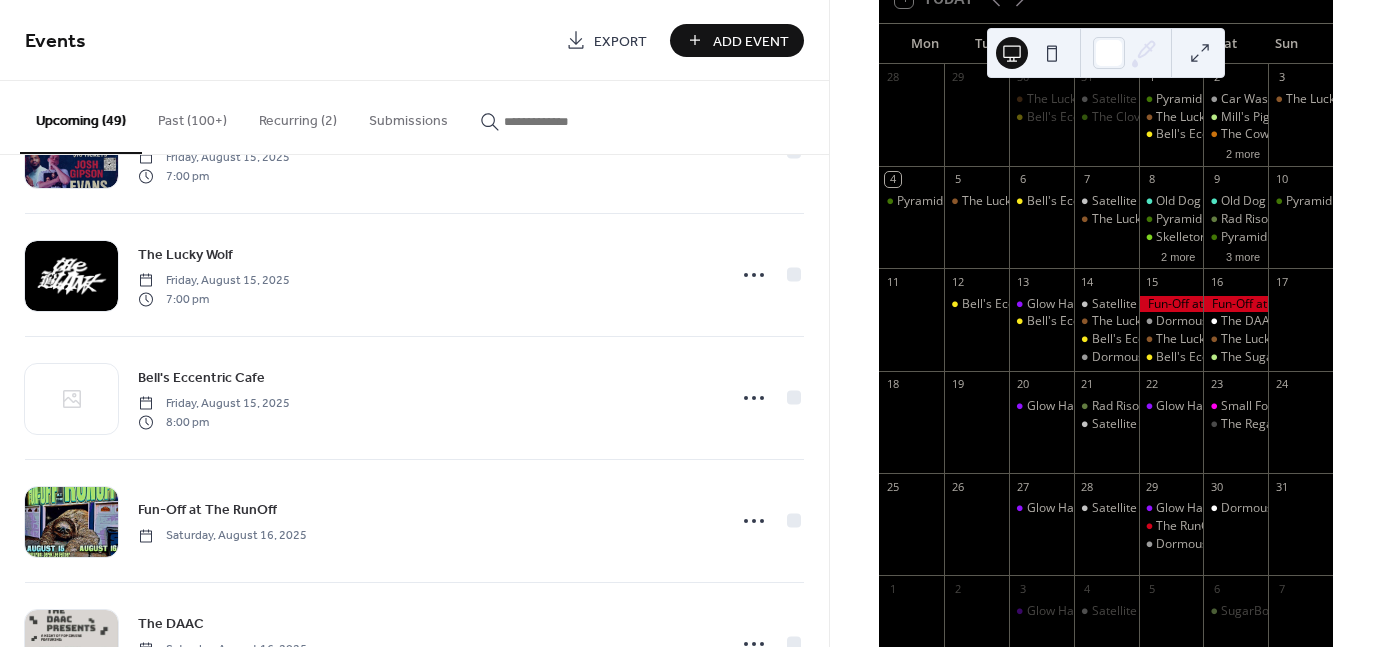 scroll, scrollTop: 2802, scrollLeft: 0, axis: vertical 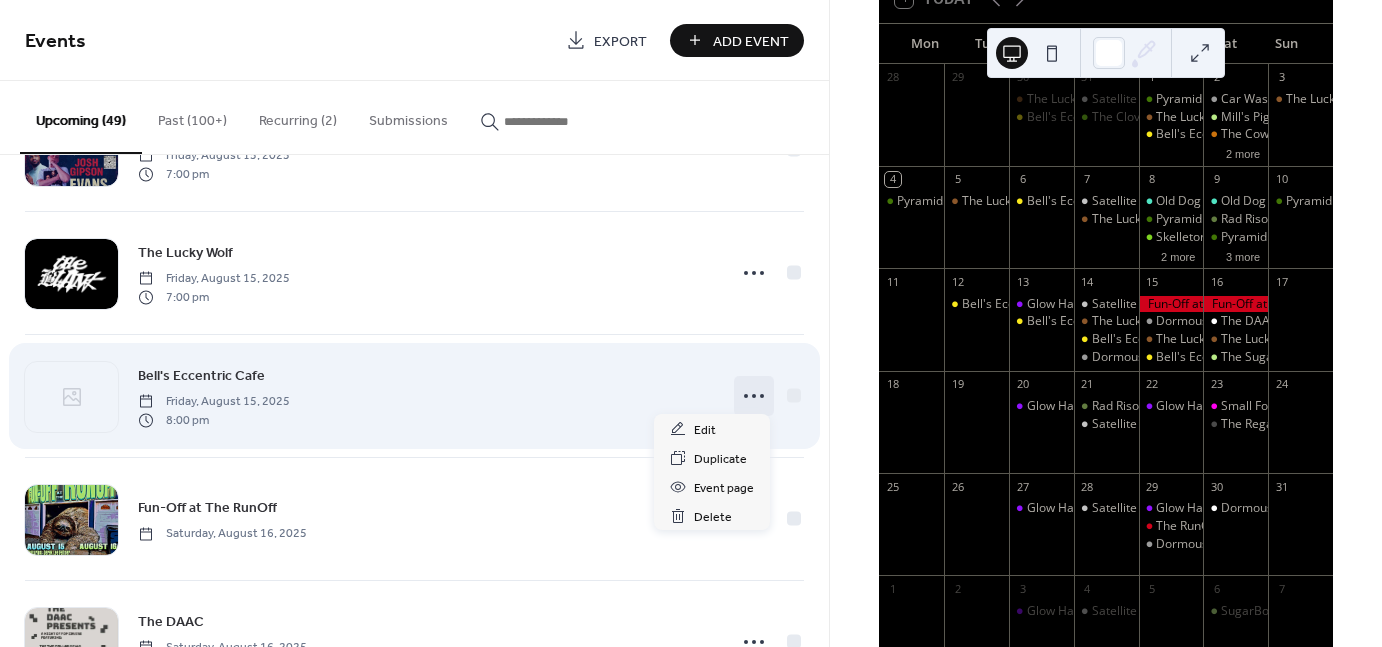 drag, startPoint x: 348, startPoint y: 447, endPoint x: 755, endPoint y: 398, distance: 409.93903 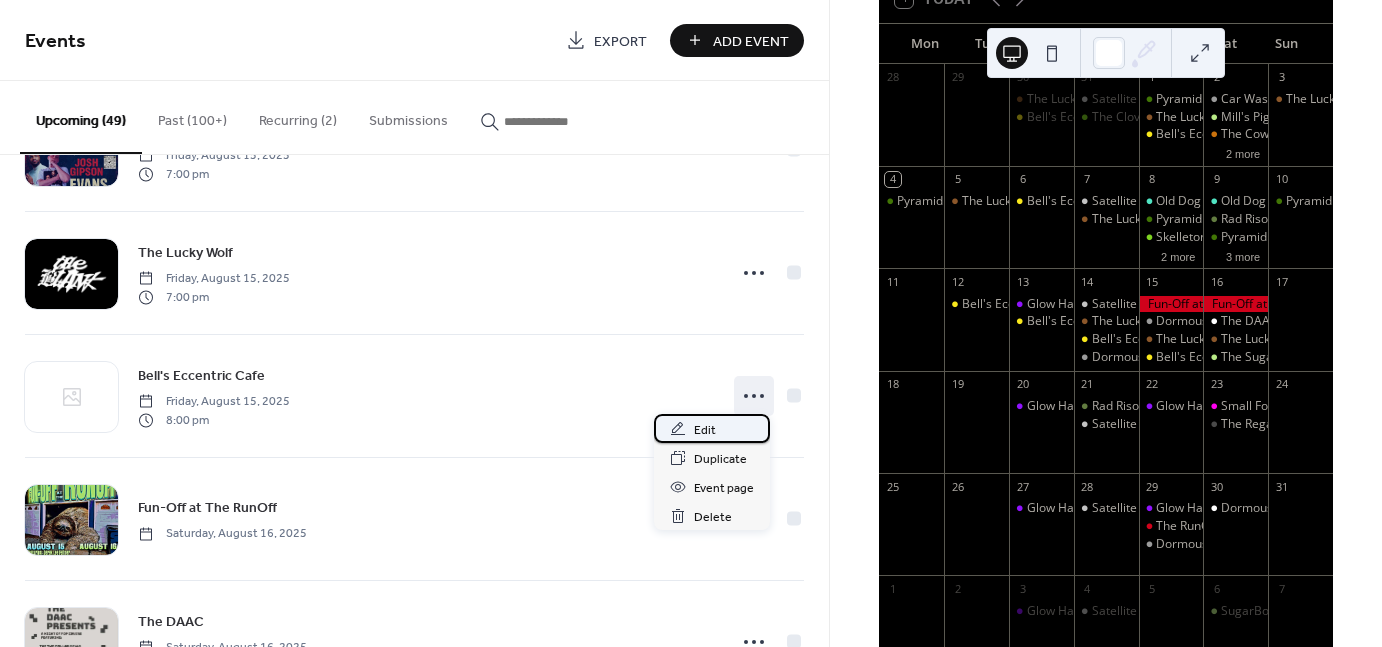 click on "Edit" at bounding box center (705, 430) 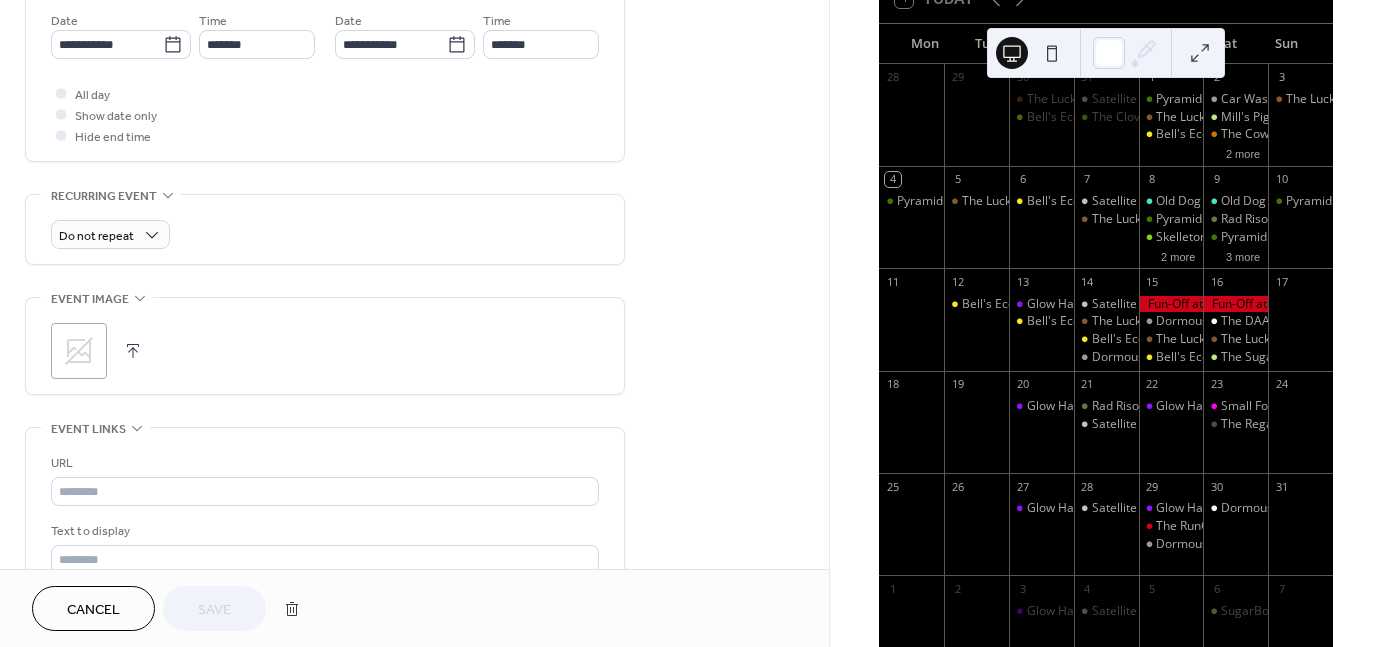 scroll, scrollTop: 692, scrollLeft: 0, axis: vertical 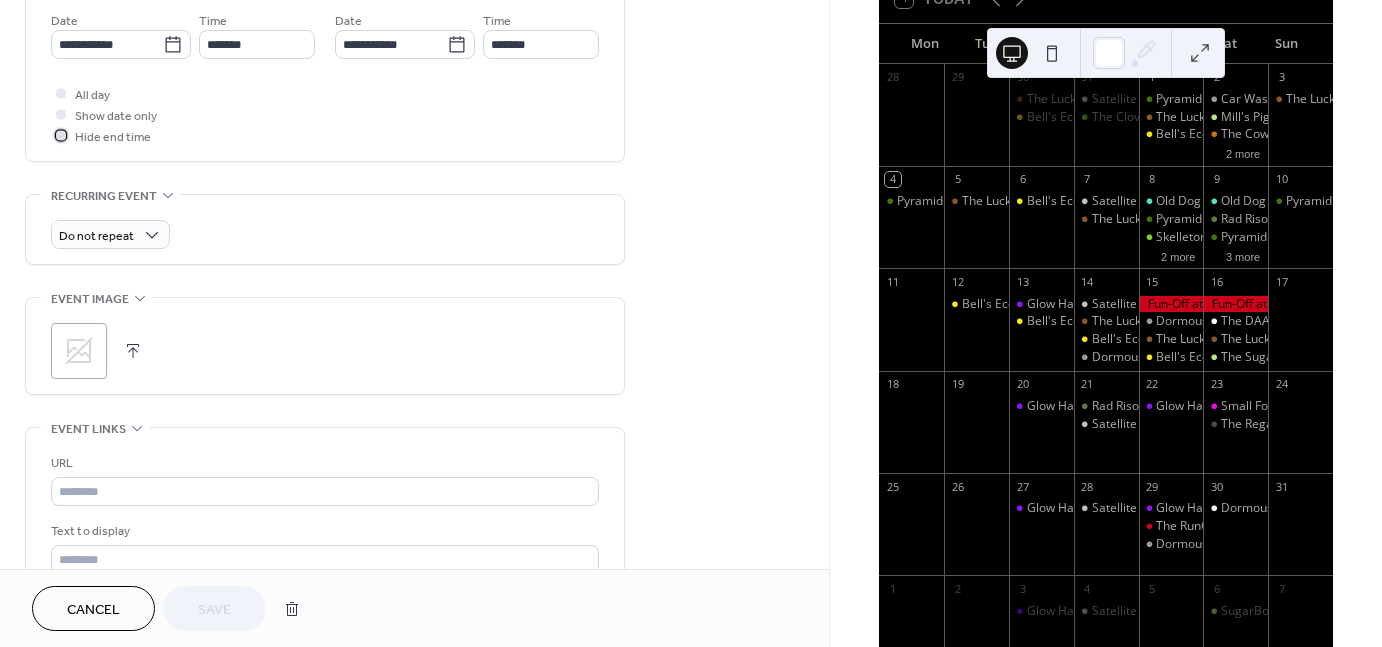 click on "Hide end time" at bounding box center (113, 137) 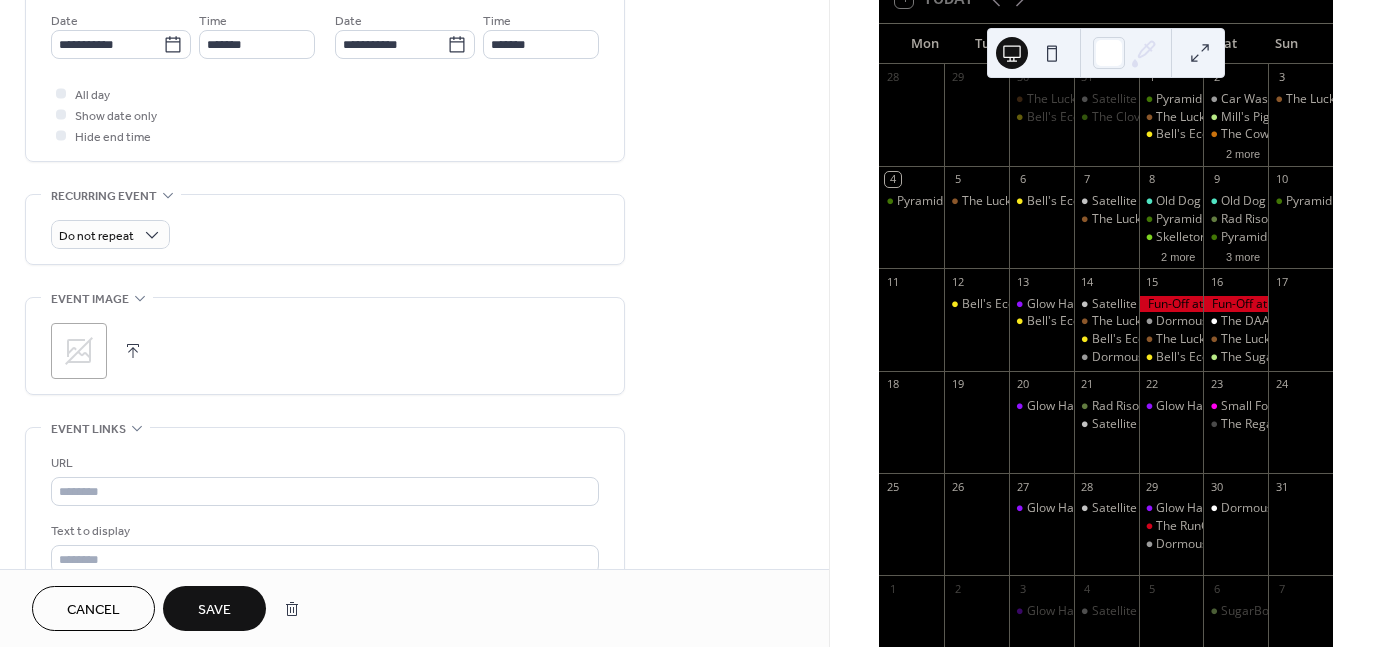 click 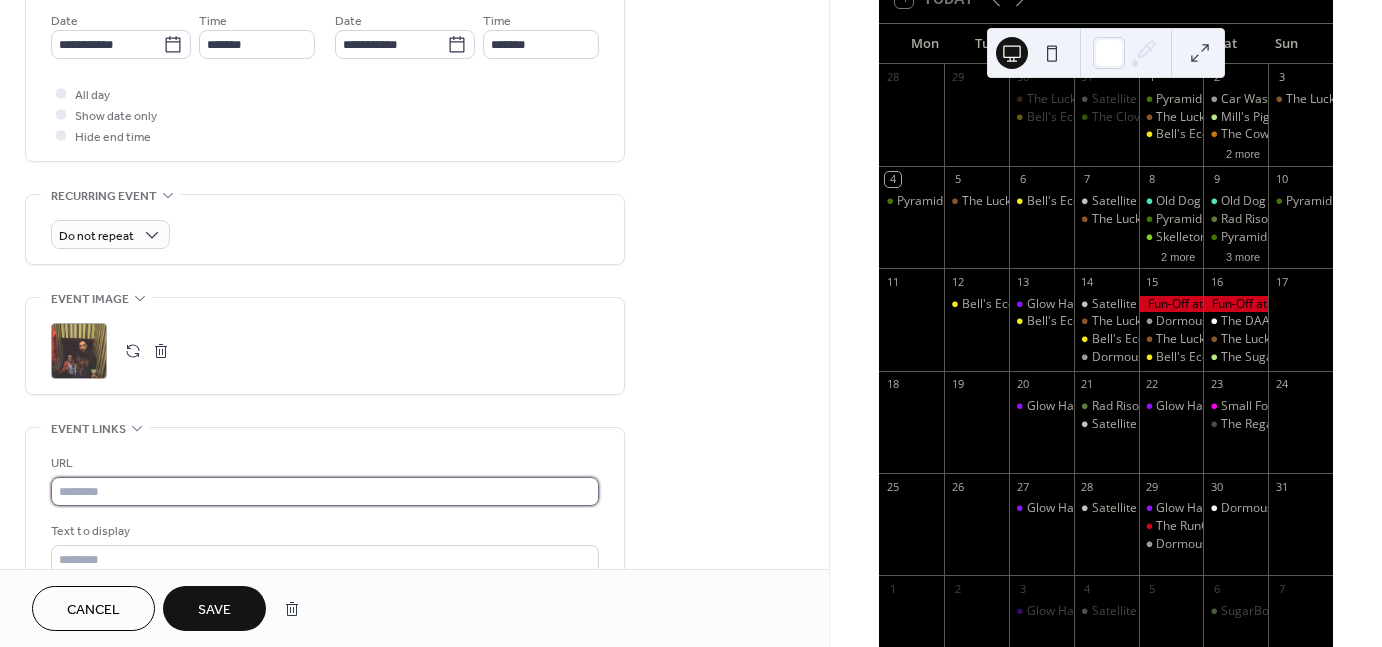 click at bounding box center (325, 491) 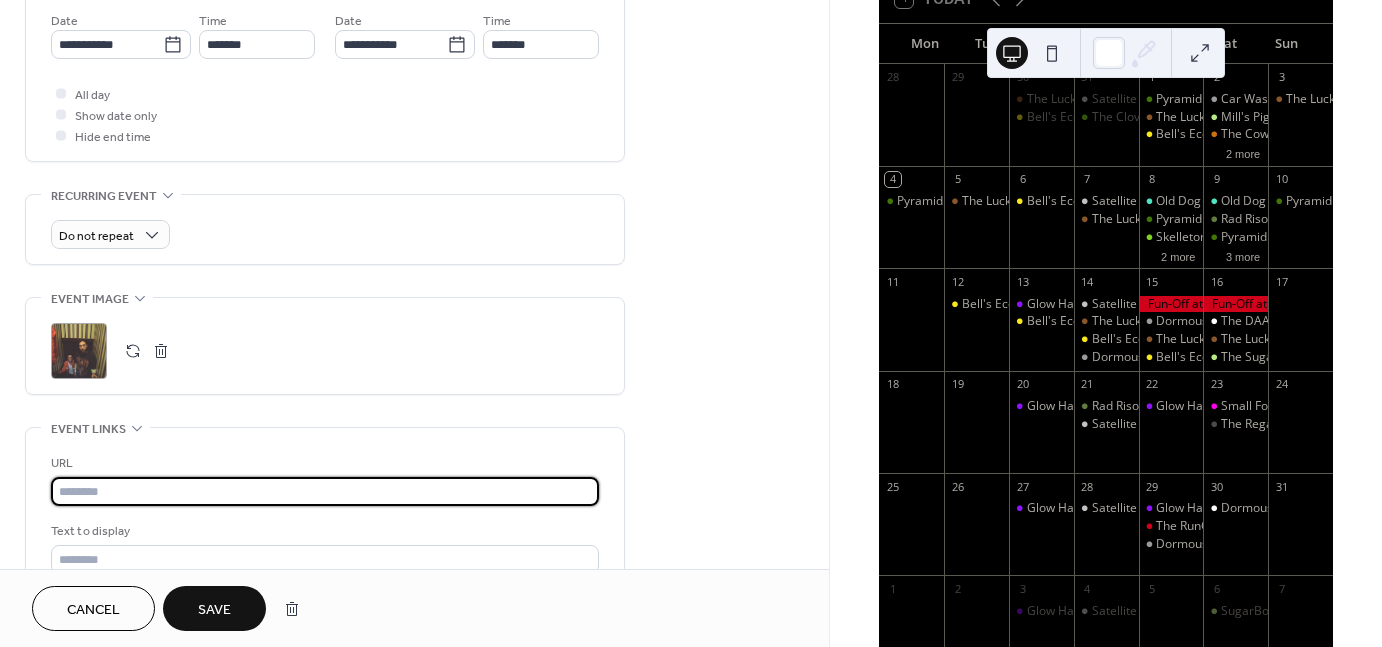 paste on "**********" 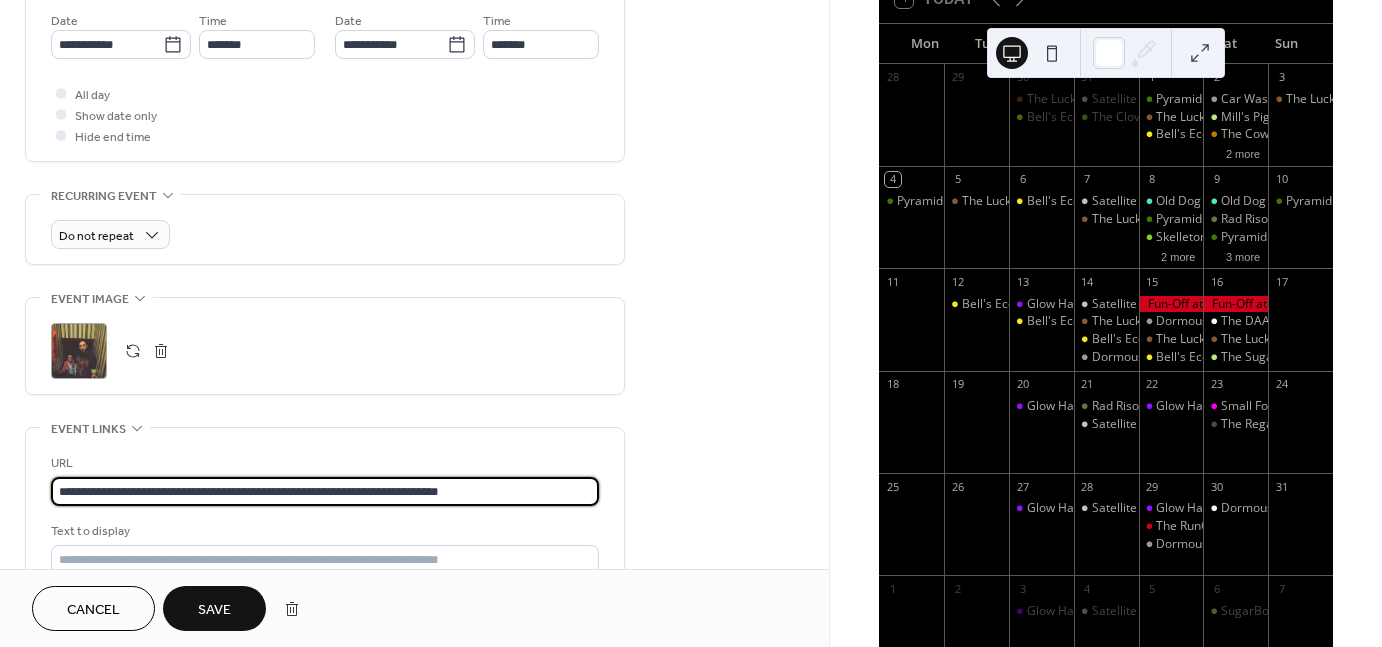 type on "**********" 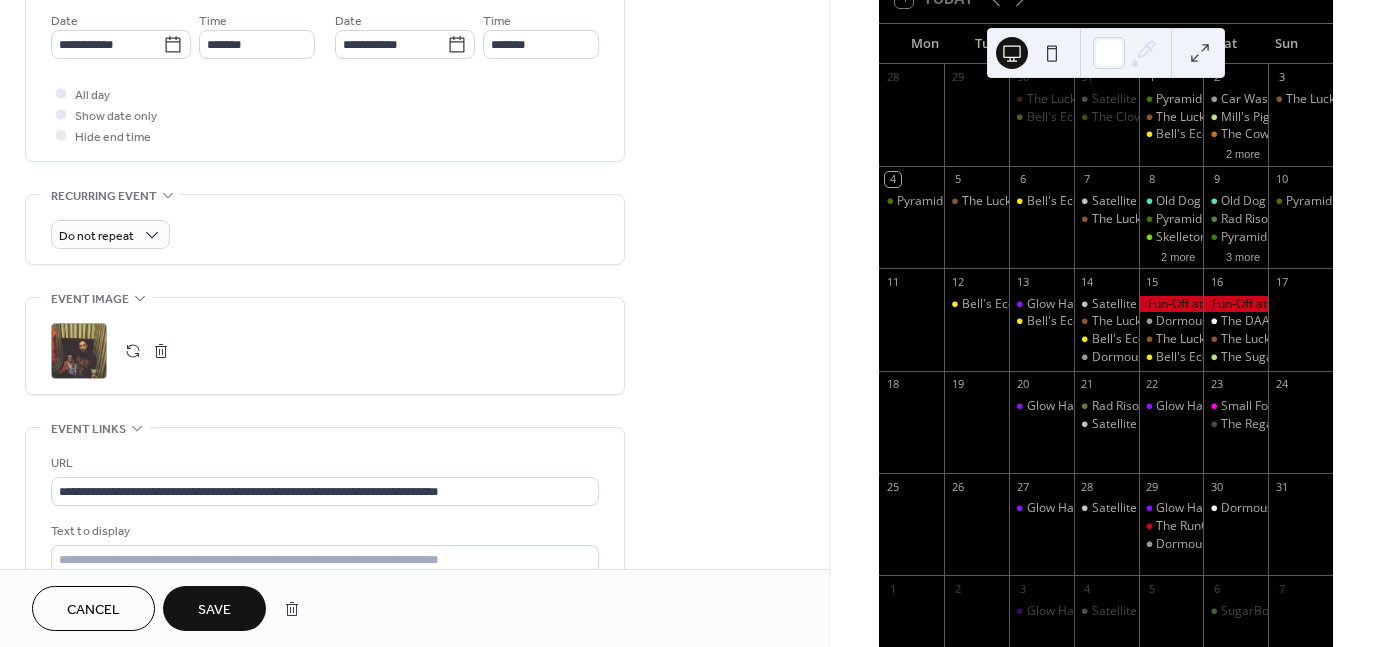 click on "Save" at bounding box center (214, 610) 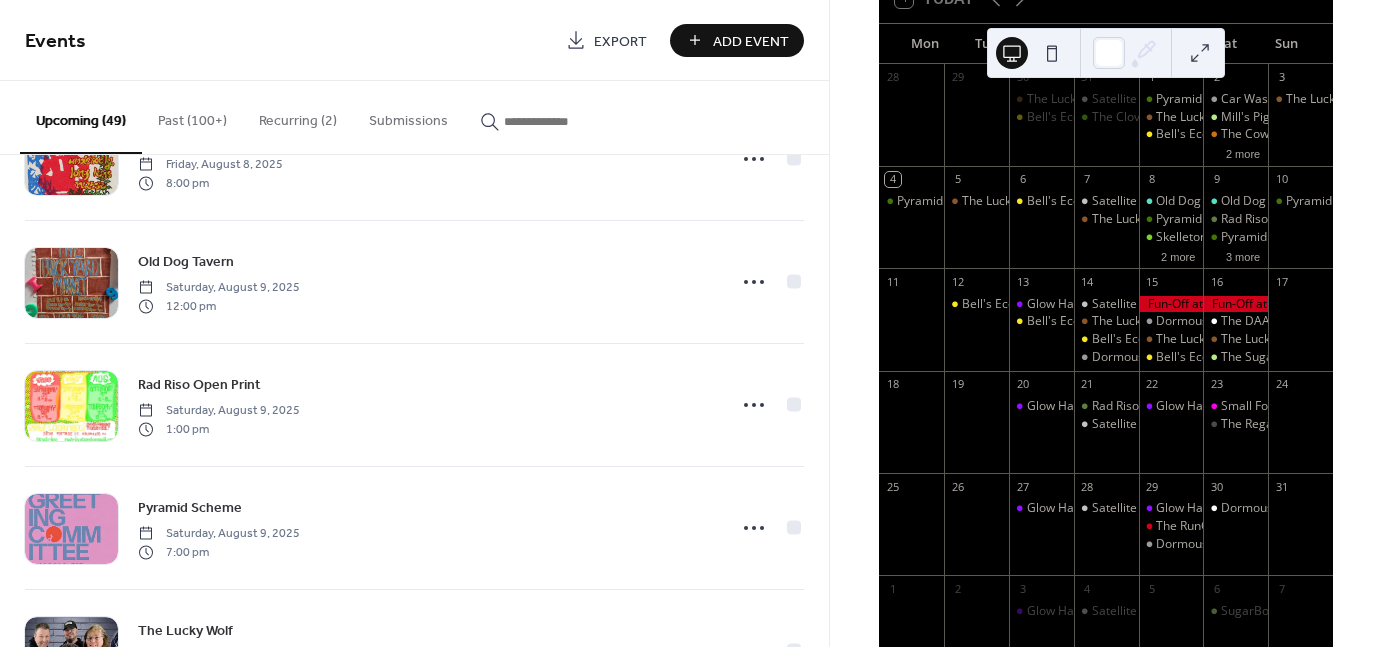 scroll, scrollTop: 0, scrollLeft: 0, axis: both 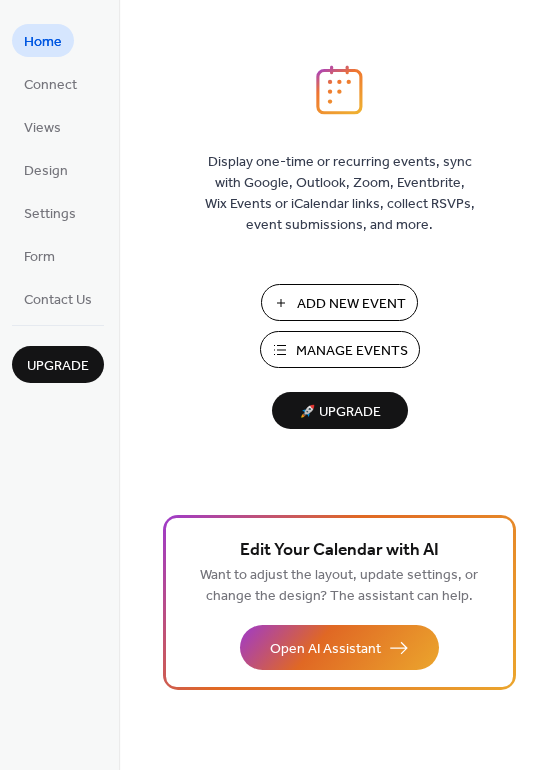click on "Manage Events" at bounding box center (352, 351) 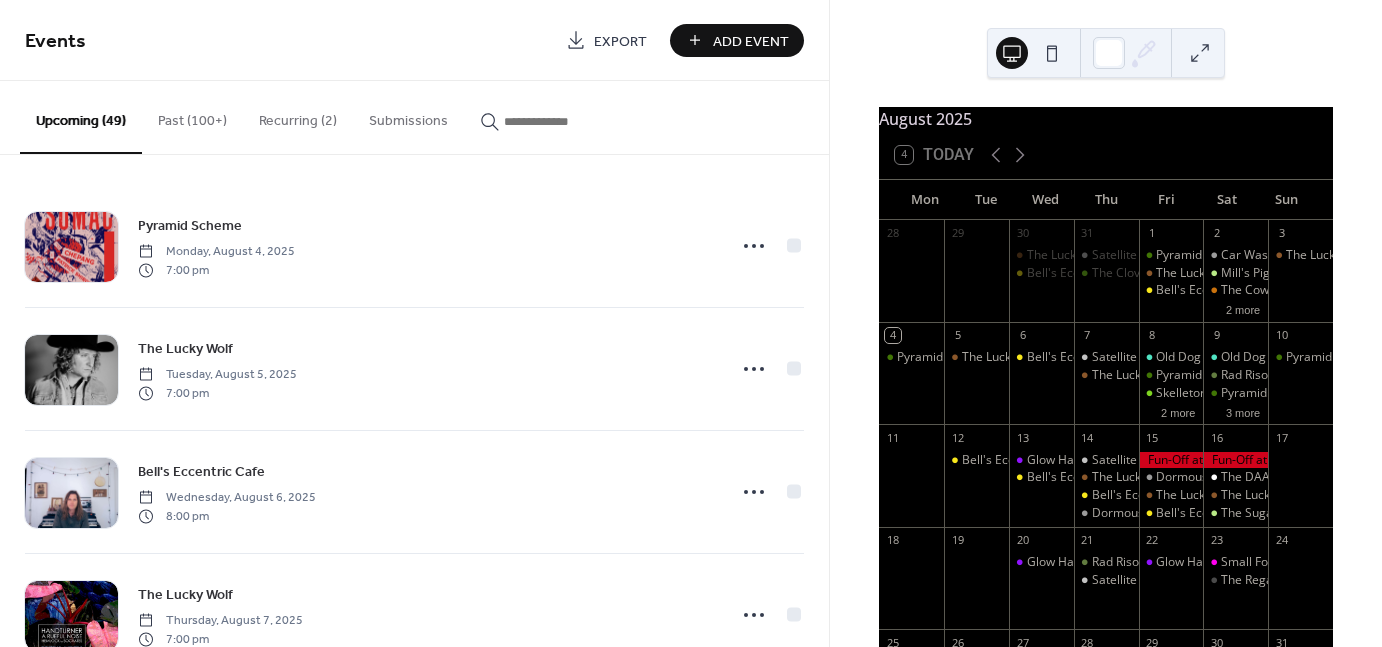 scroll, scrollTop: 0, scrollLeft: 0, axis: both 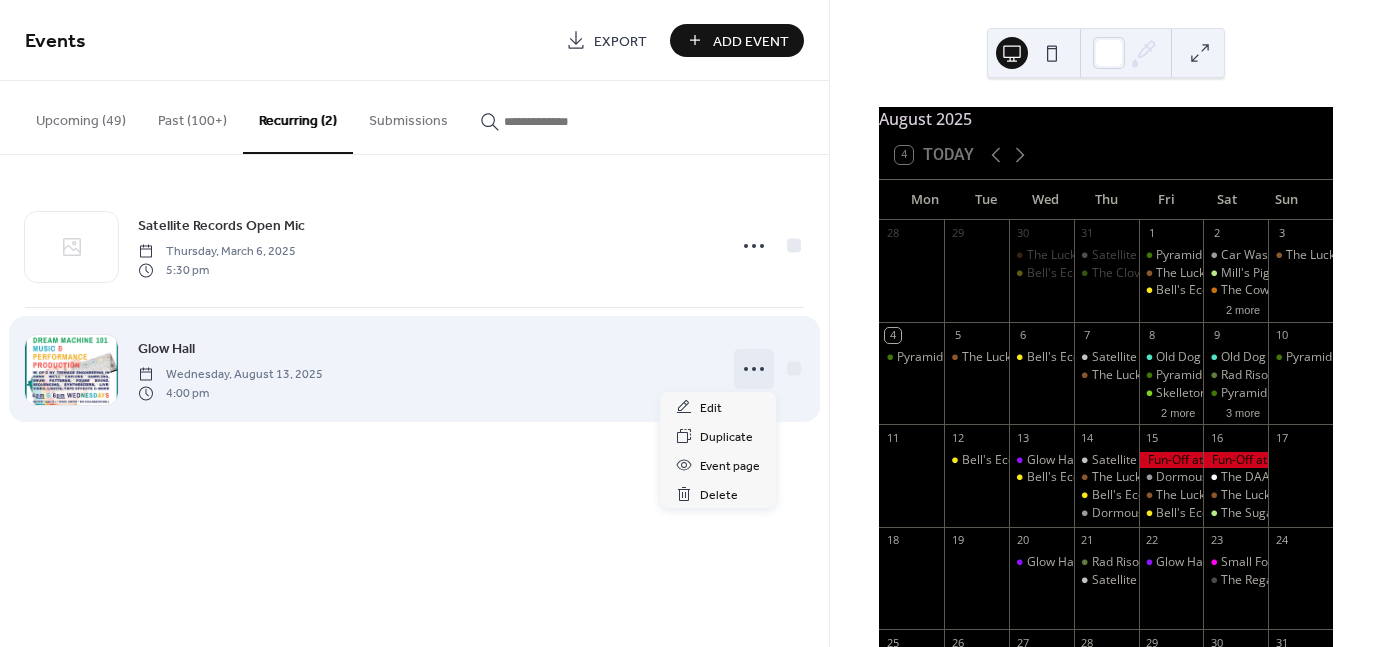 click 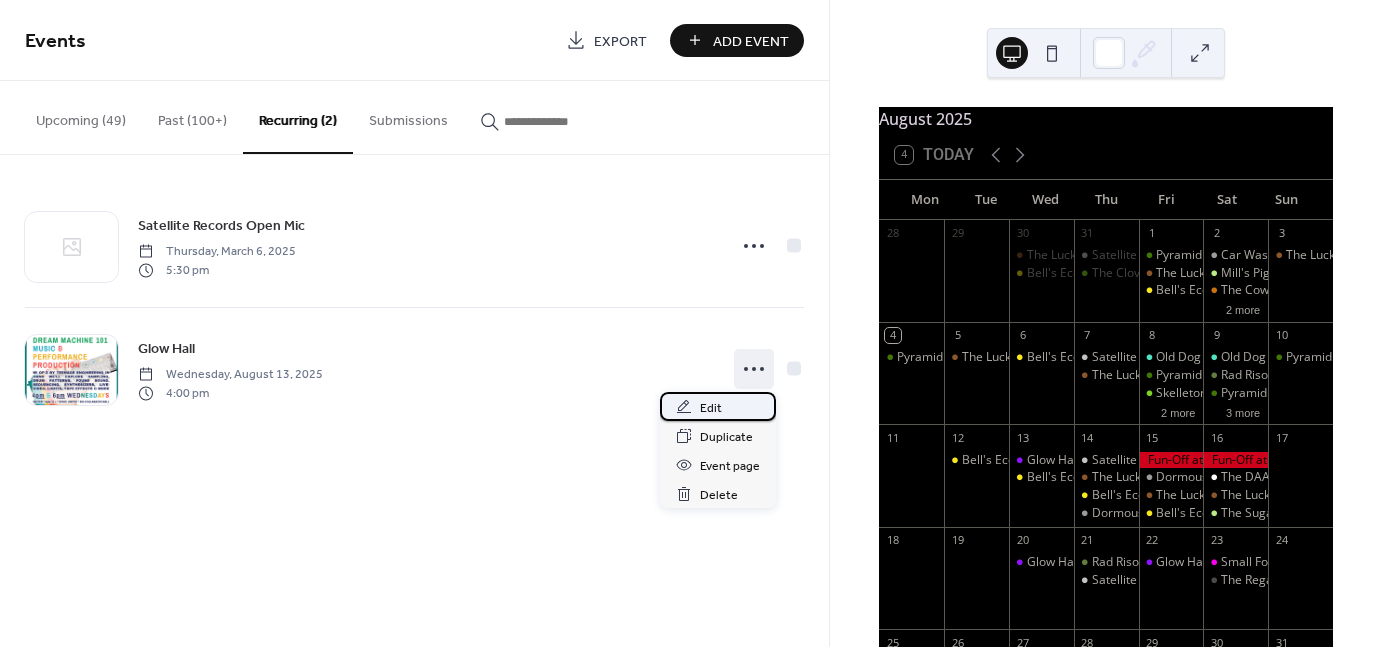 click on "Edit" at bounding box center [711, 408] 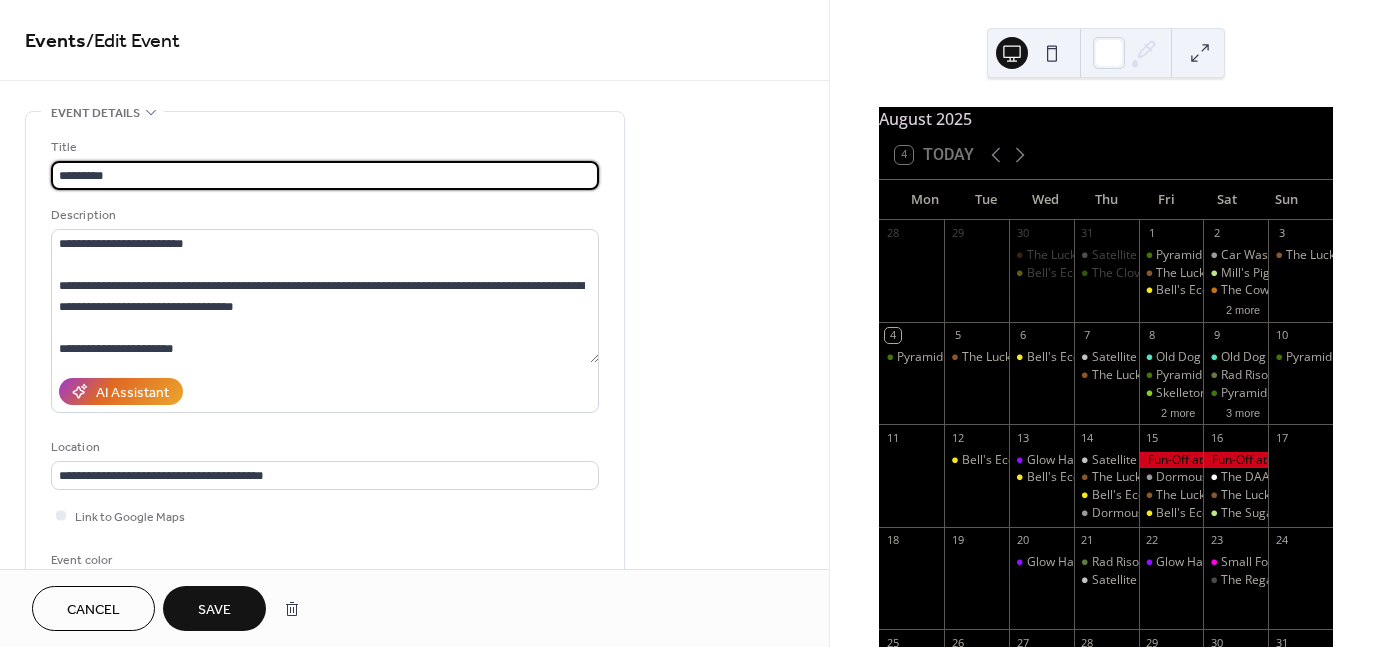drag, startPoint x: 60, startPoint y: 172, endPoint x: 184, endPoint y: 162, distance: 124.40257 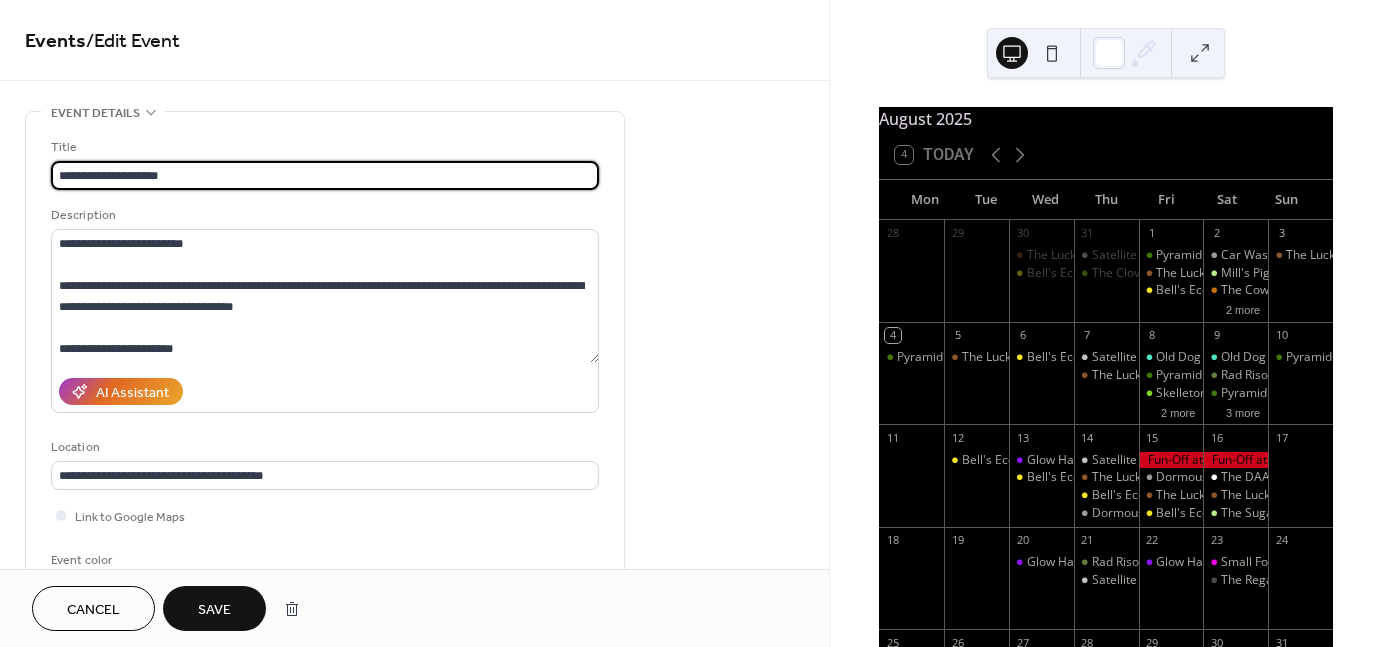 click on "**********" at bounding box center (325, 175) 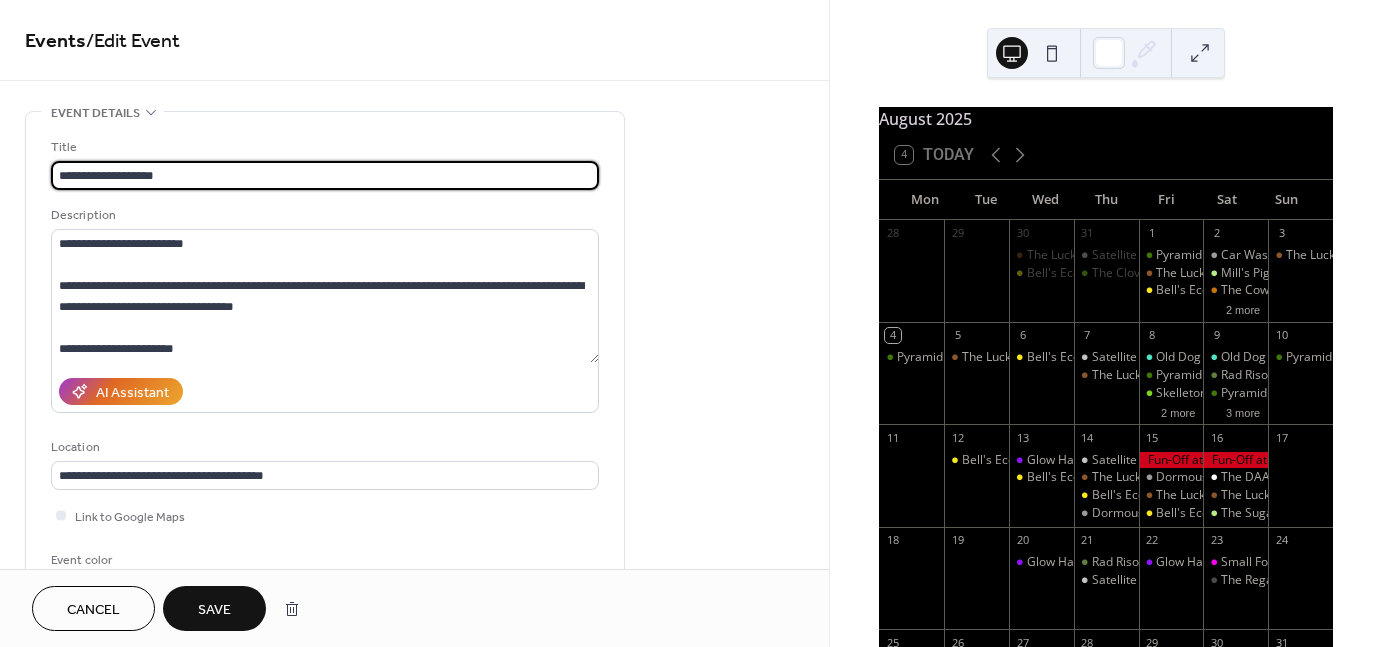 click on "**********" at bounding box center (325, 175) 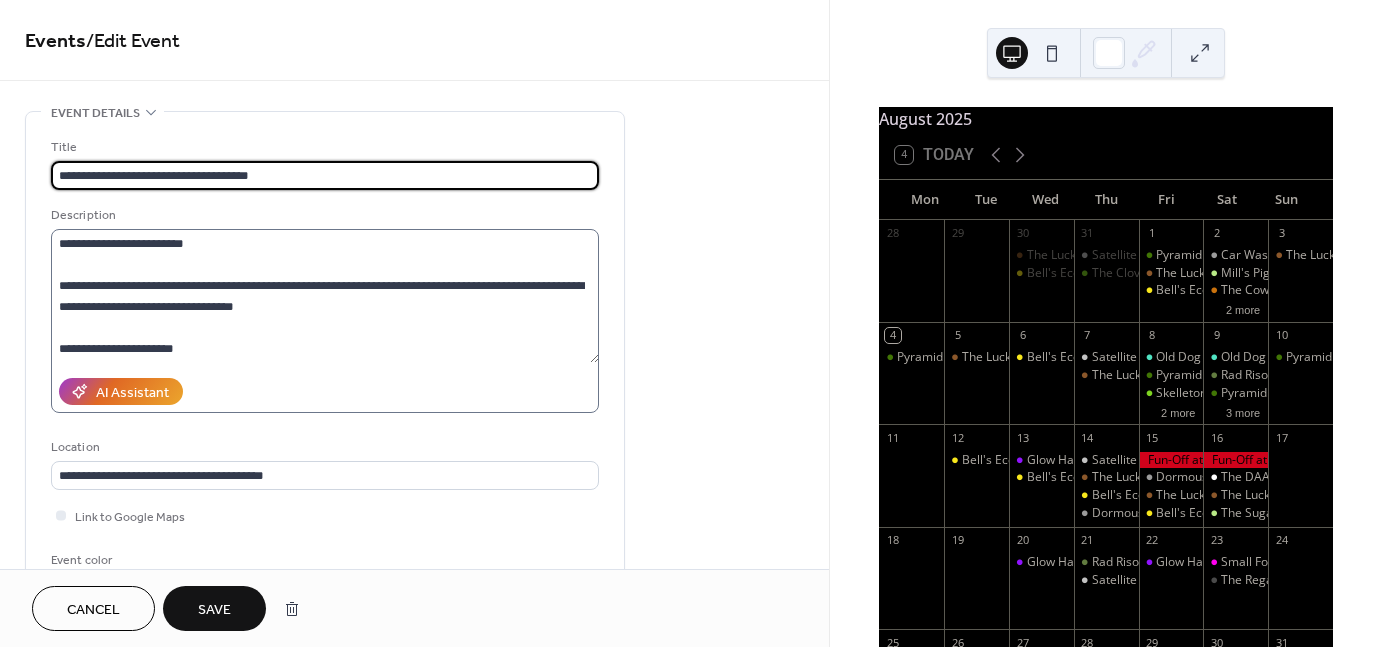 type on "**********" 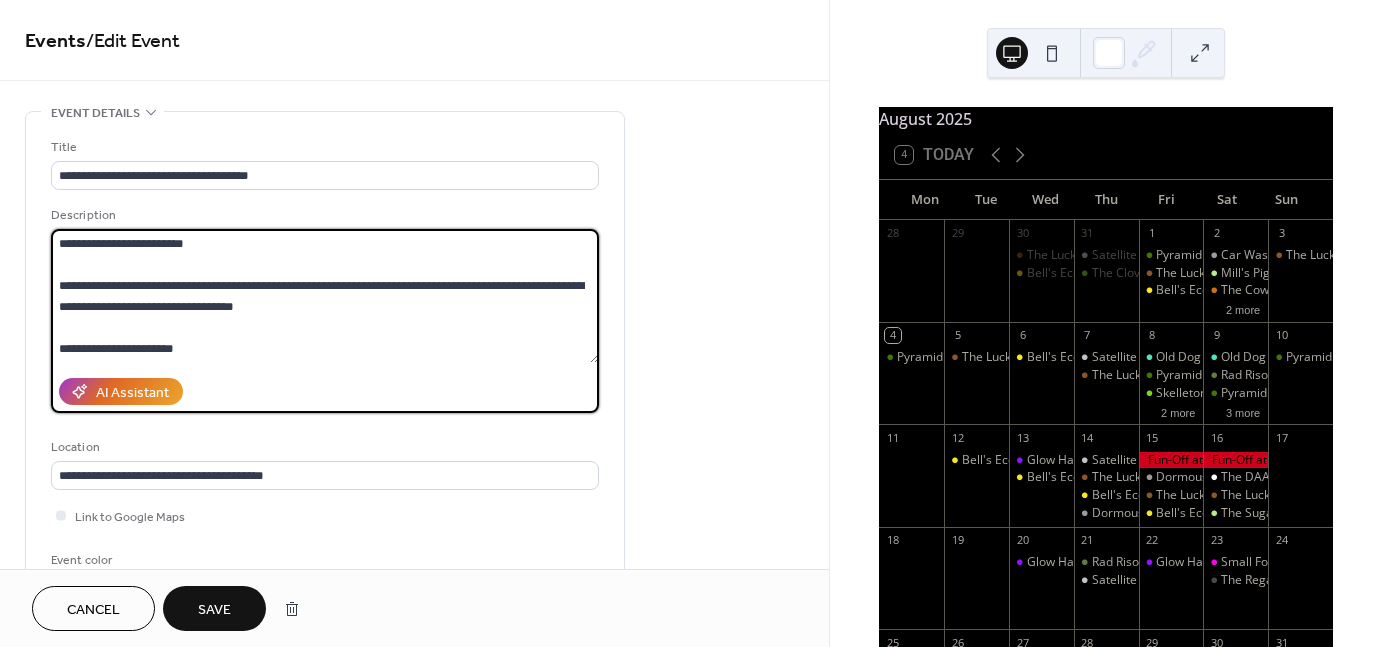 drag, startPoint x: 57, startPoint y: 283, endPoint x: 52, endPoint y: 233, distance: 50.24938 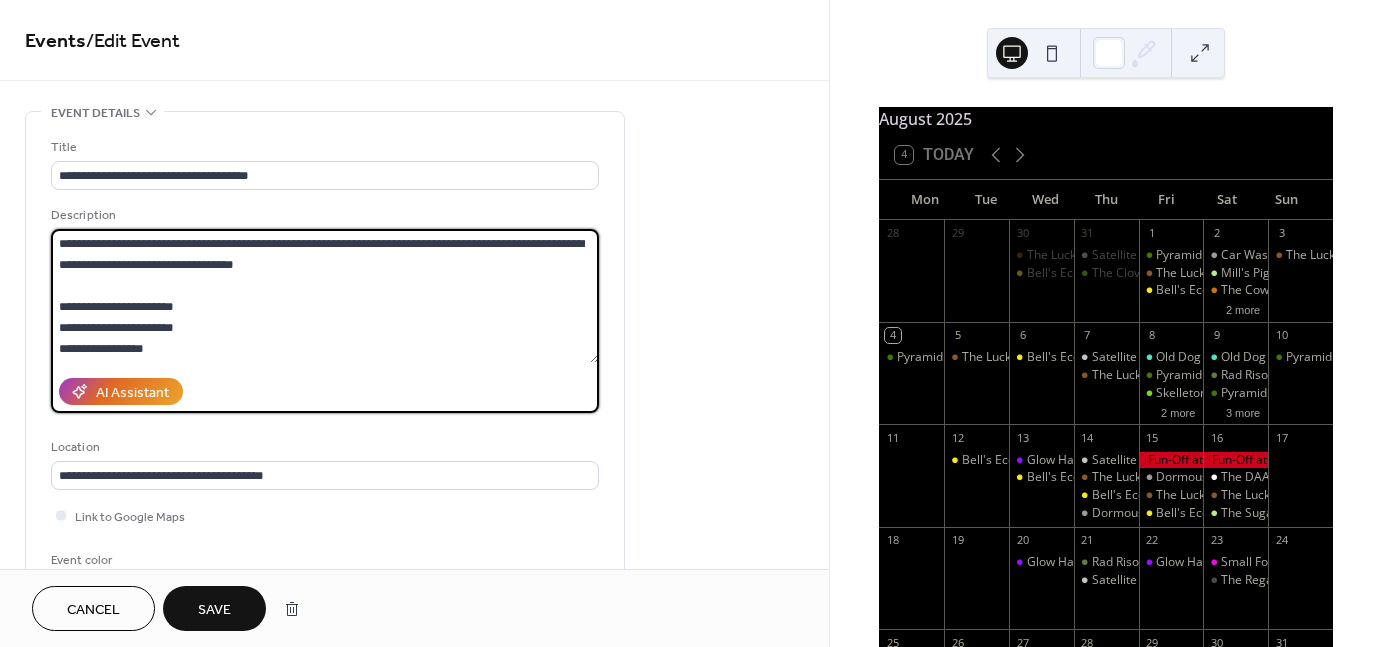 type on "**********" 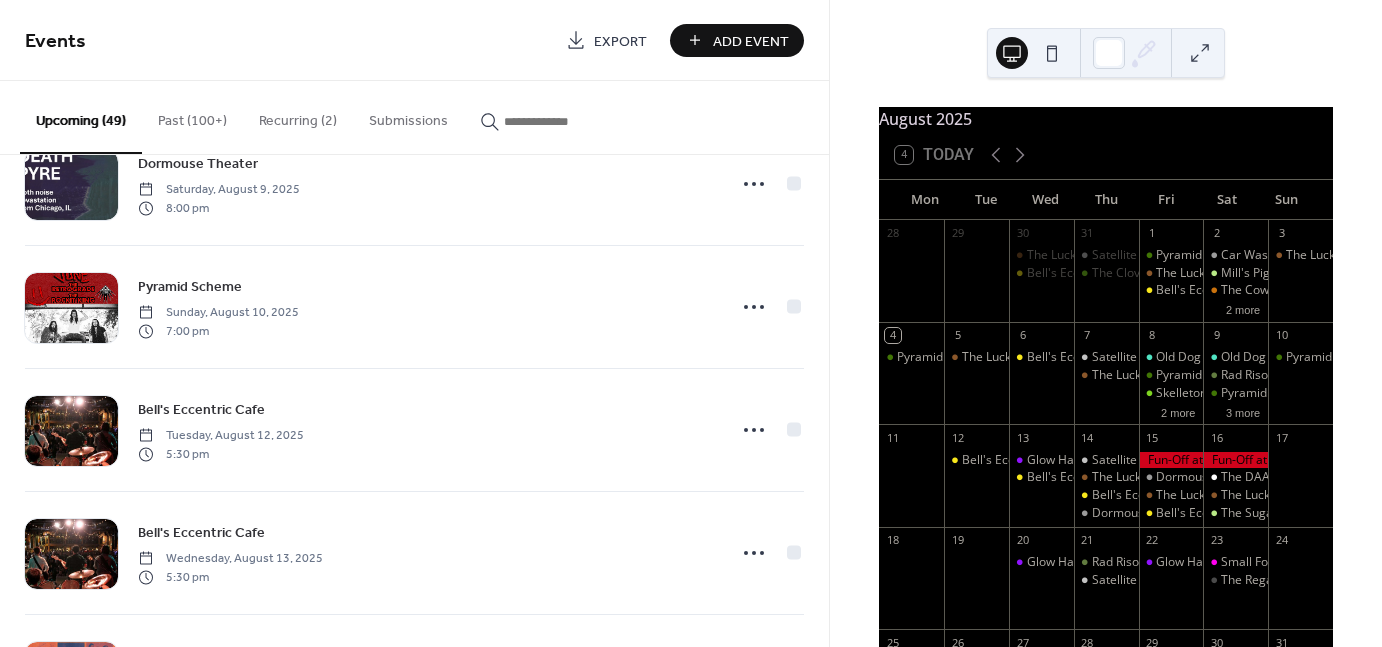 scroll, scrollTop: 1918, scrollLeft: 0, axis: vertical 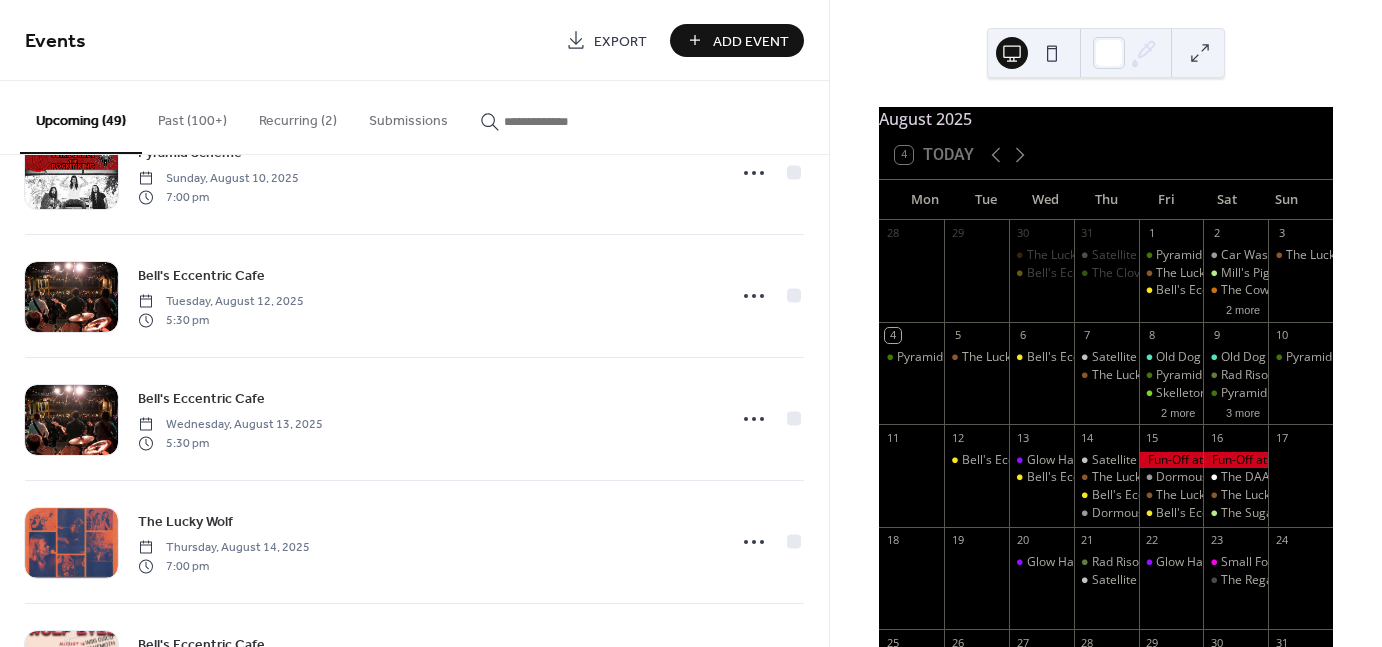 click on "Recurring (2)" at bounding box center [298, 116] 